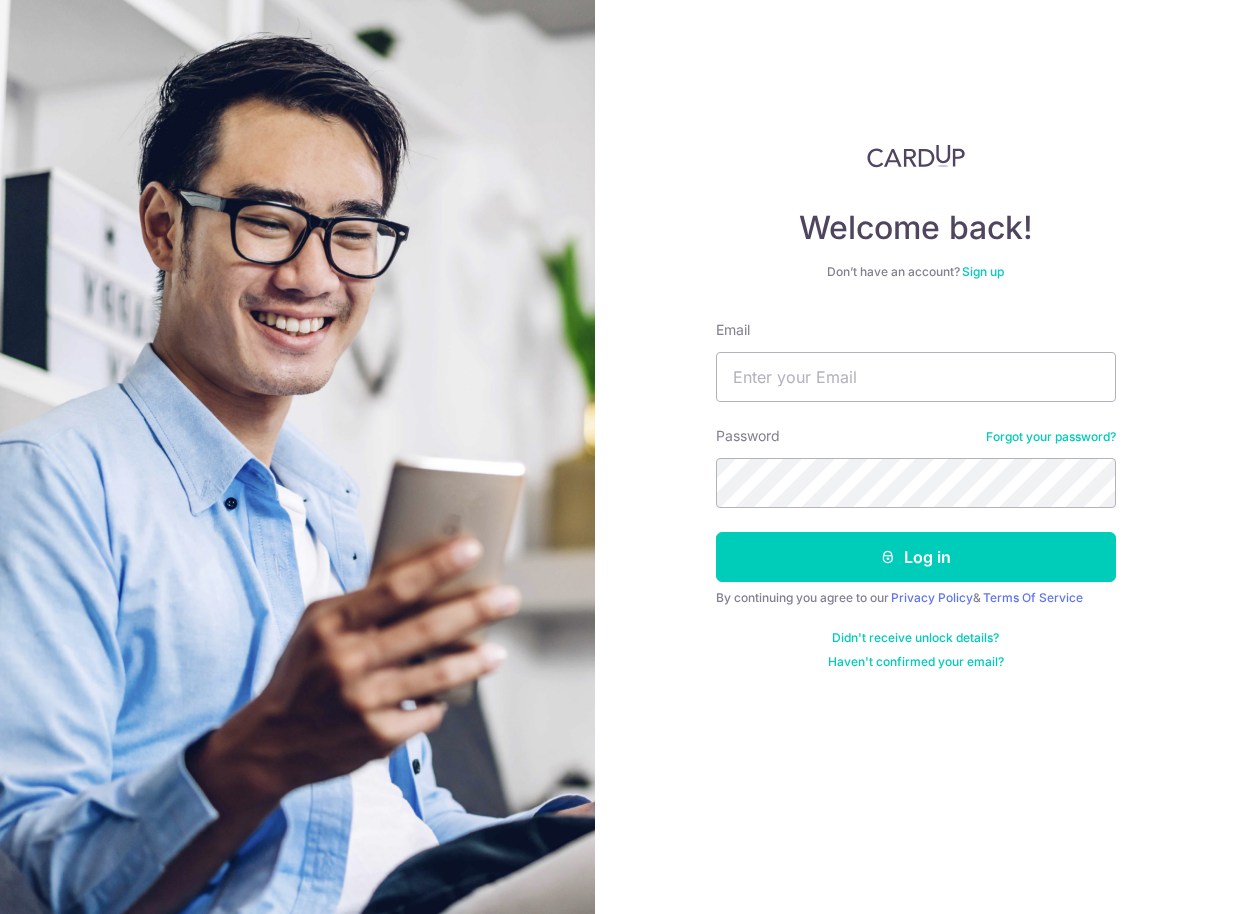 scroll, scrollTop: 0, scrollLeft: 0, axis: both 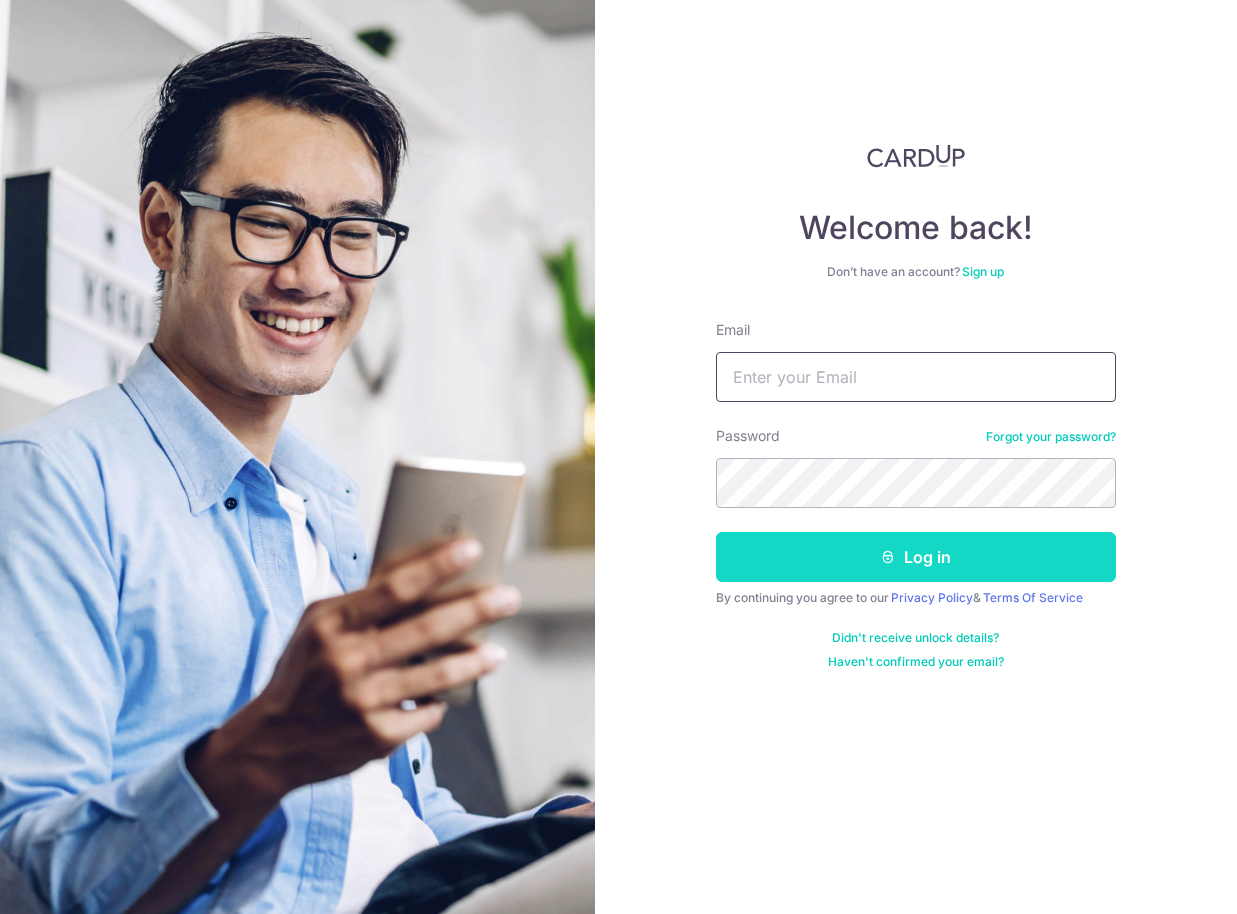 type on "[EMAIL]" 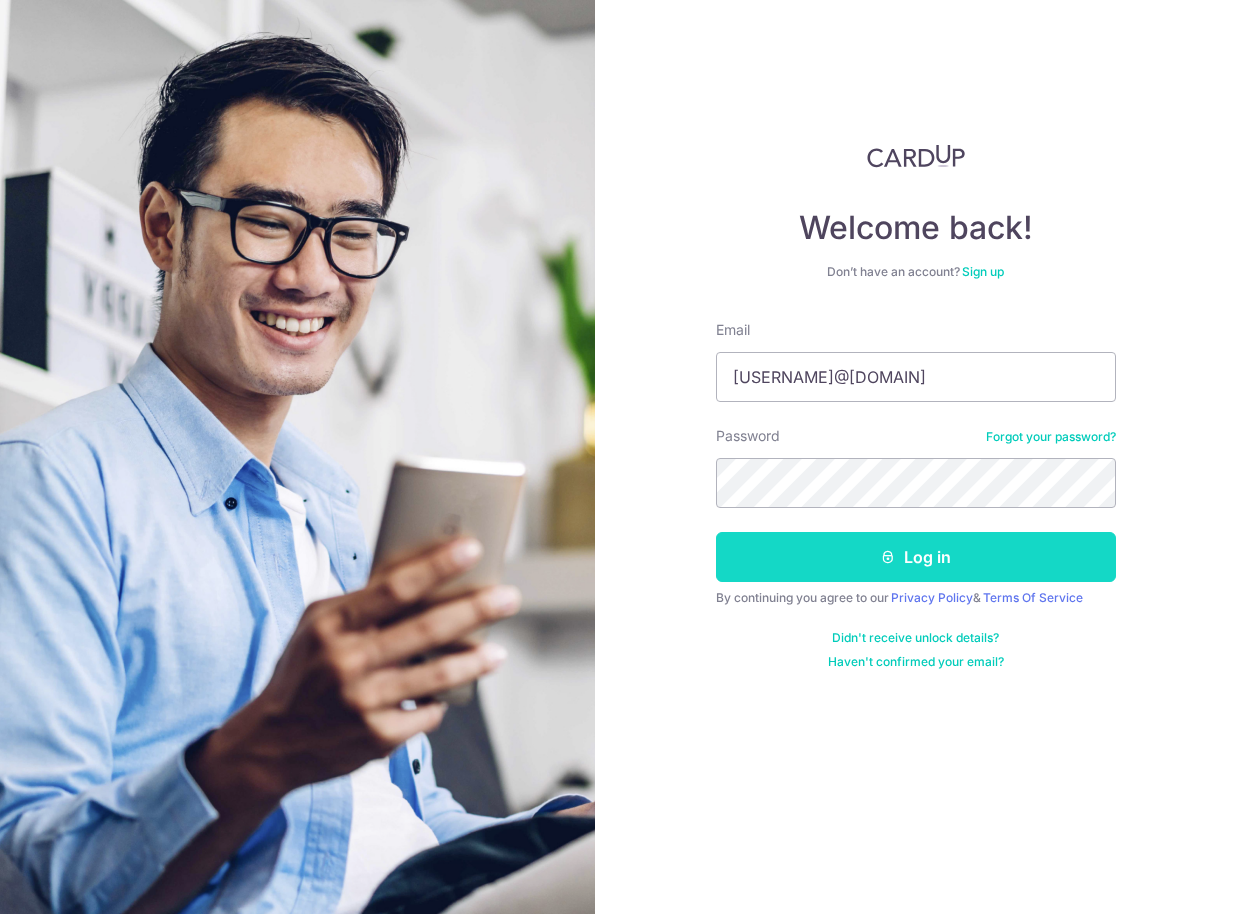 click on "Log in" at bounding box center (916, 557) 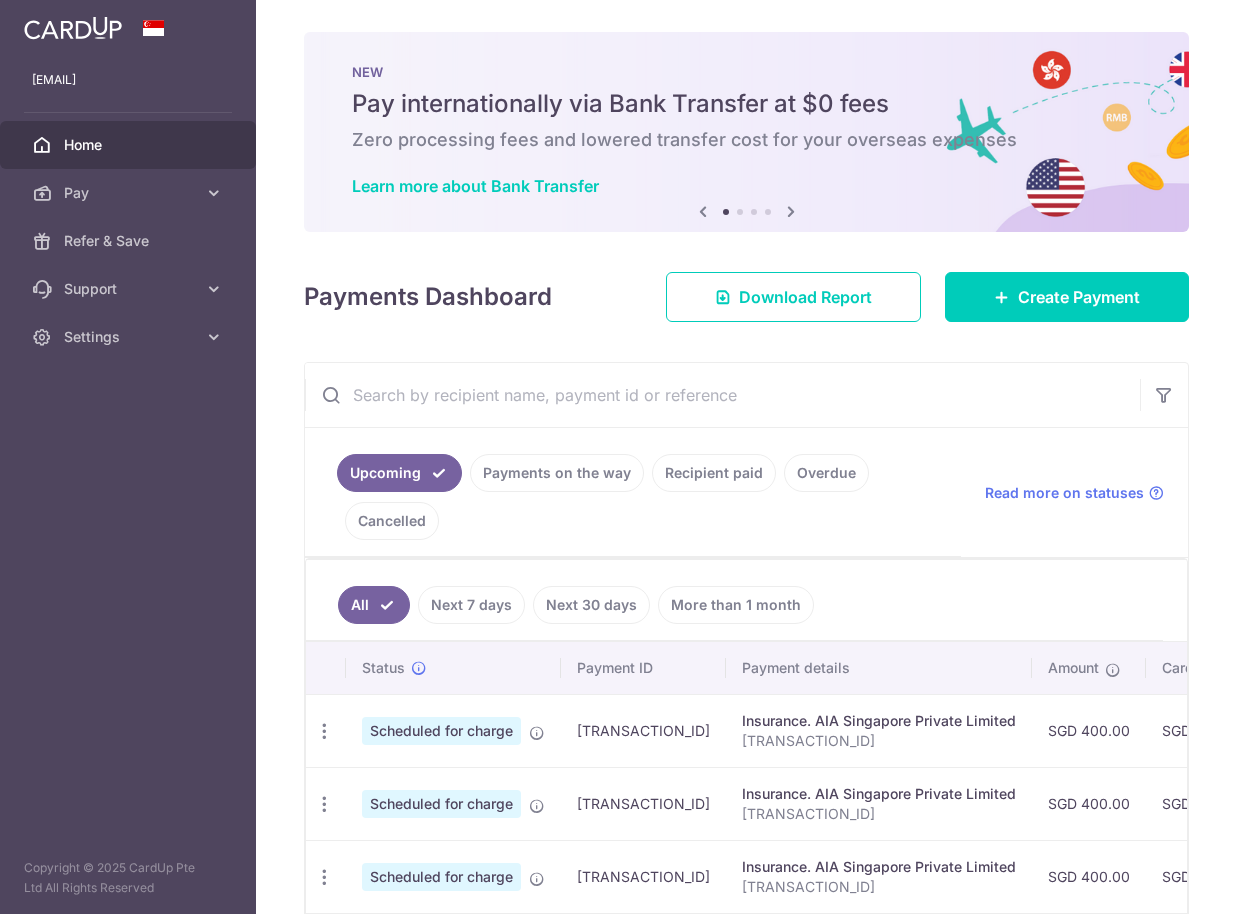 scroll, scrollTop: 0, scrollLeft: 0, axis: both 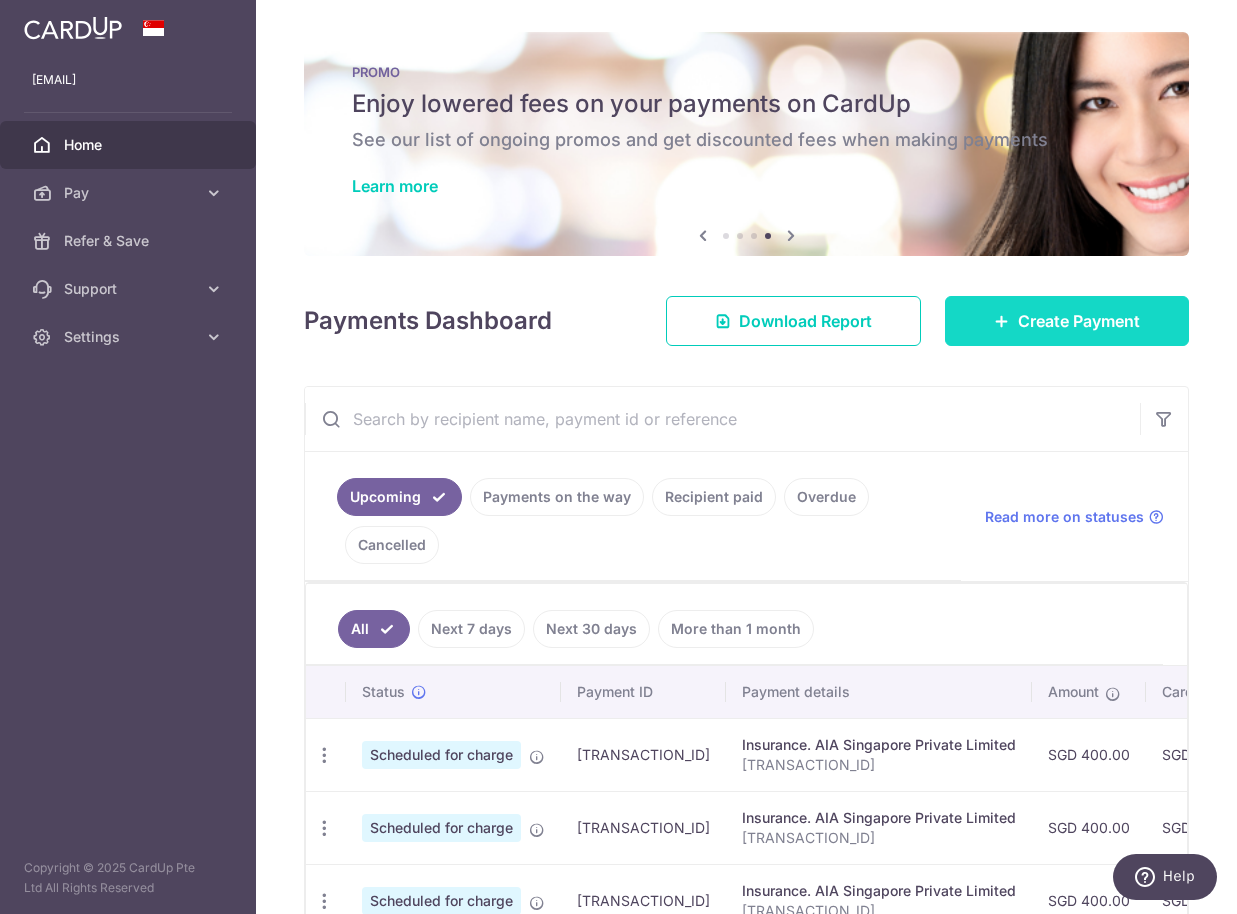 click on "Create Payment" at bounding box center [1079, 321] 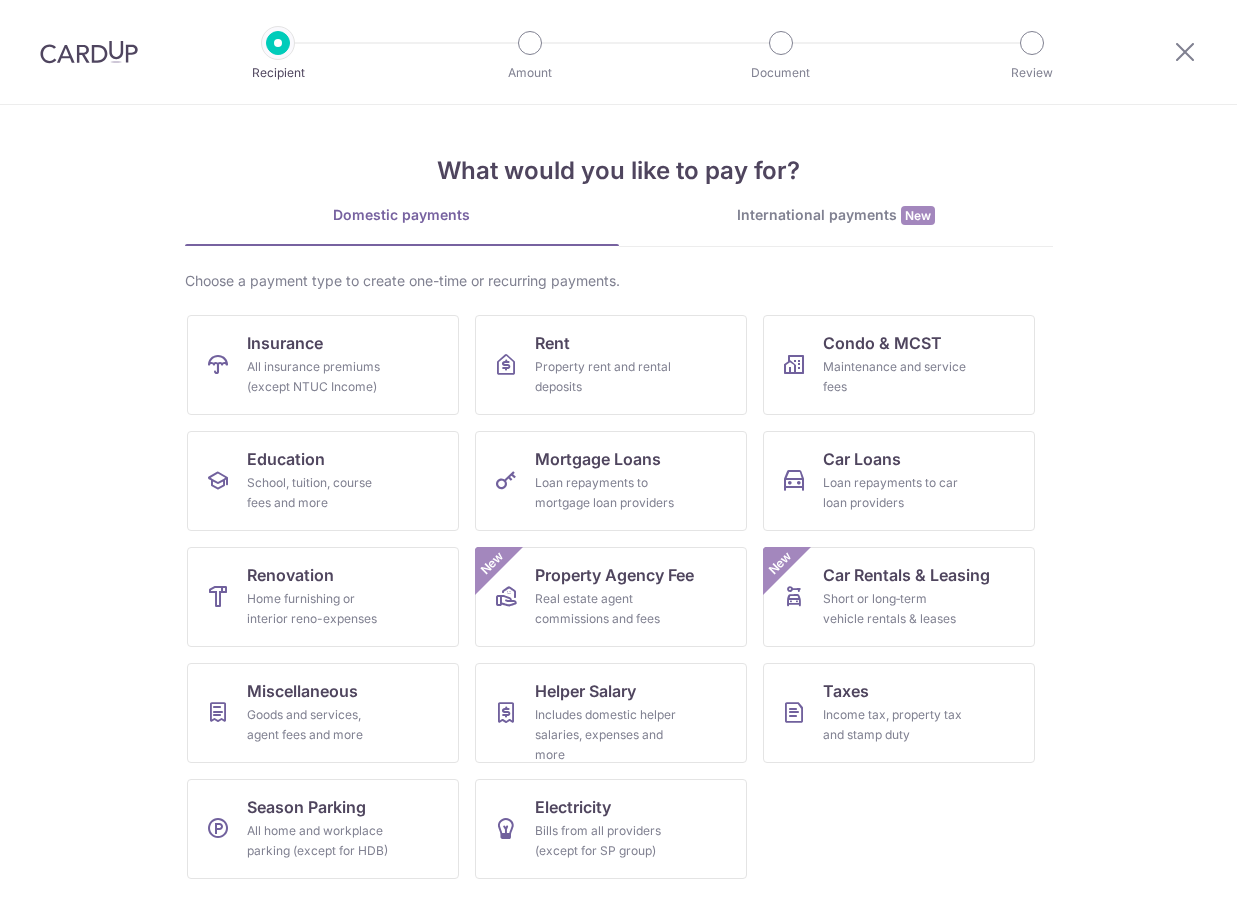 scroll, scrollTop: 0, scrollLeft: 0, axis: both 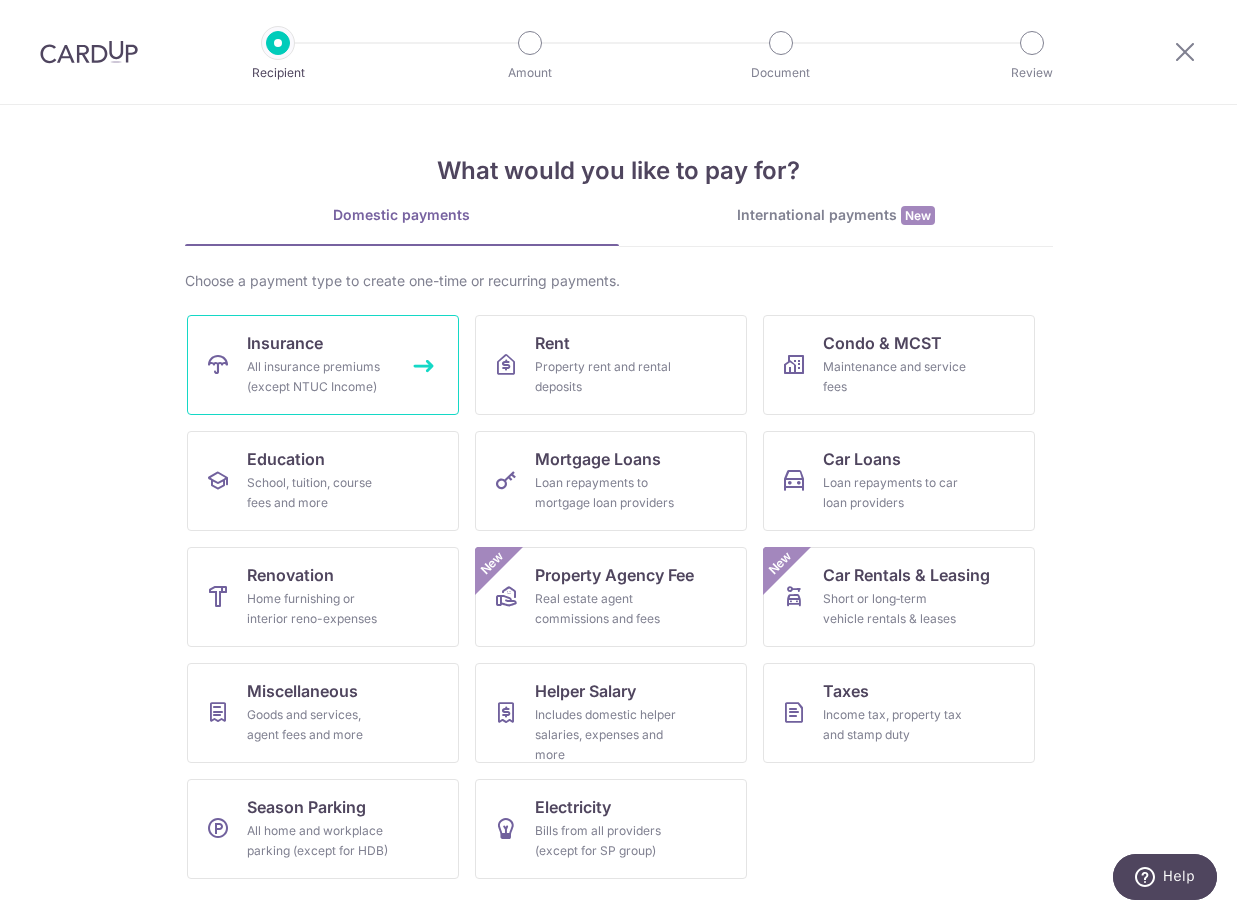 click on "All insurance premiums (except NTUC Income)" at bounding box center [319, 377] 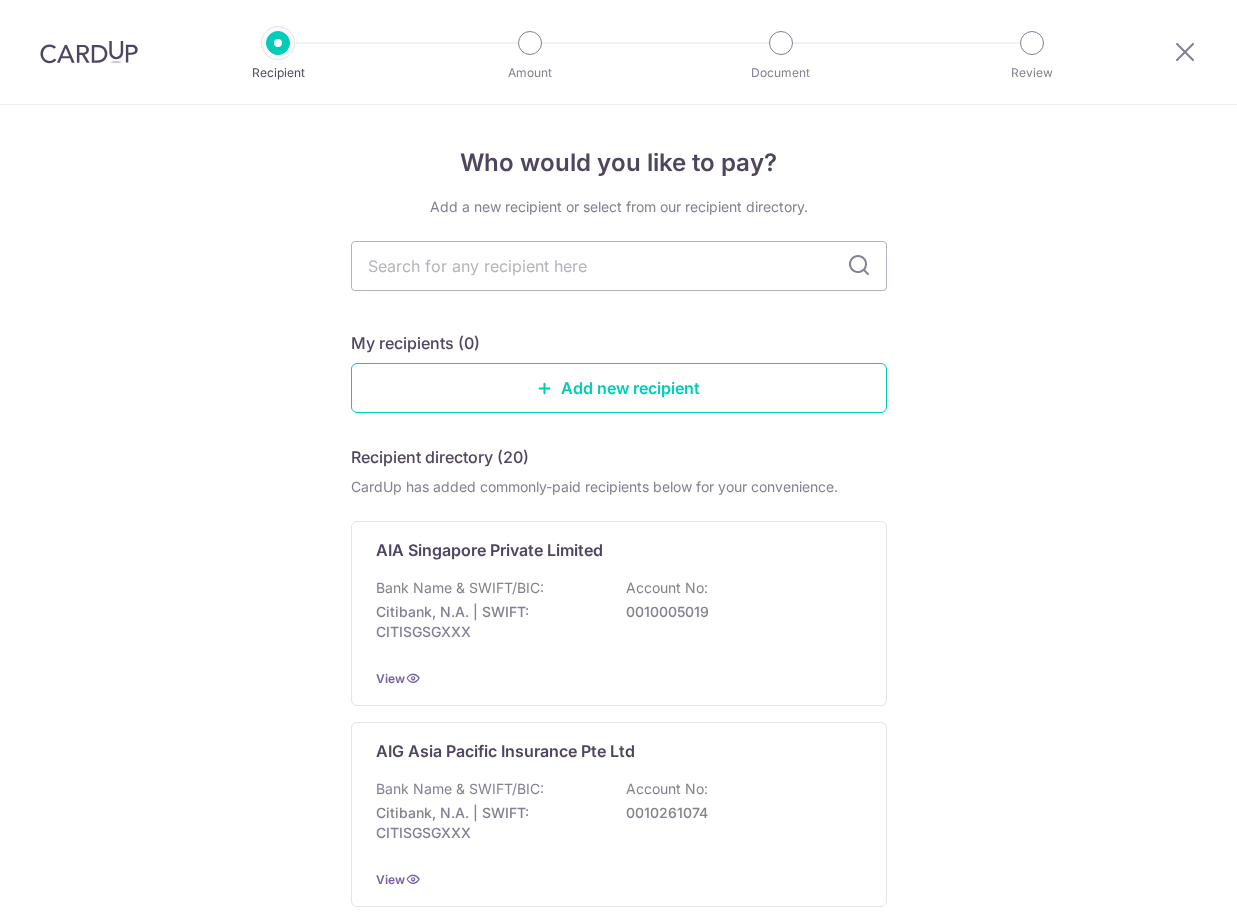 scroll, scrollTop: 0, scrollLeft: 0, axis: both 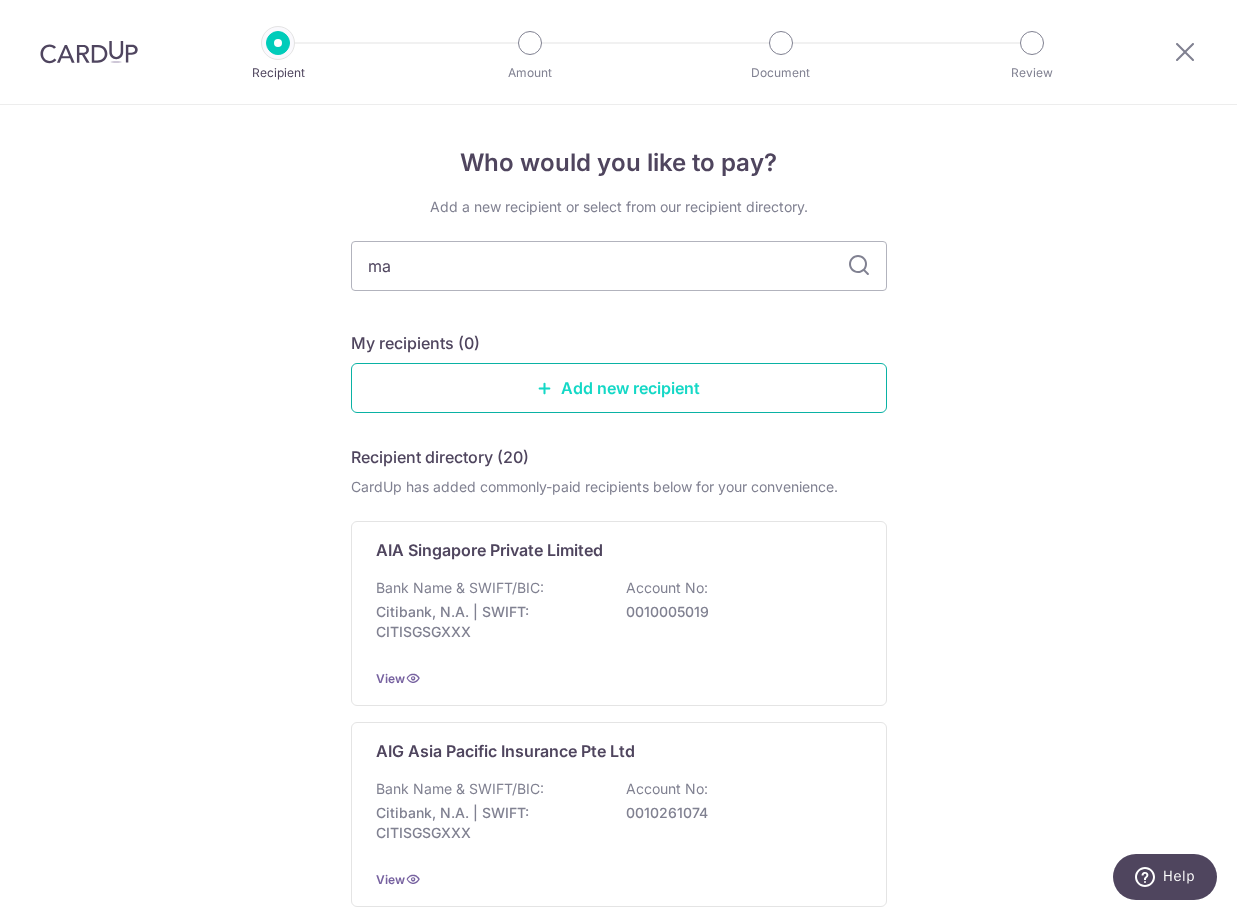 type on "m" 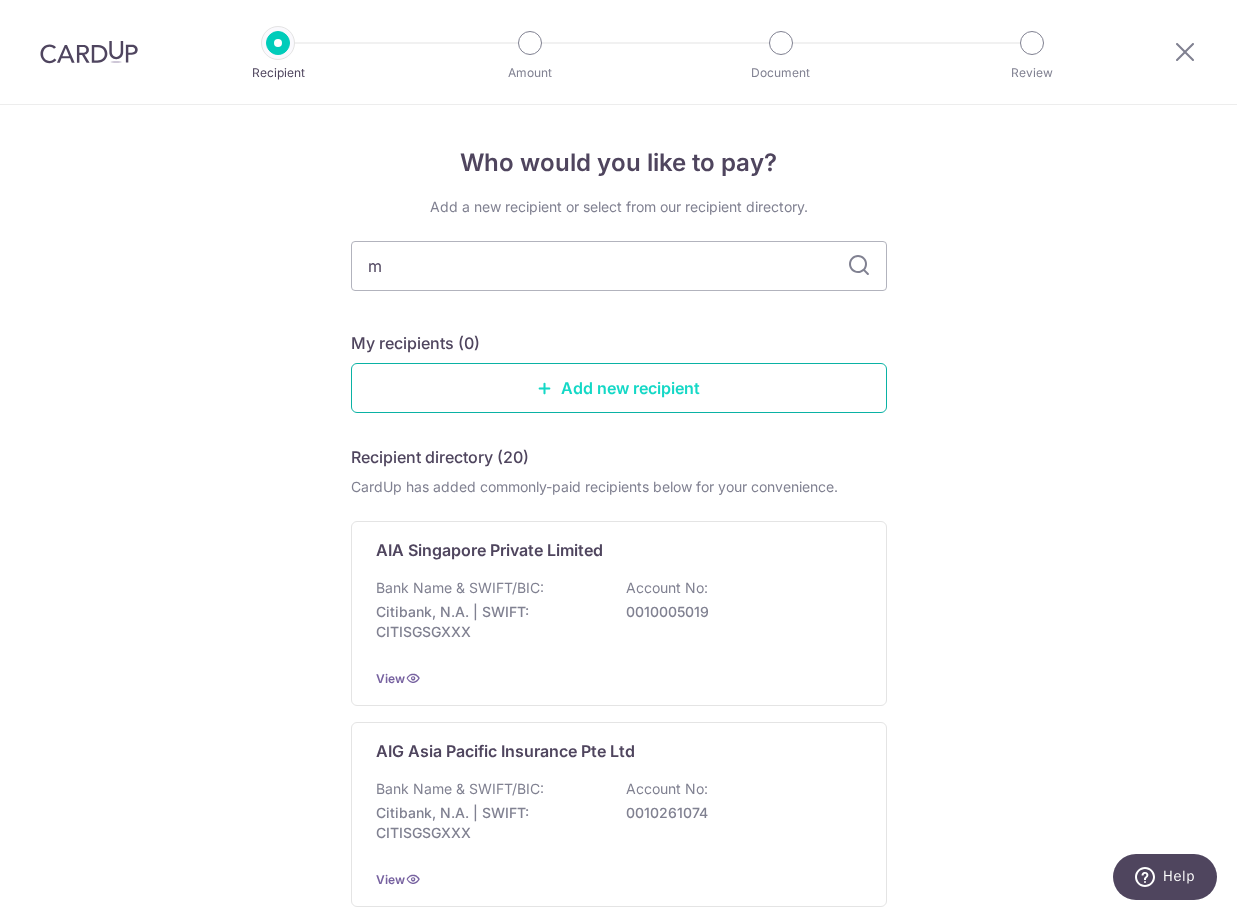 type 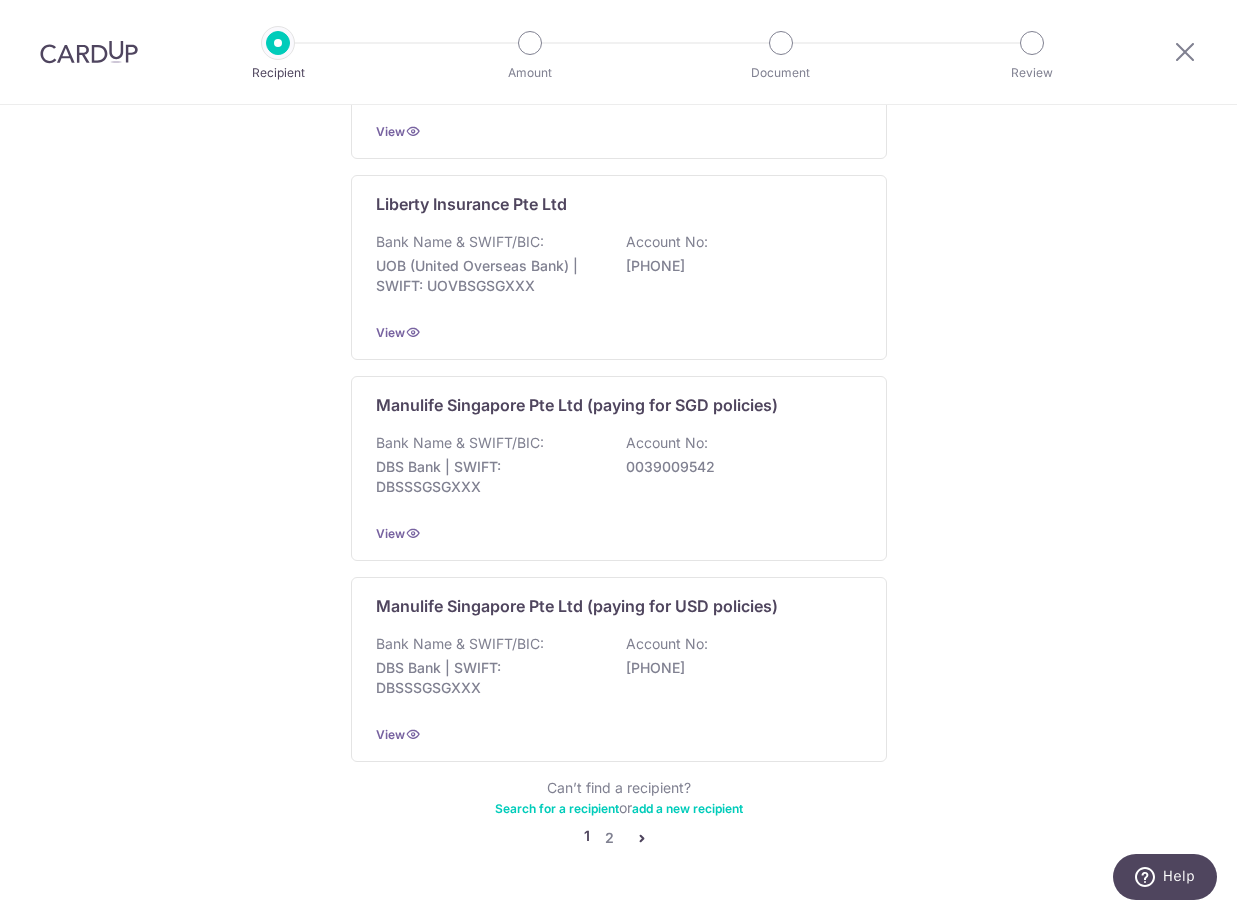 scroll, scrollTop: 1817, scrollLeft: 0, axis: vertical 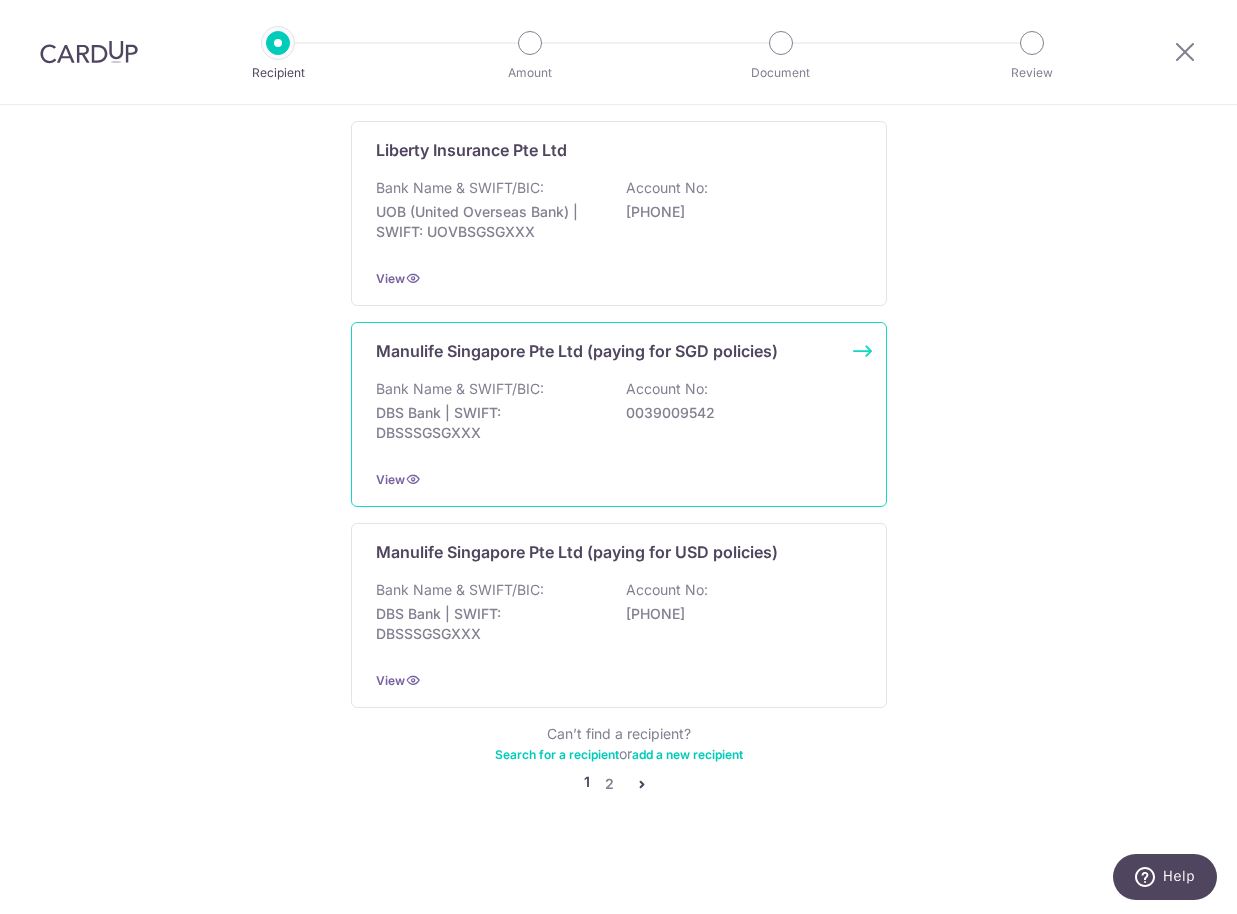 click on "Bank Name & SWIFT/BIC:
DBS Bank | SWIFT: DBSSSGSGXXX
Account No:
0039009542" at bounding box center [619, 416] 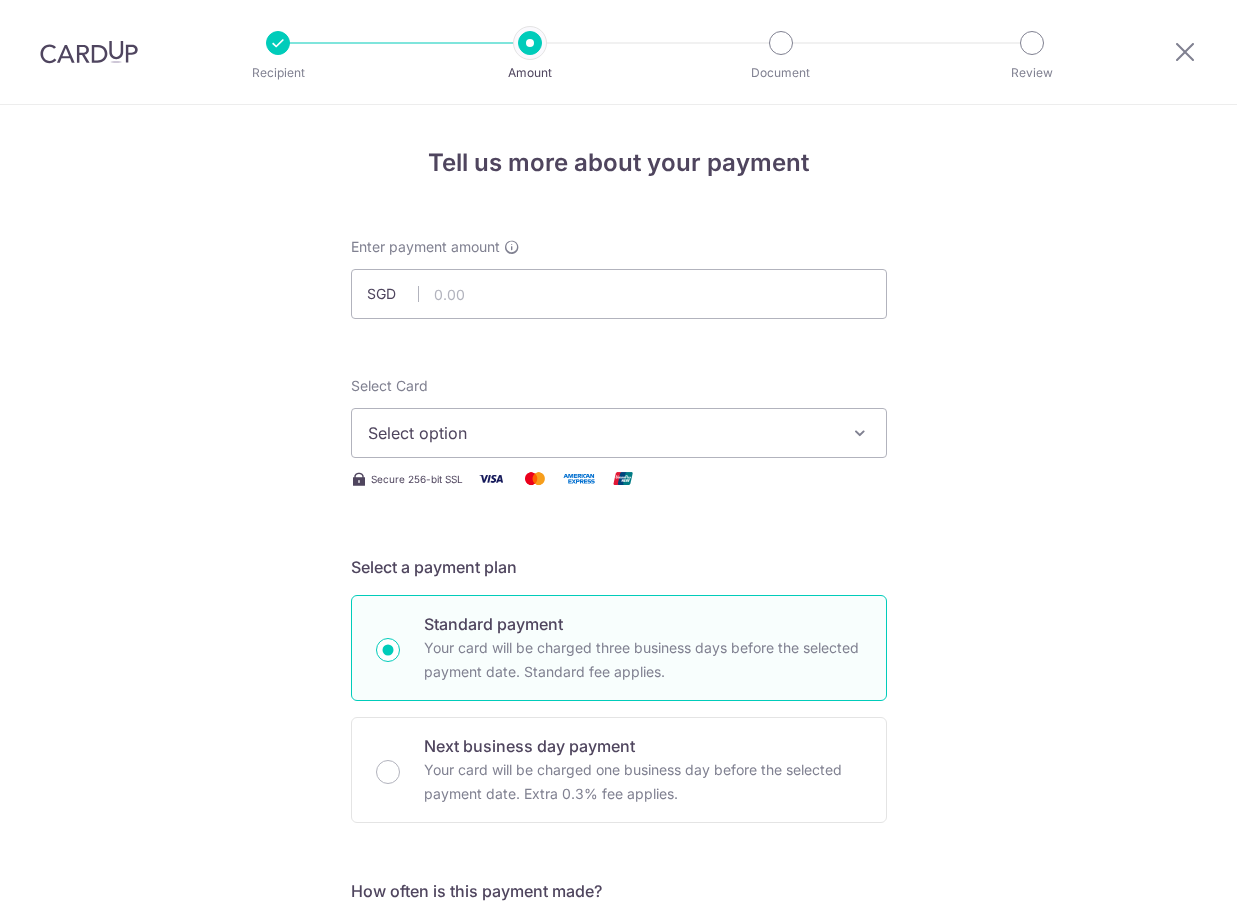 scroll, scrollTop: 0, scrollLeft: 0, axis: both 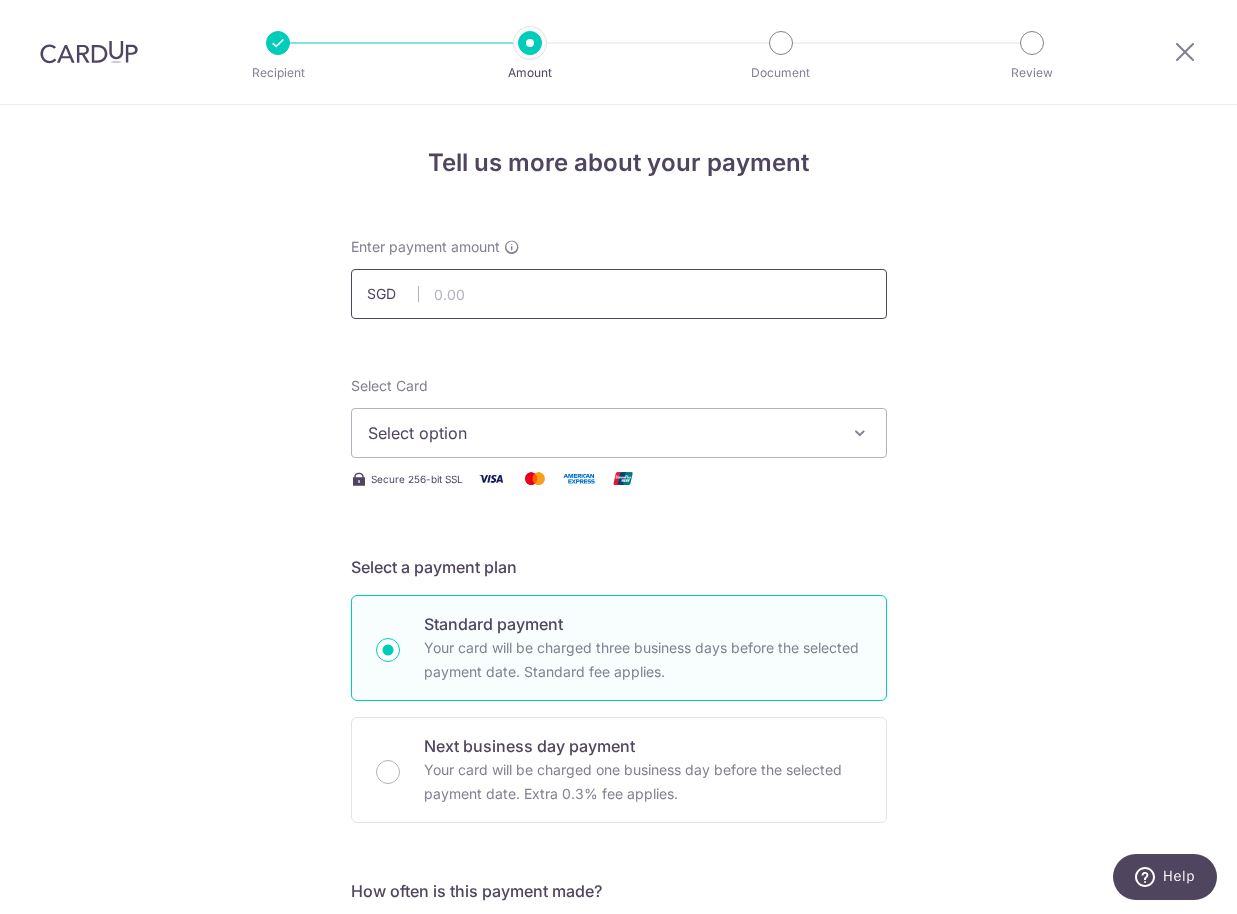 click at bounding box center (619, 294) 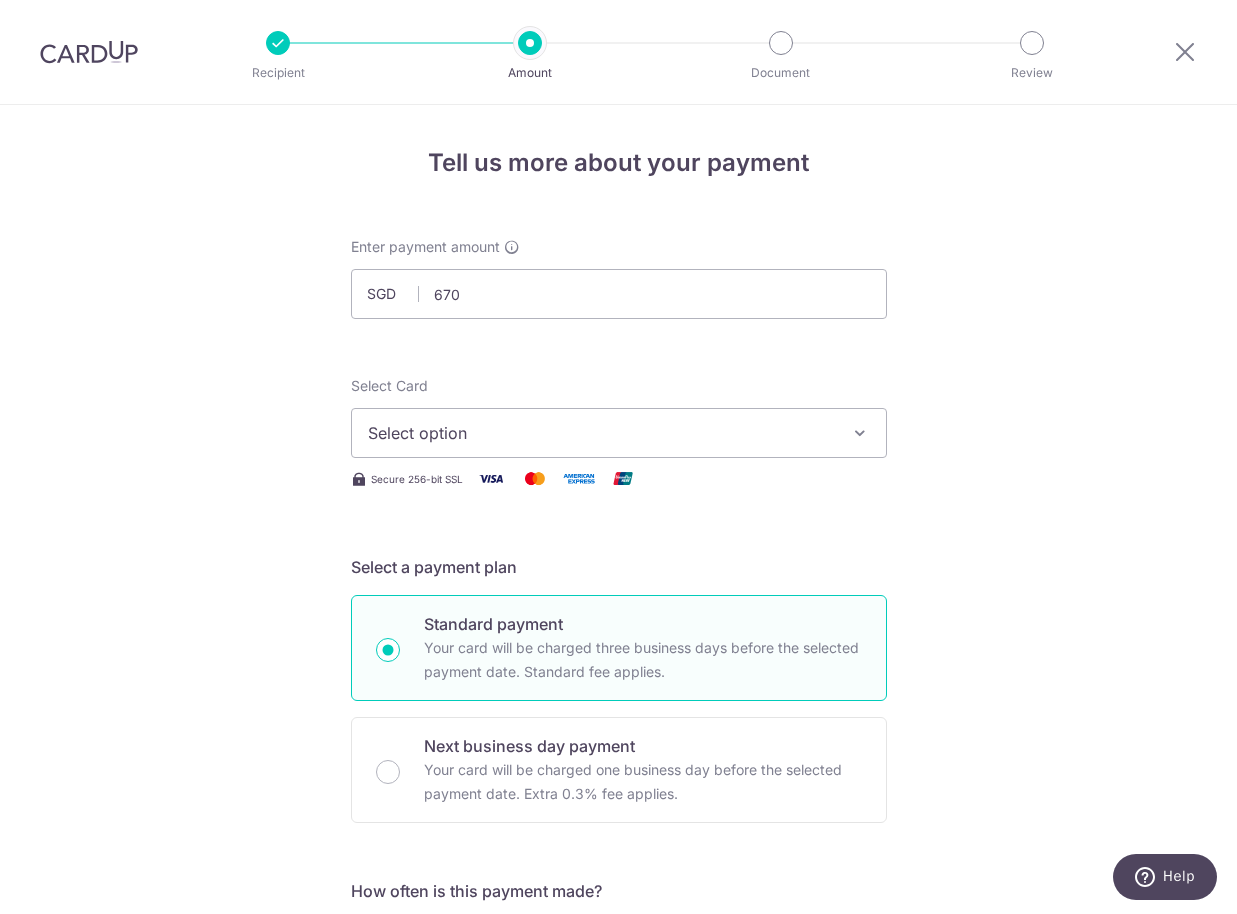 type on "670.00" 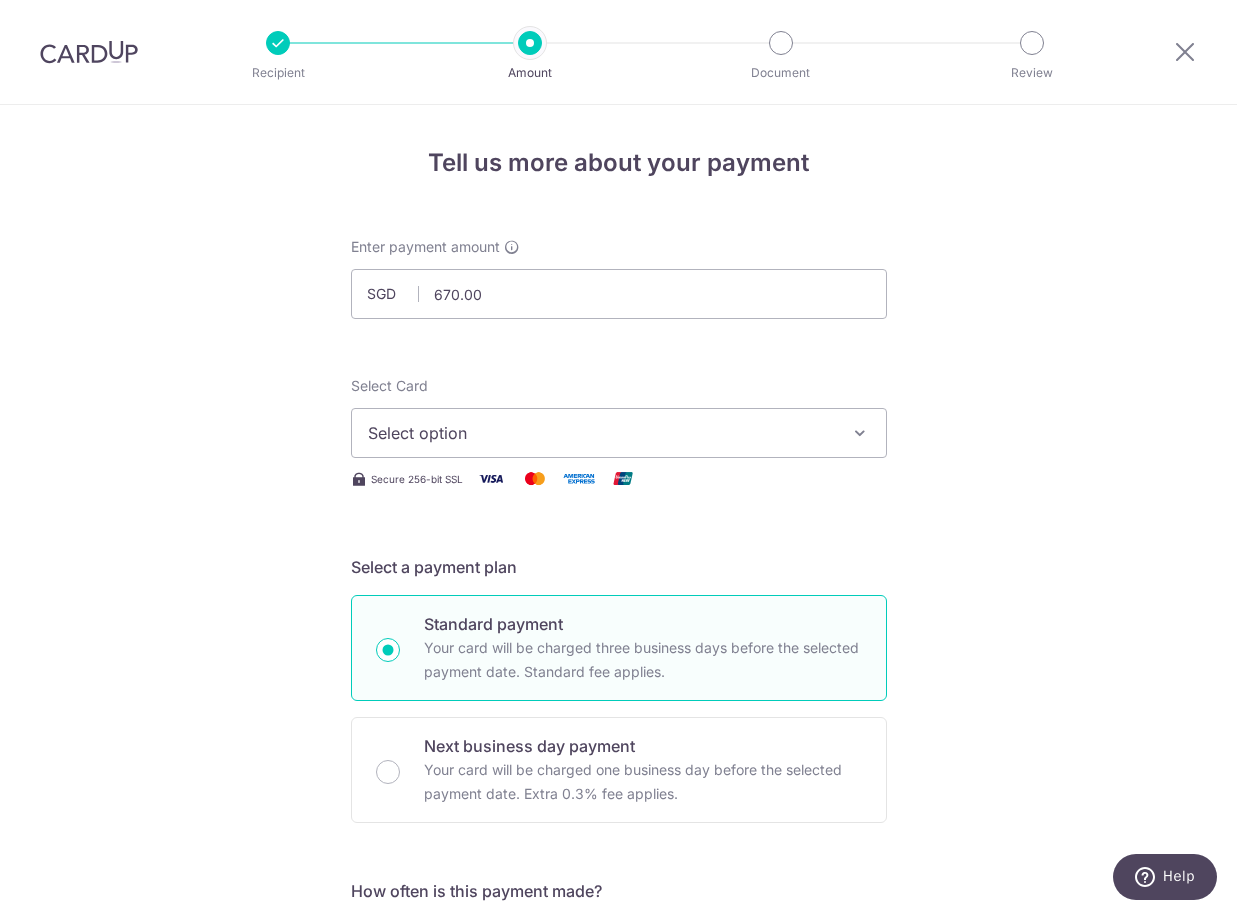 click on "Select option" at bounding box center [601, 433] 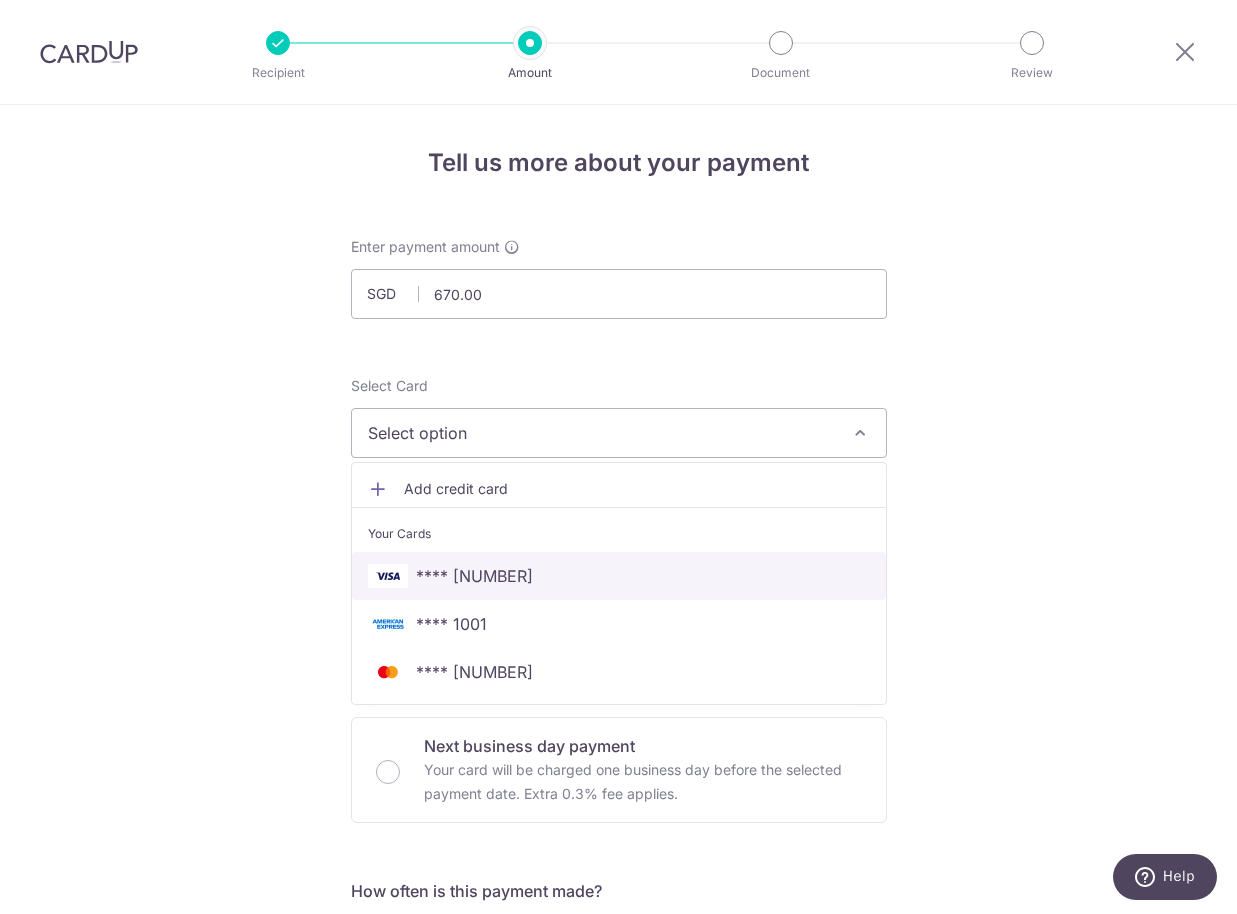 click on "**** 0454" at bounding box center [619, 576] 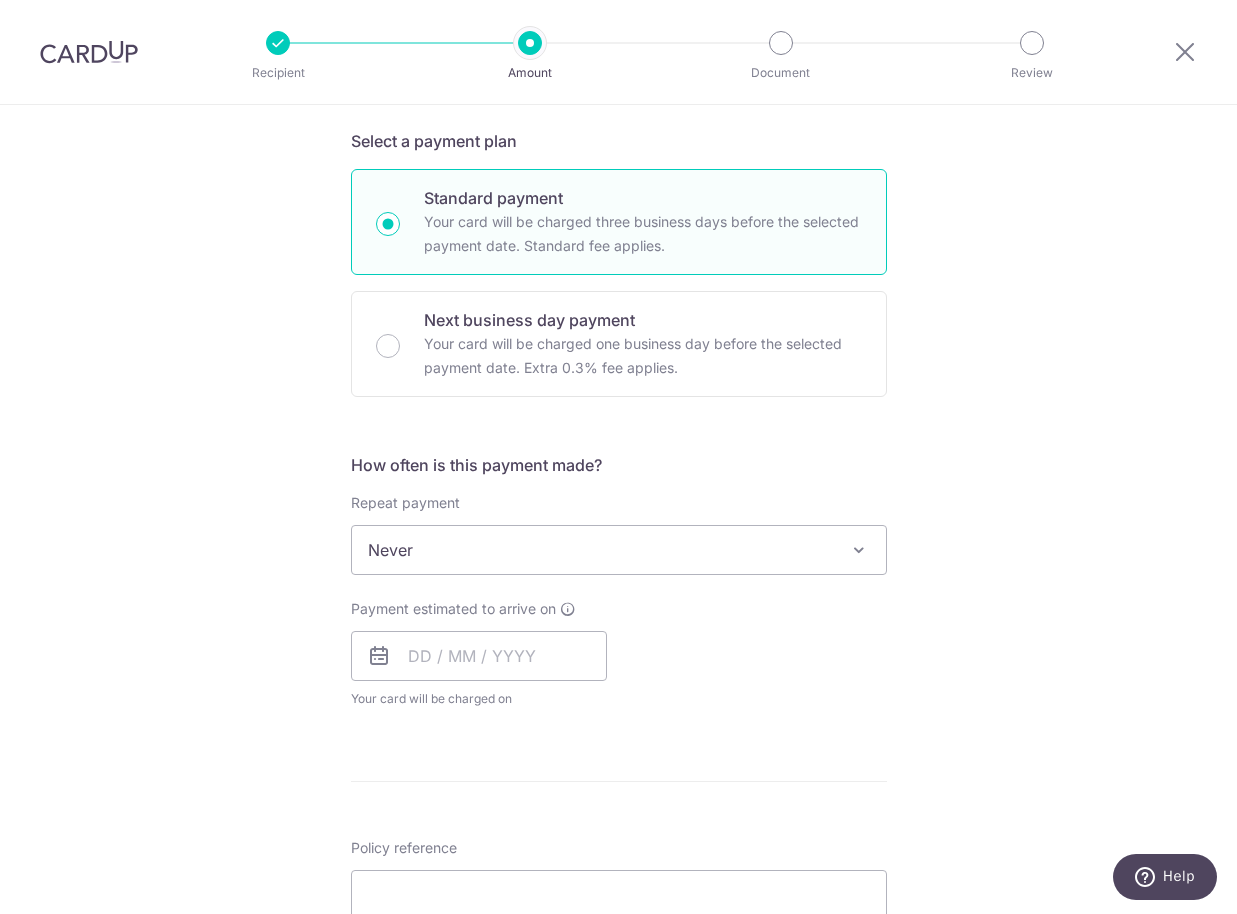 scroll, scrollTop: 492, scrollLeft: 0, axis: vertical 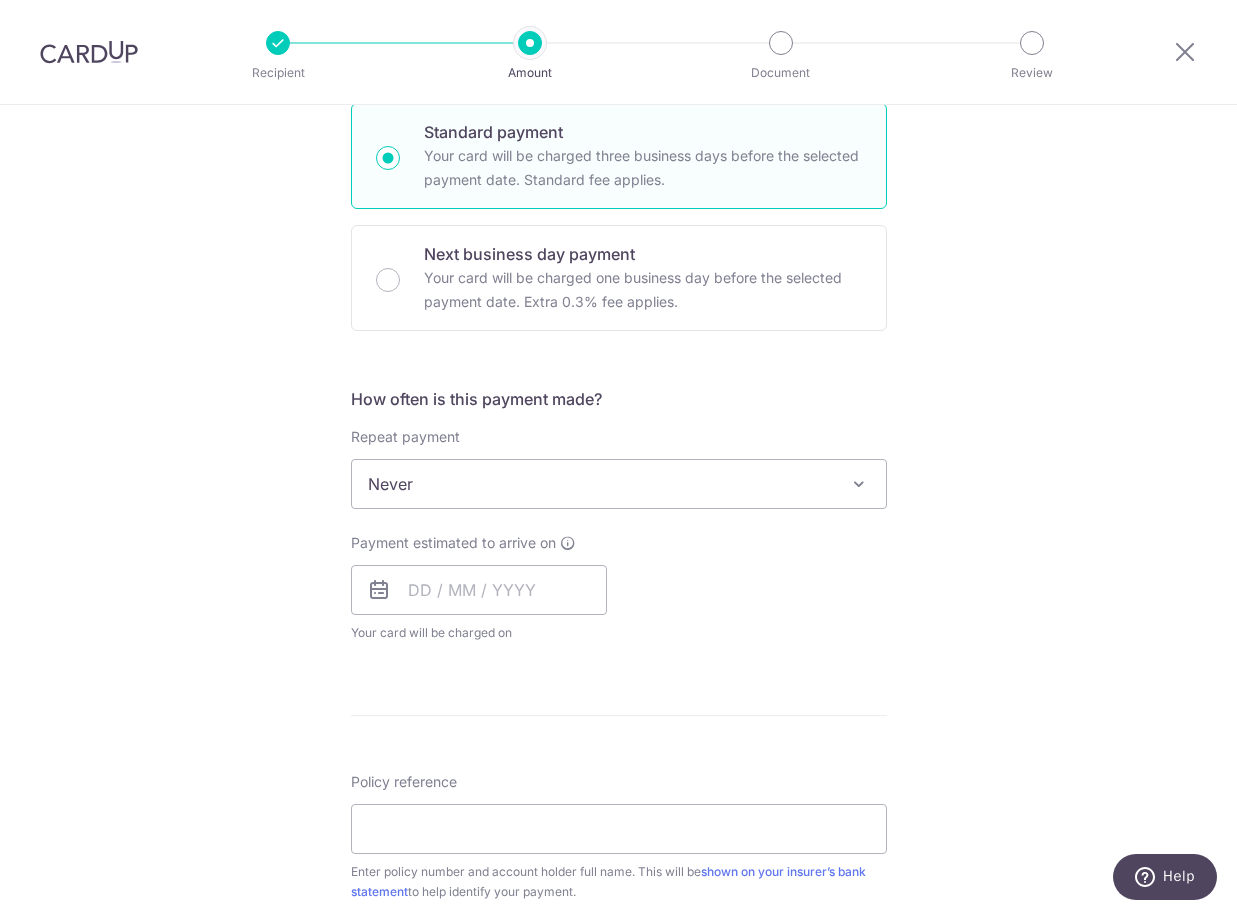 click on "Never" at bounding box center [619, 484] 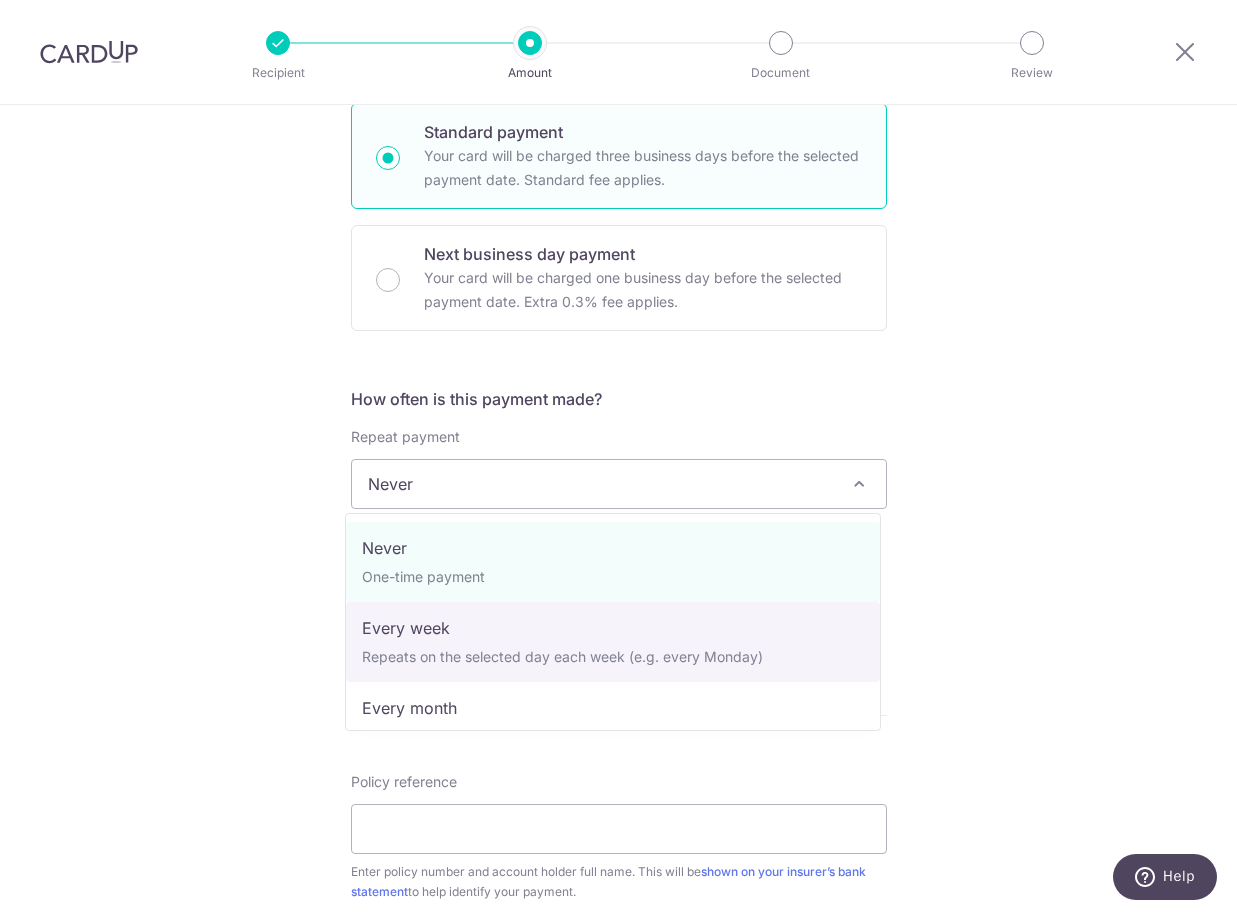 scroll, scrollTop: 30, scrollLeft: 0, axis: vertical 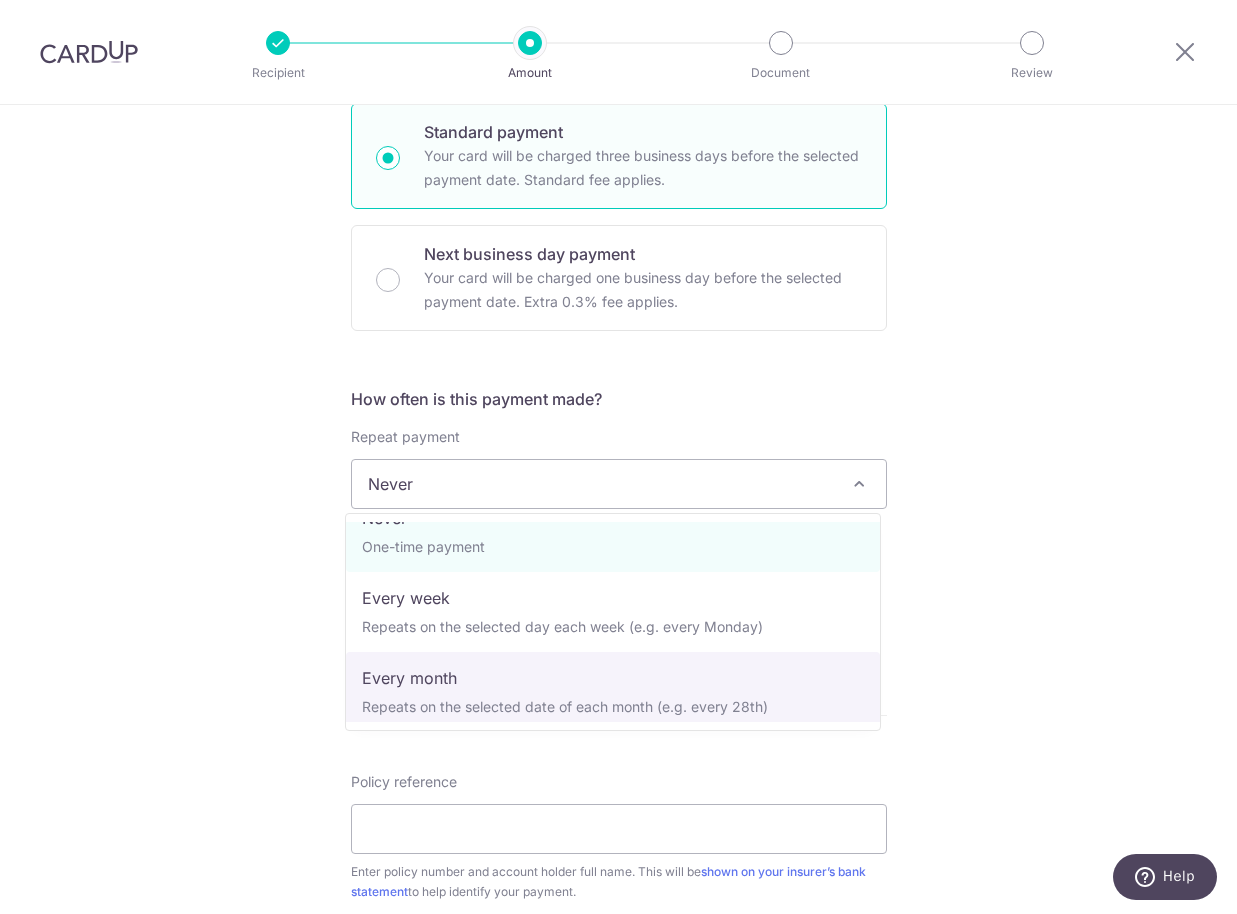 select on "3" 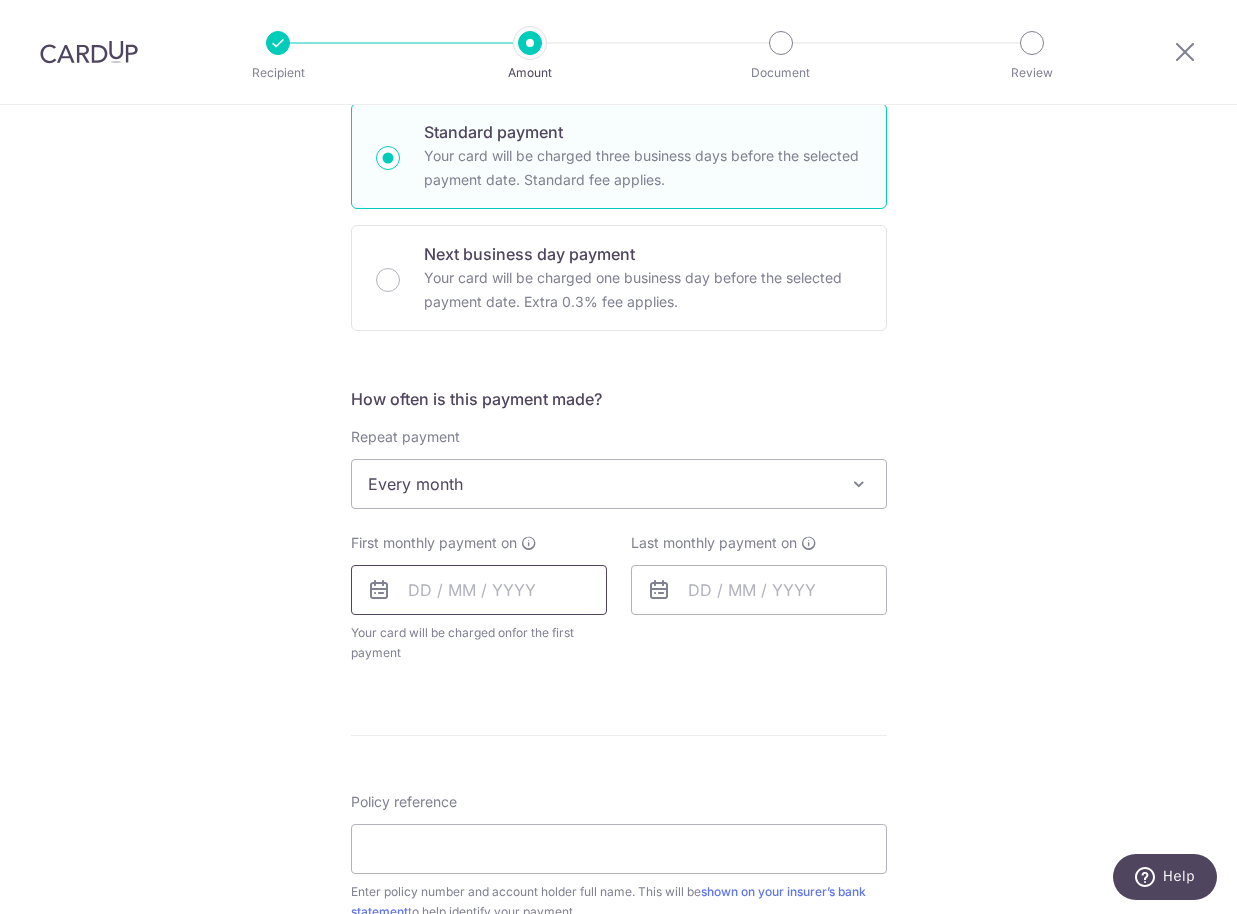 click at bounding box center (479, 590) 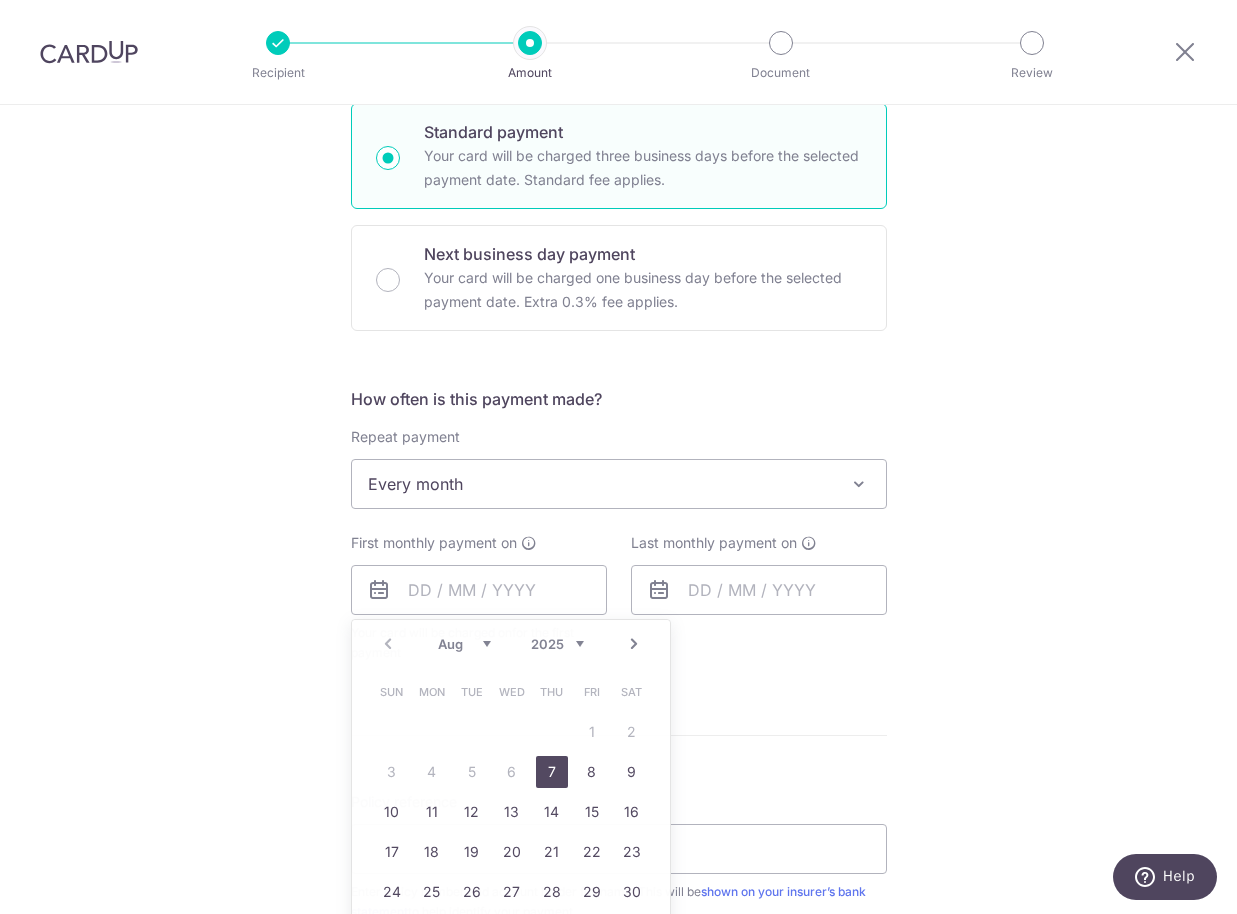 click on "Tell us more about your payment
Enter payment amount
SGD
670.00
670.00
Select Card
**** 0454
Add credit card
Your Cards
**** 0454
**** 1001
**** 0200
Secure 256-bit SSL
Text
New card details
Card" at bounding box center [618, 527] 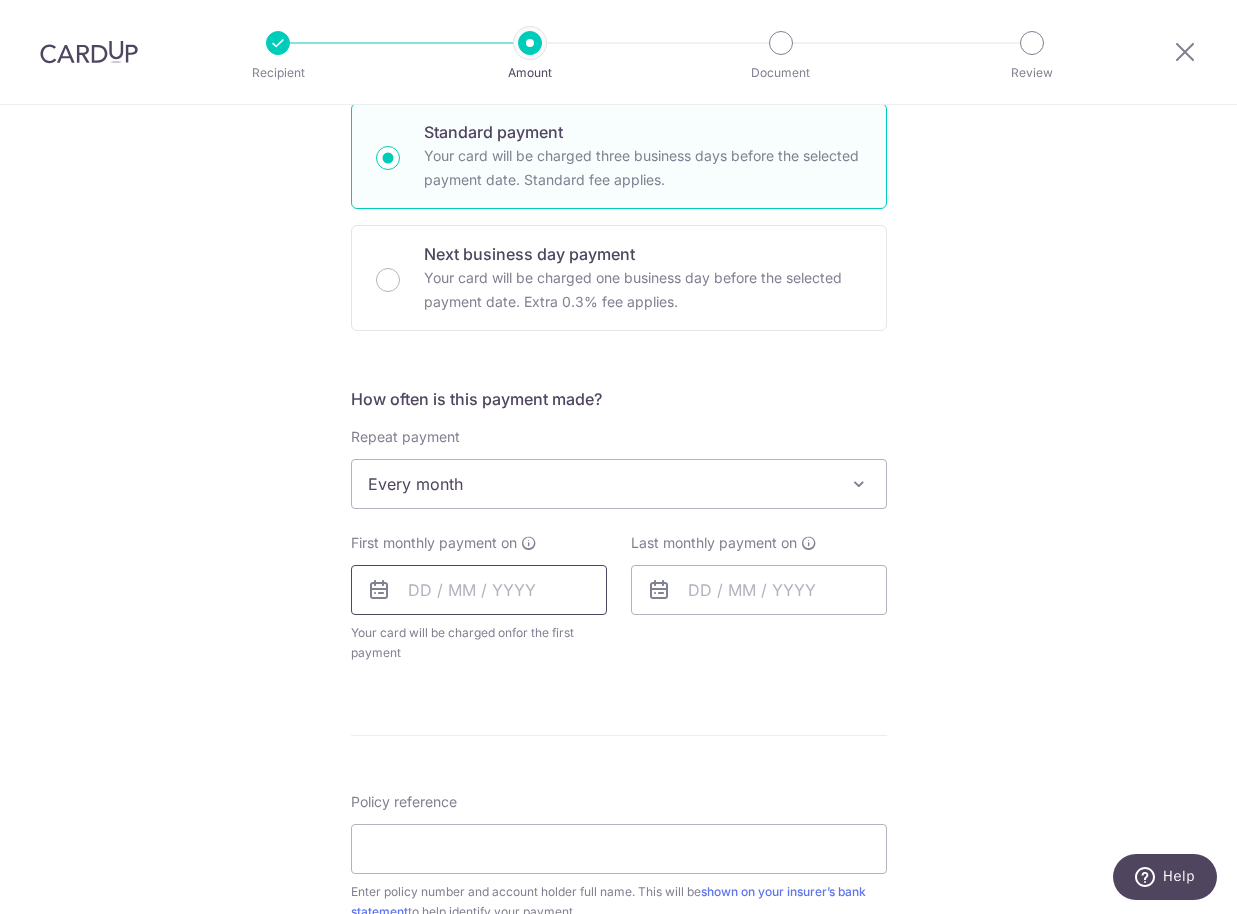 click at bounding box center (479, 590) 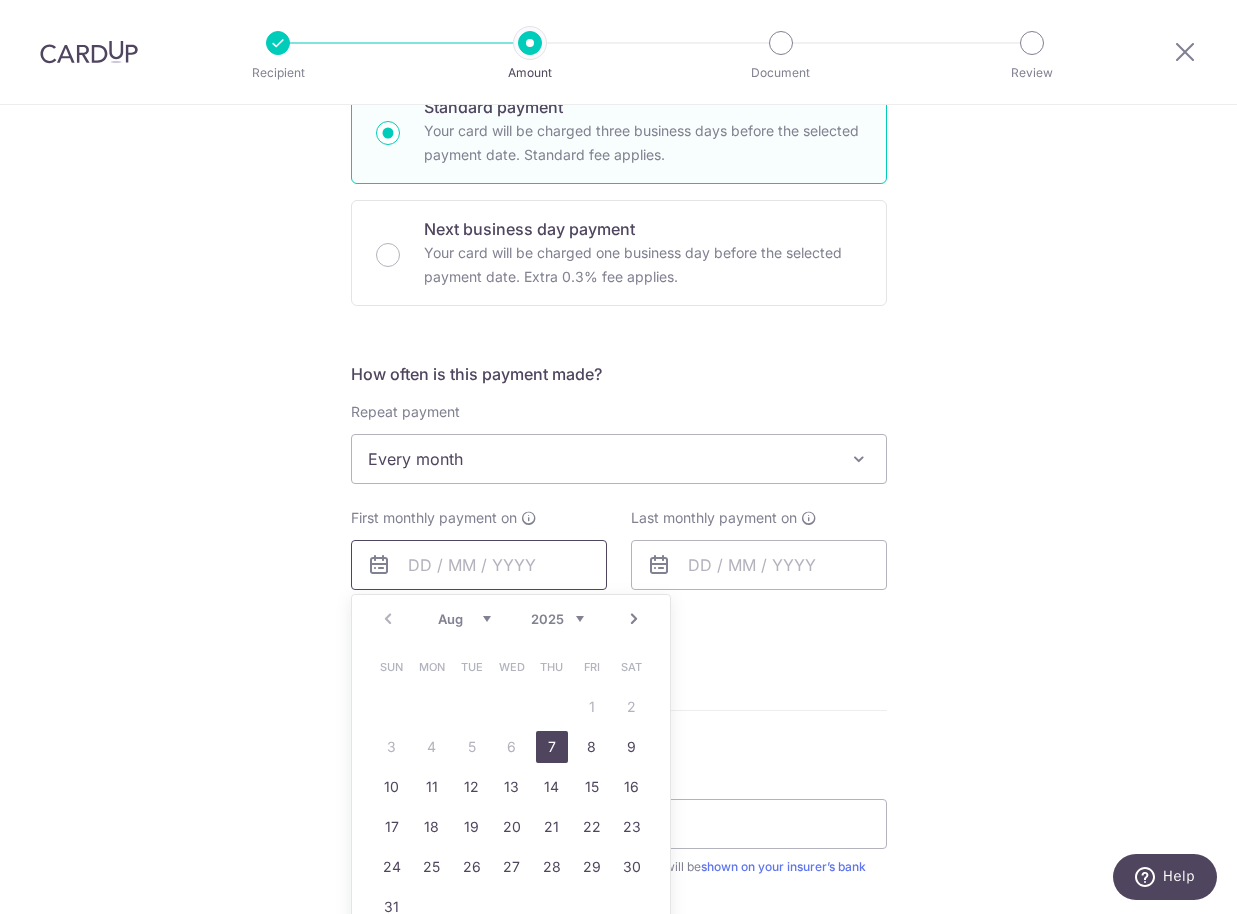 scroll, scrollTop: 518, scrollLeft: 0, axis: vertical 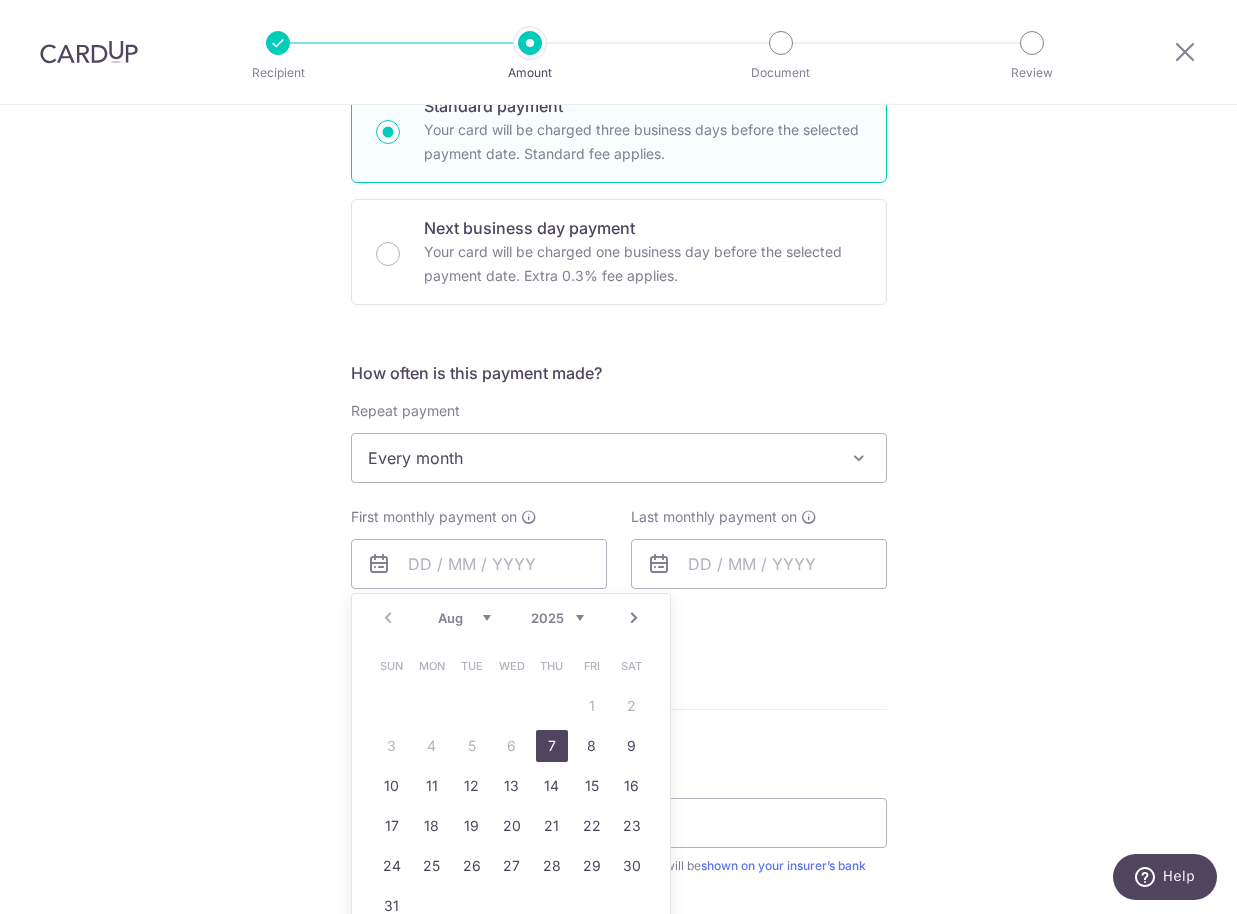 click on "7" at bounding box center (552, 746) 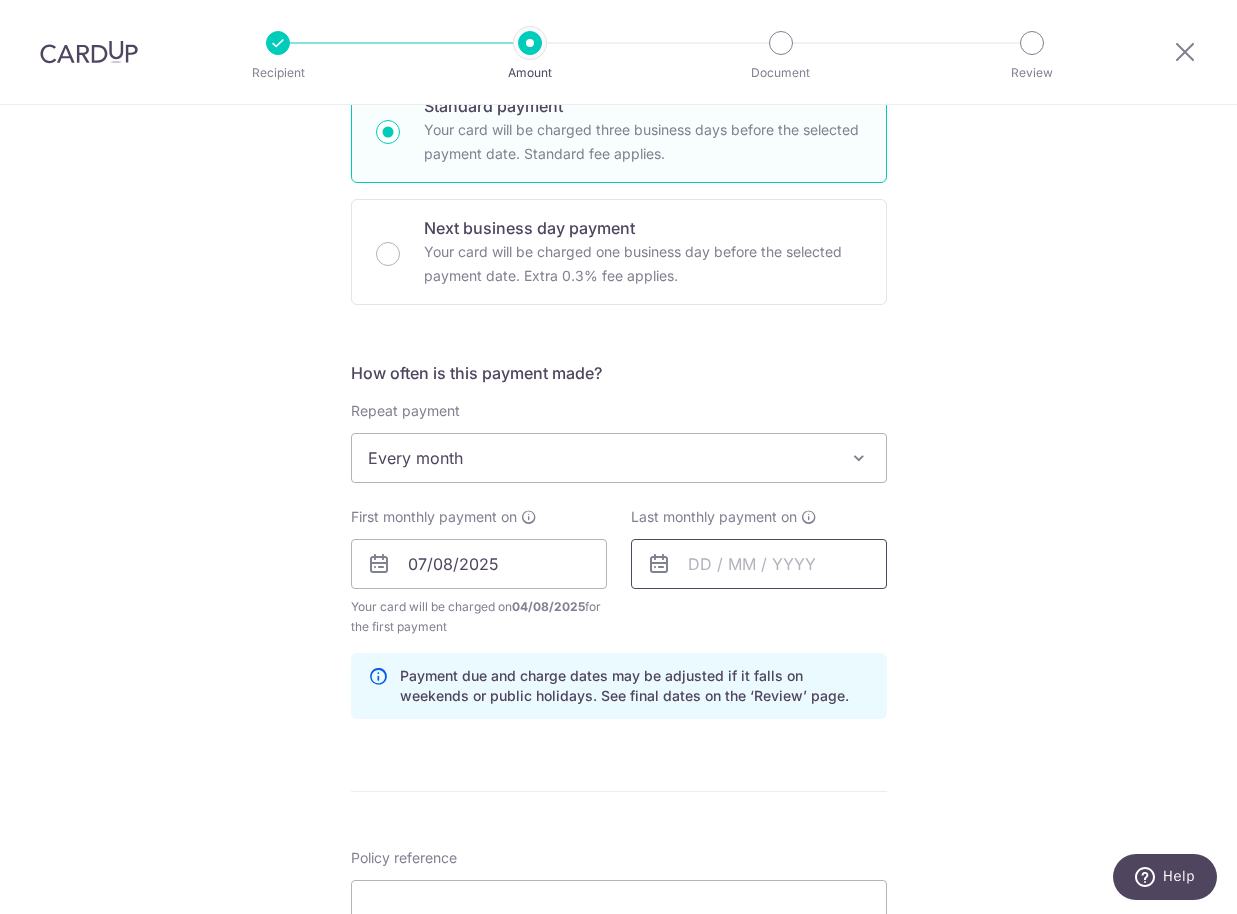 click at bounding box center [759, 564] 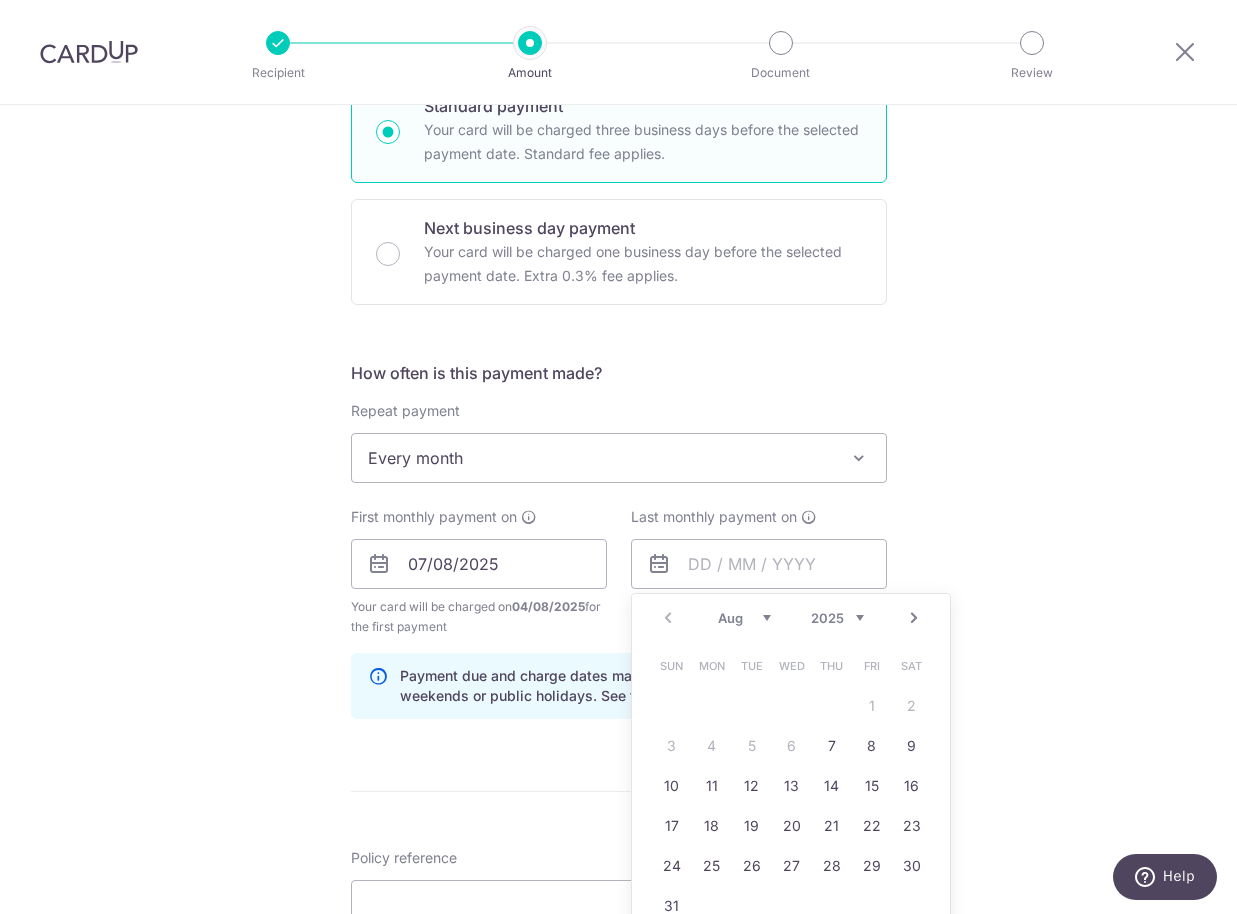 click on "2025 2026 2027 2028 2029 2030 2031 2032 2033 2034 2035" at bounding box center [837, 618] 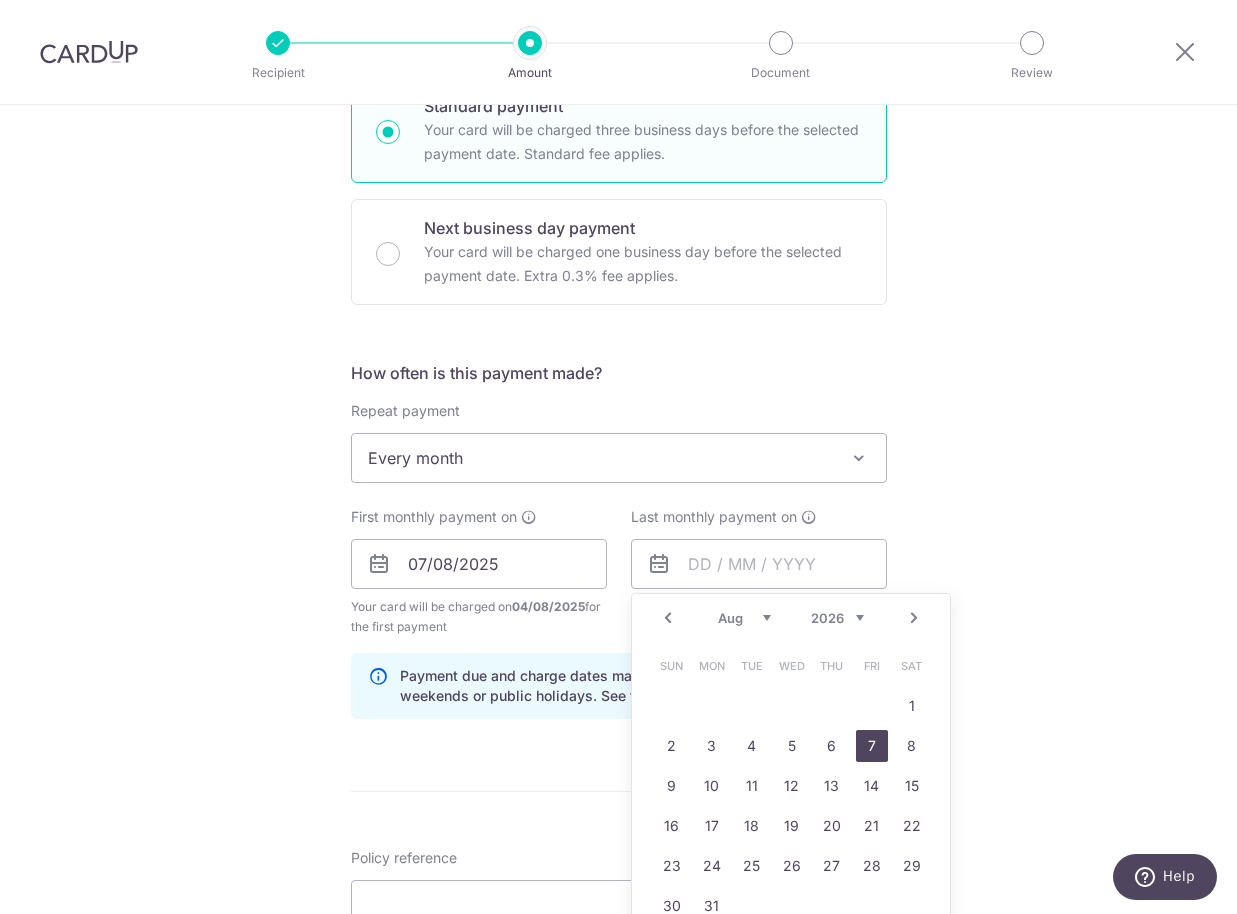 click on "7" at bounding box center (872, 746) 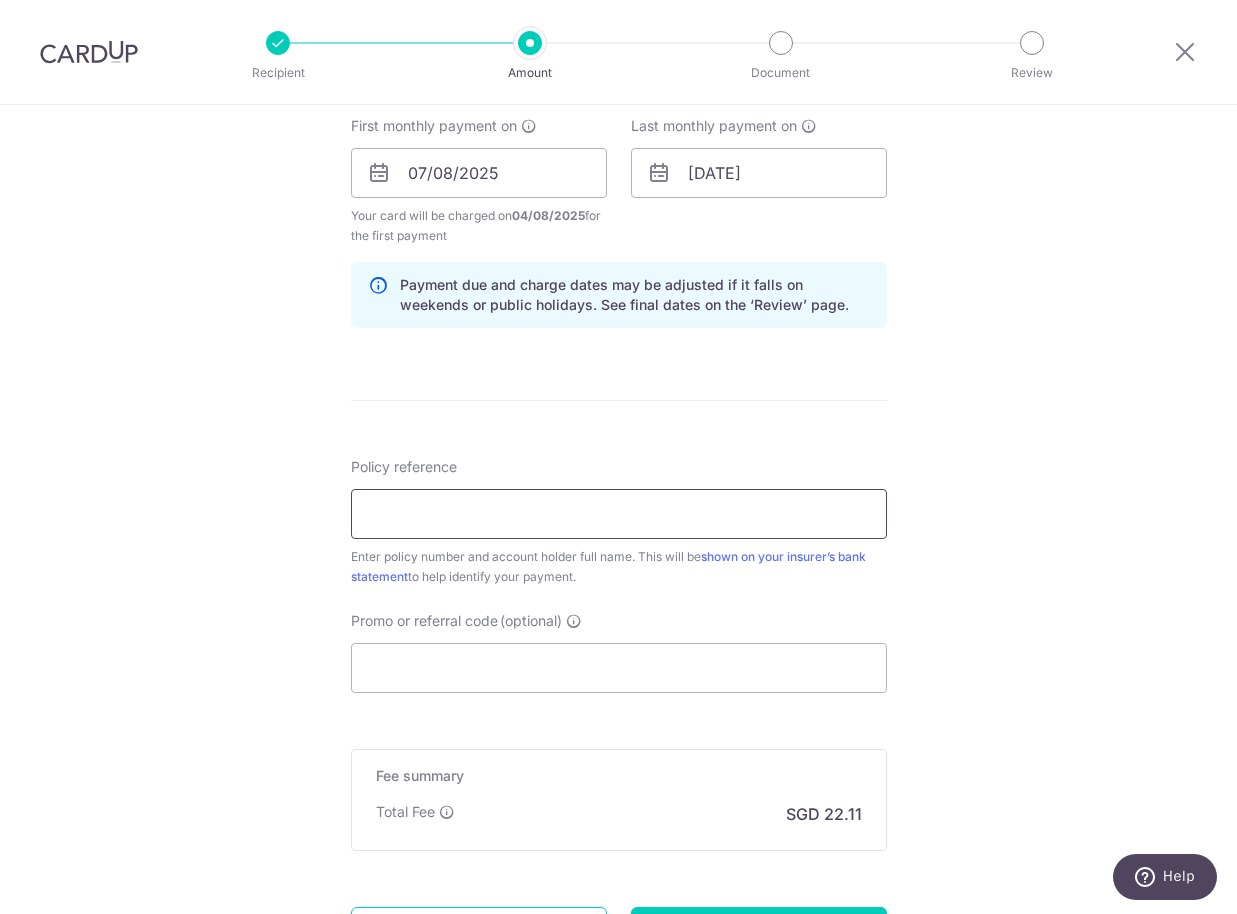 scroll, scrollTop: 915, scrollLeft: 0, axis: vertical 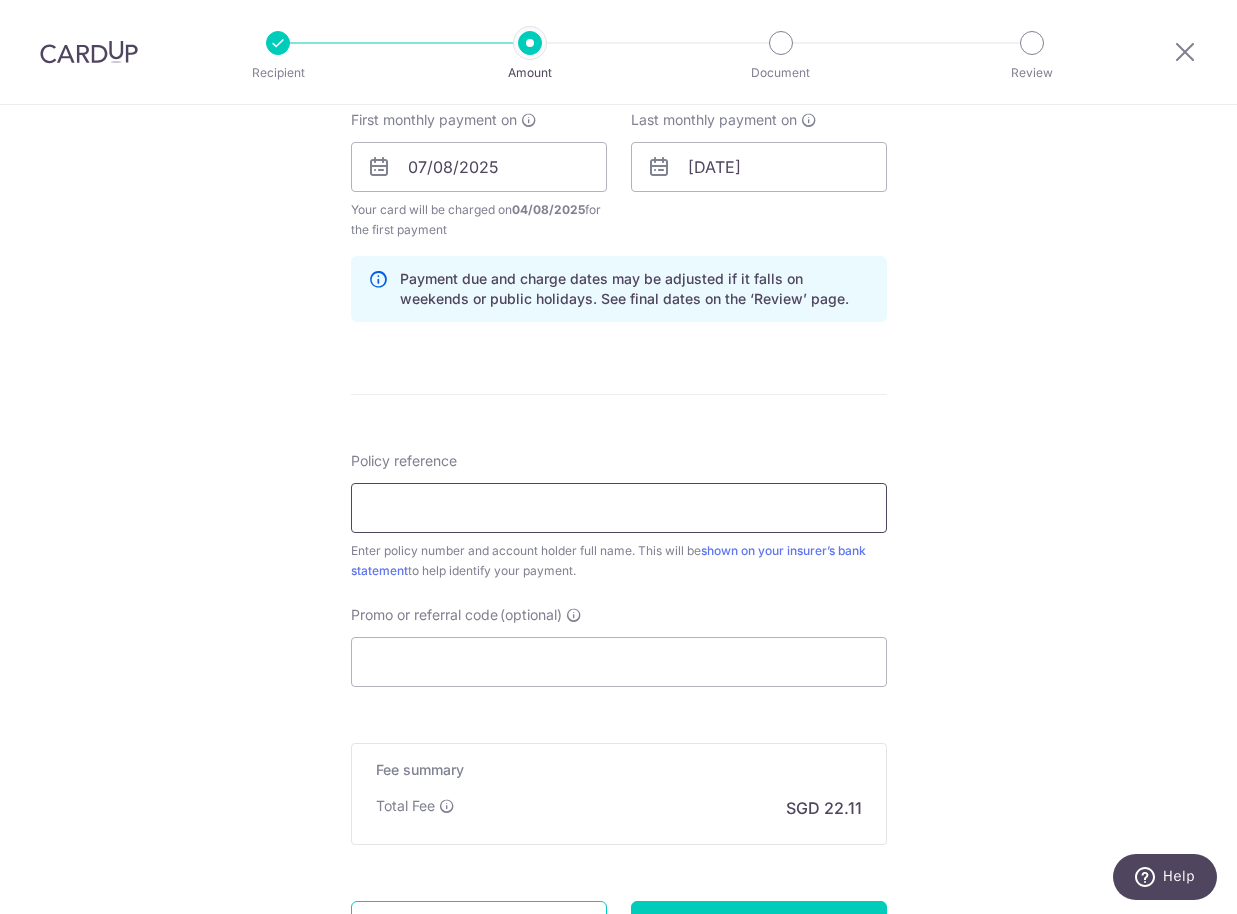 click on "Policy reference" at bounding box center (619, 508) 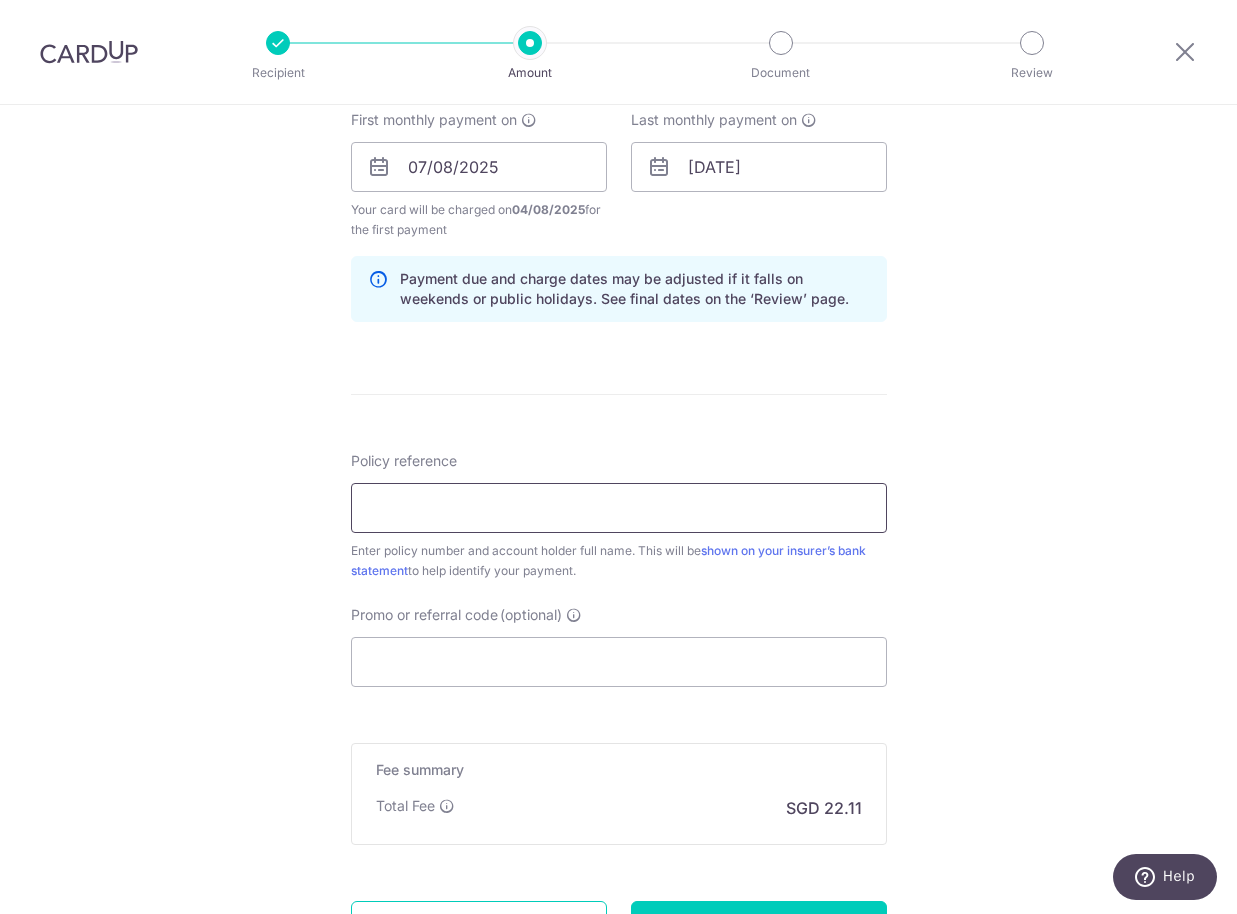 click on "Policy reference" at bounding box center [619, 508] 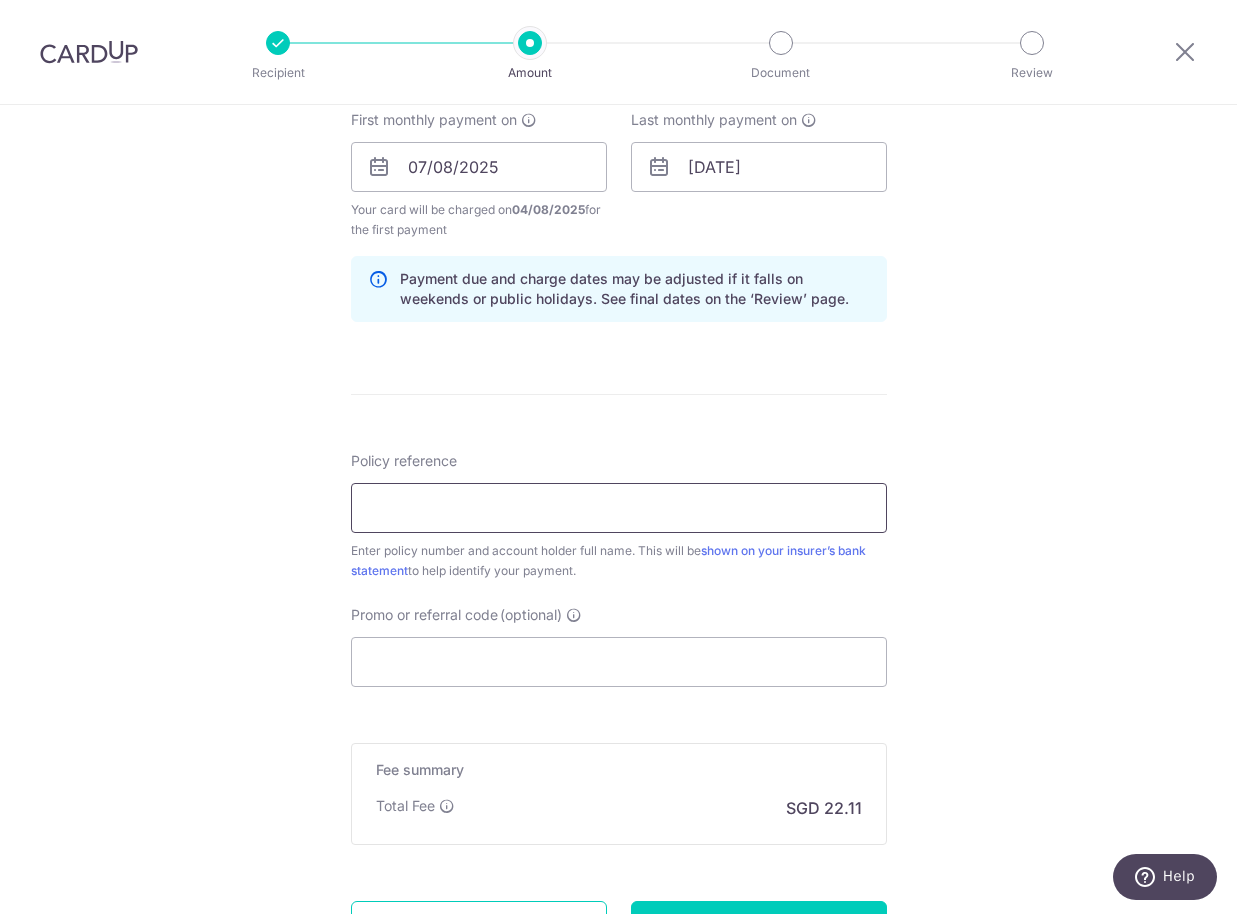 paste on "2450945062" 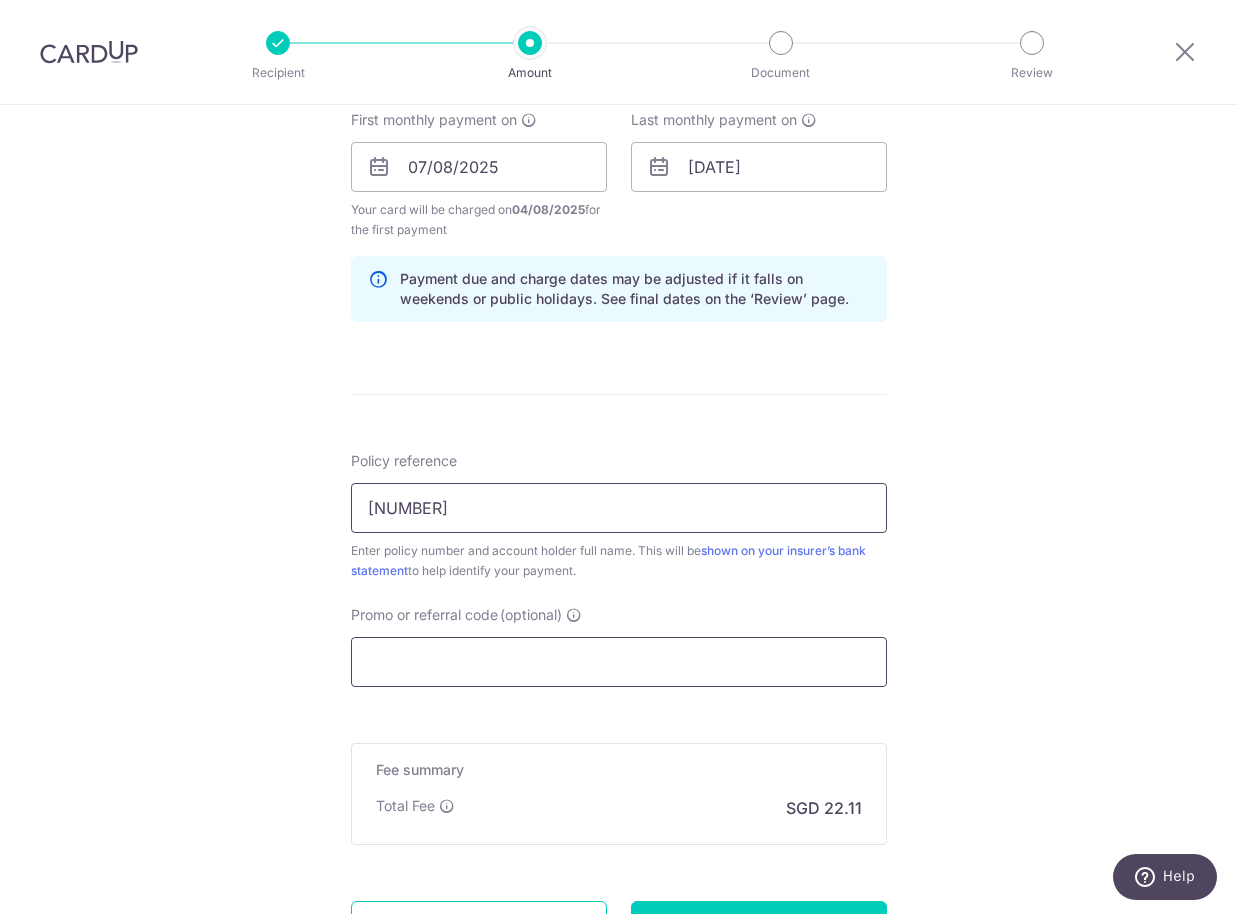 type on "2450945062" 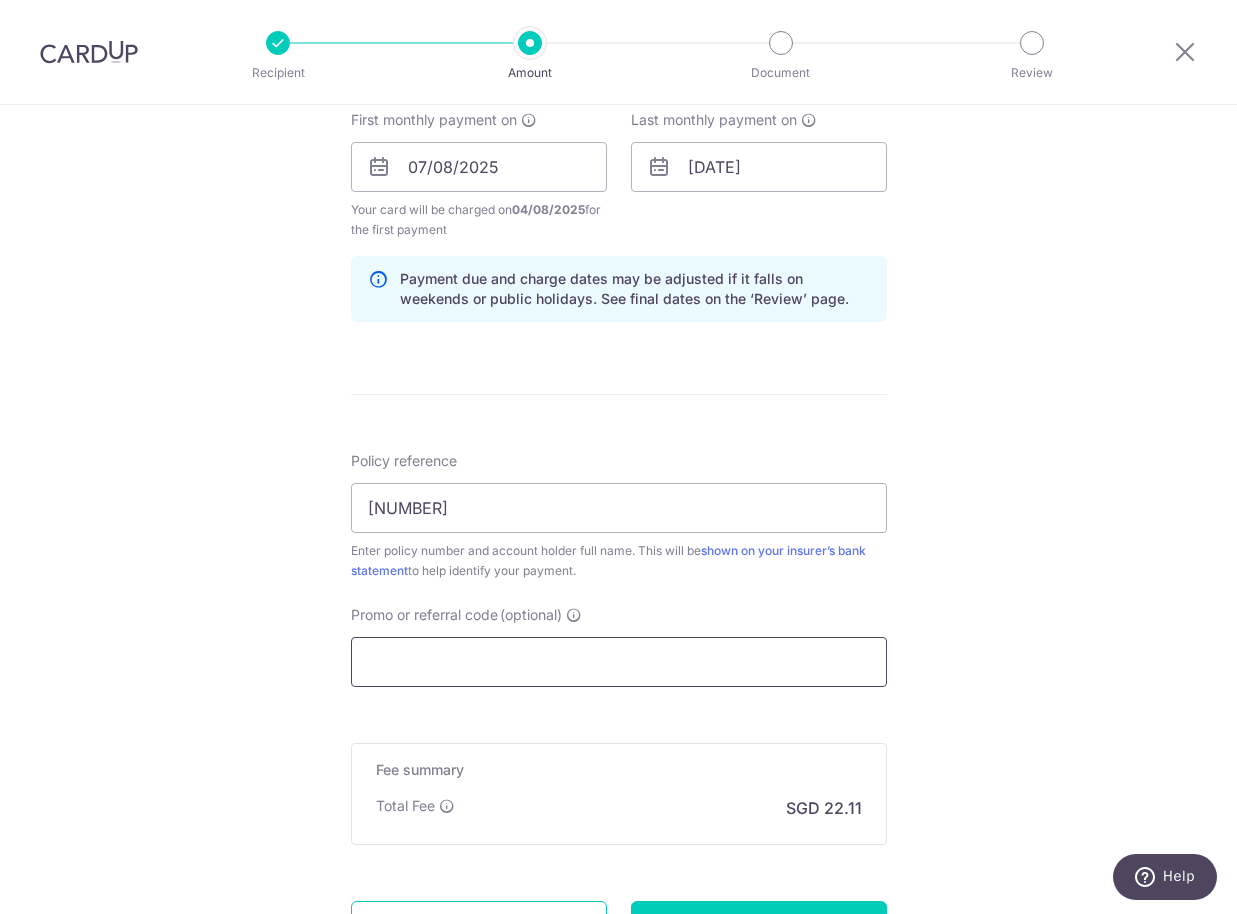 click on "Promo or referral code
(optional)" at bounding box center [619, 662] 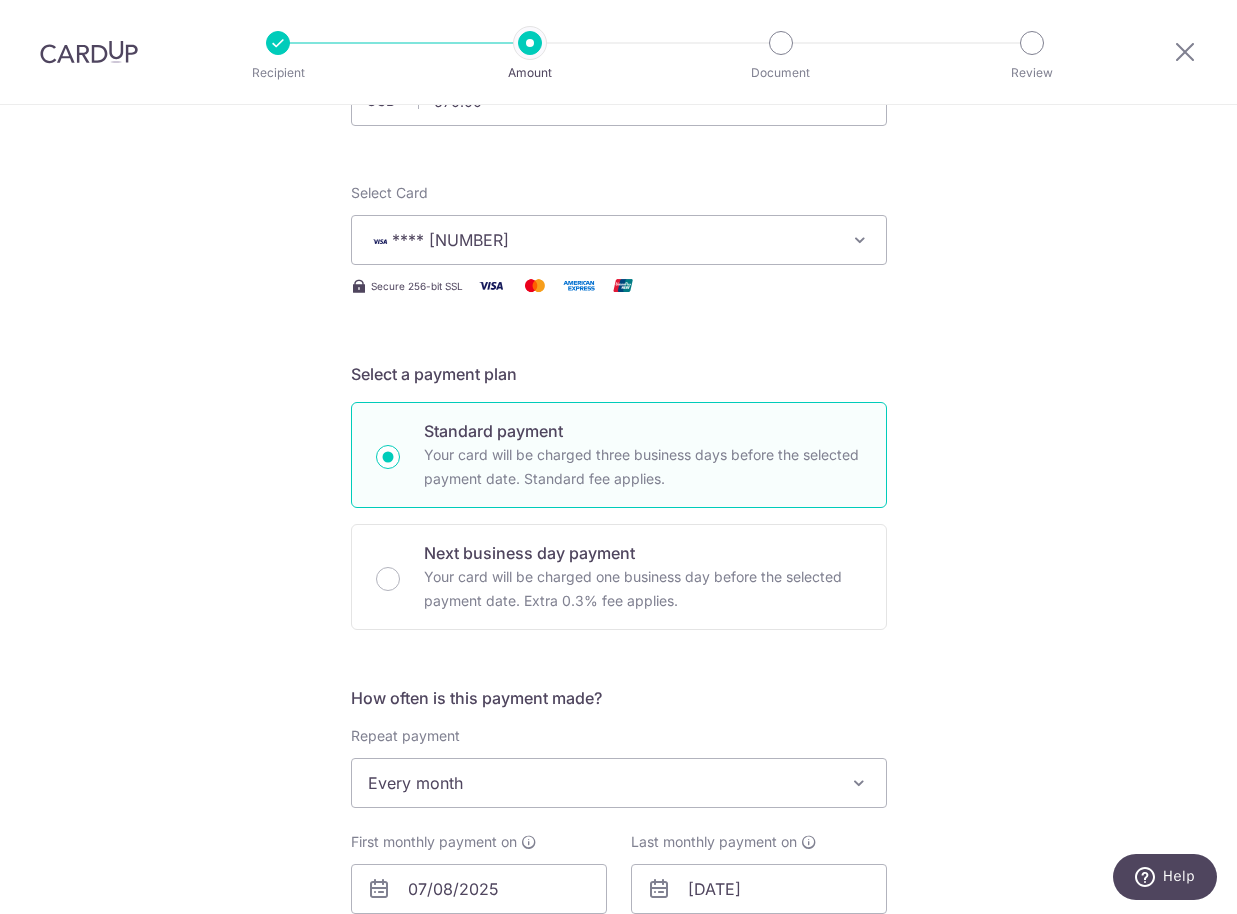 scroll, scrollTop: 0, scrollLeft: 0, axis: both 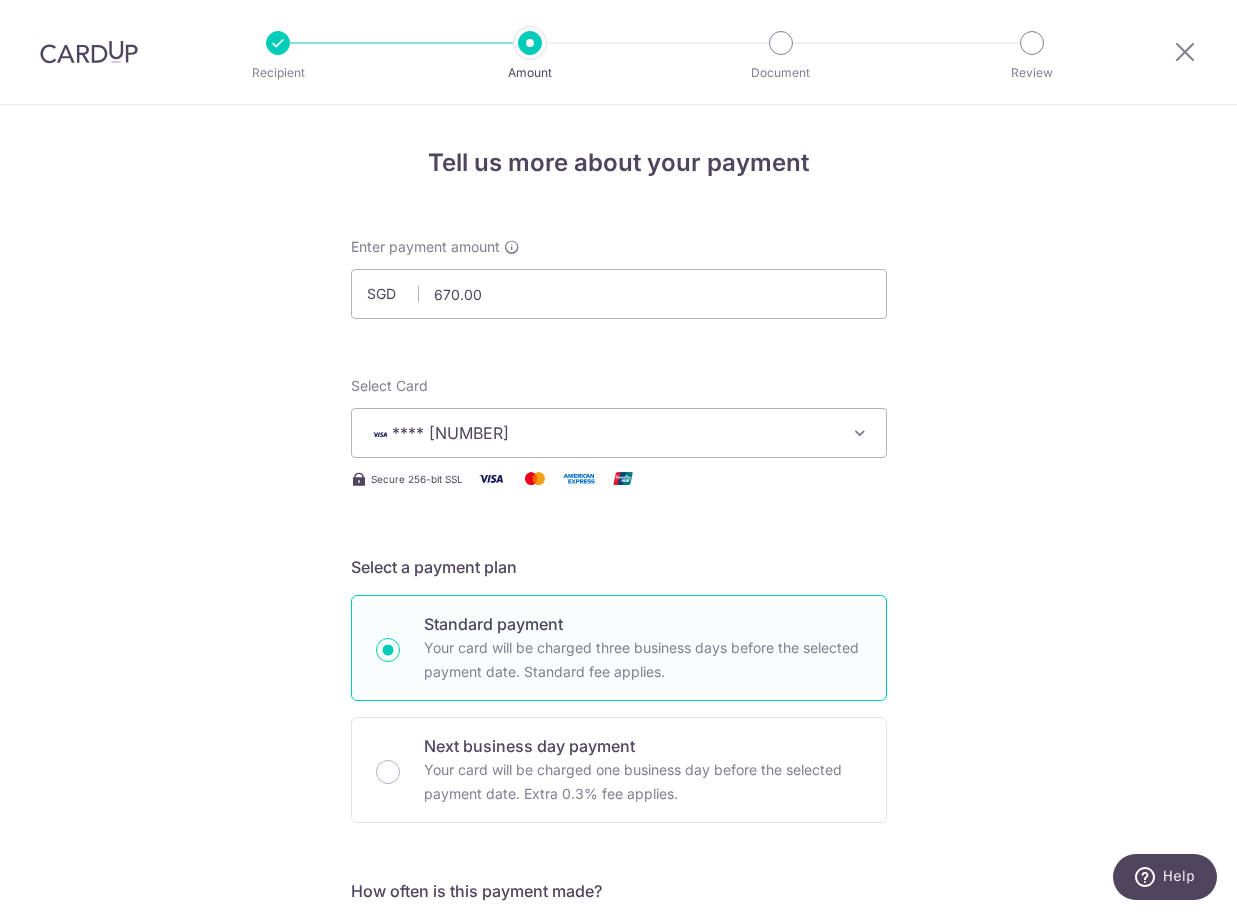 click on "**** 0454" at bounding box center (601, 433) 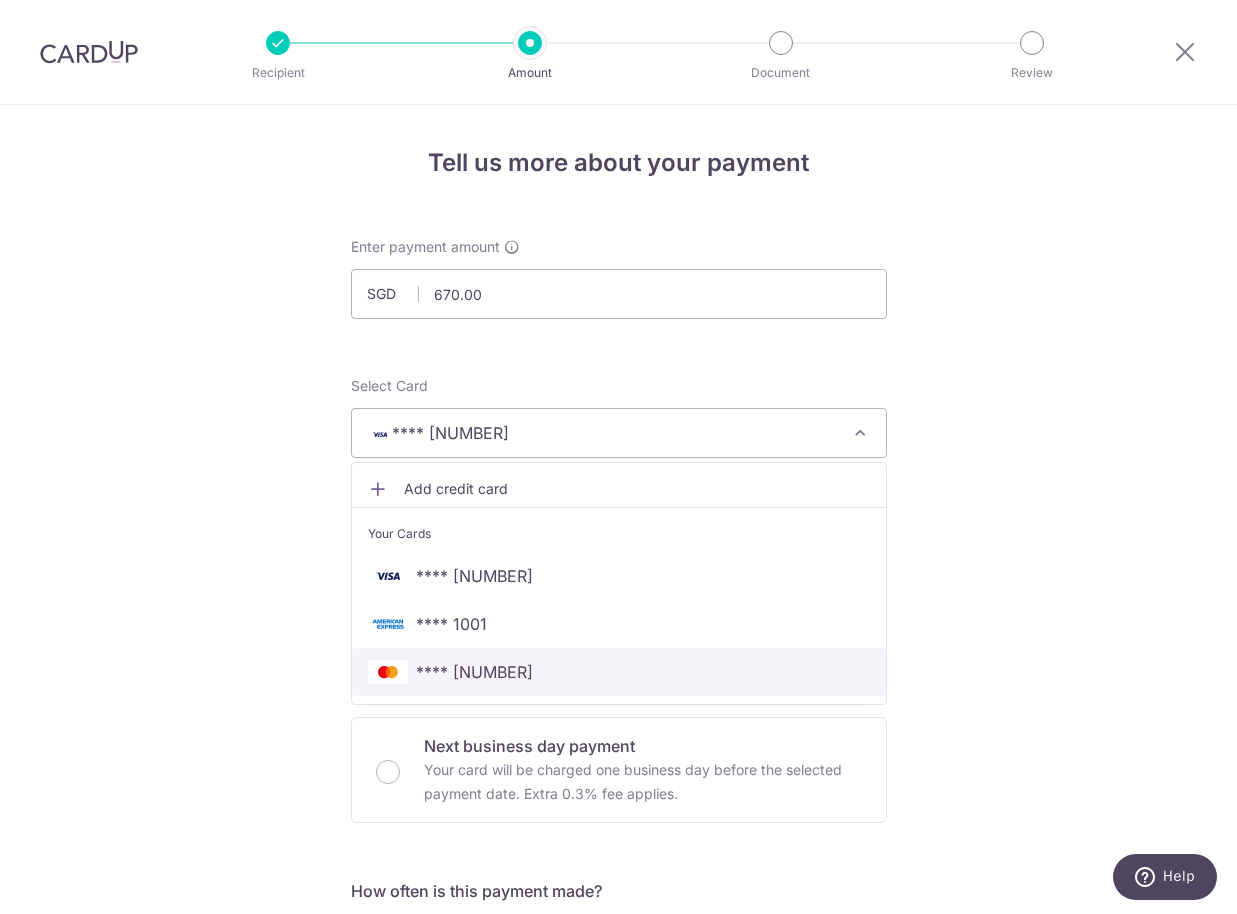 click on "**** 0200" at bounding box center (619, 672) 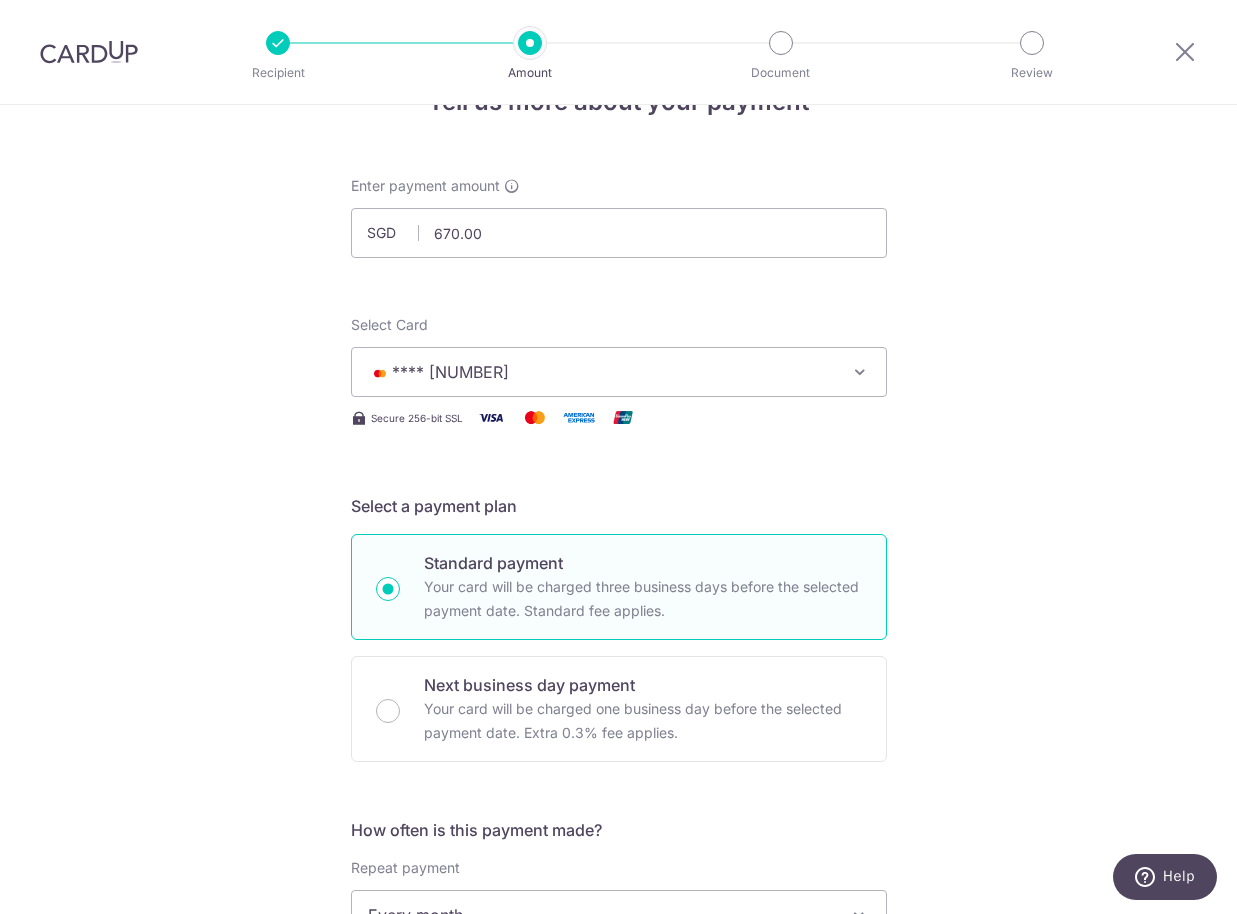 scroll, scrollTop: 57, scrollLeft: 0, axis: vertical 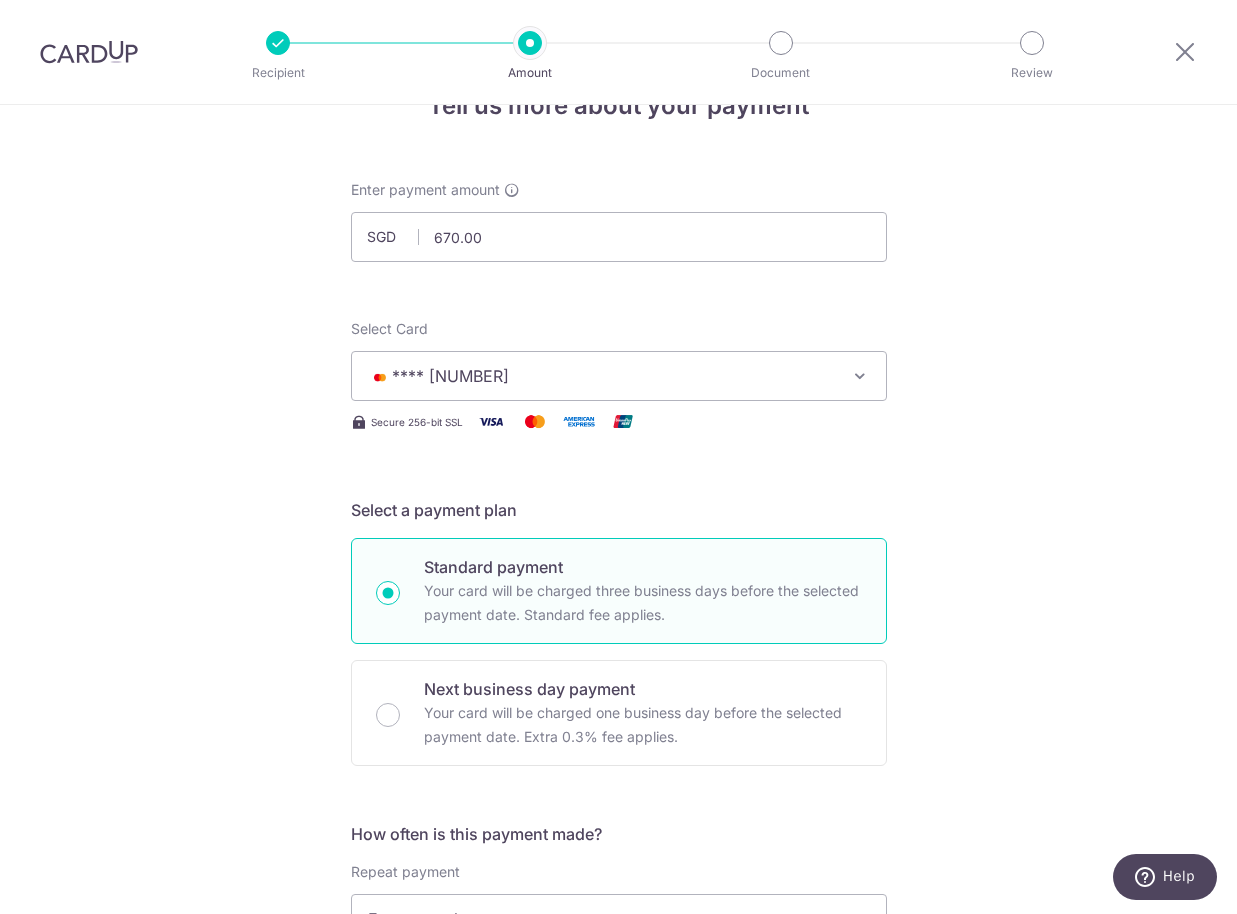 click on "**** 0200" at bounding box center [601, 376] 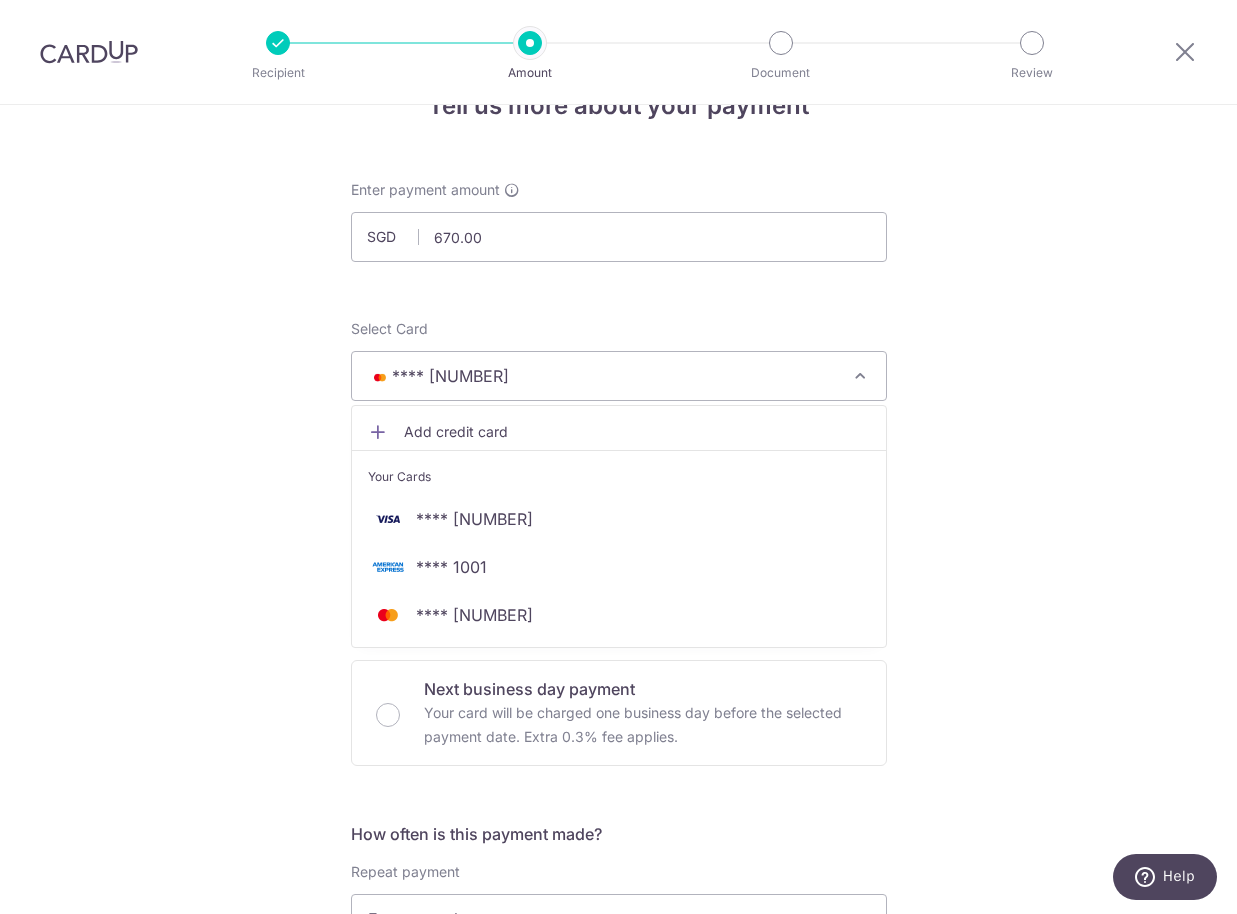 click on "Tell us more about your payment
Enter payment amount
SGD
670.00
670.00
Select Card
**** 0200
Add credit card
Your Cards
**** 0454
**** 1001
**** 0200
Secure 256-bit SSL
Text
New card details
Card" at bounding box center (618, 1003) 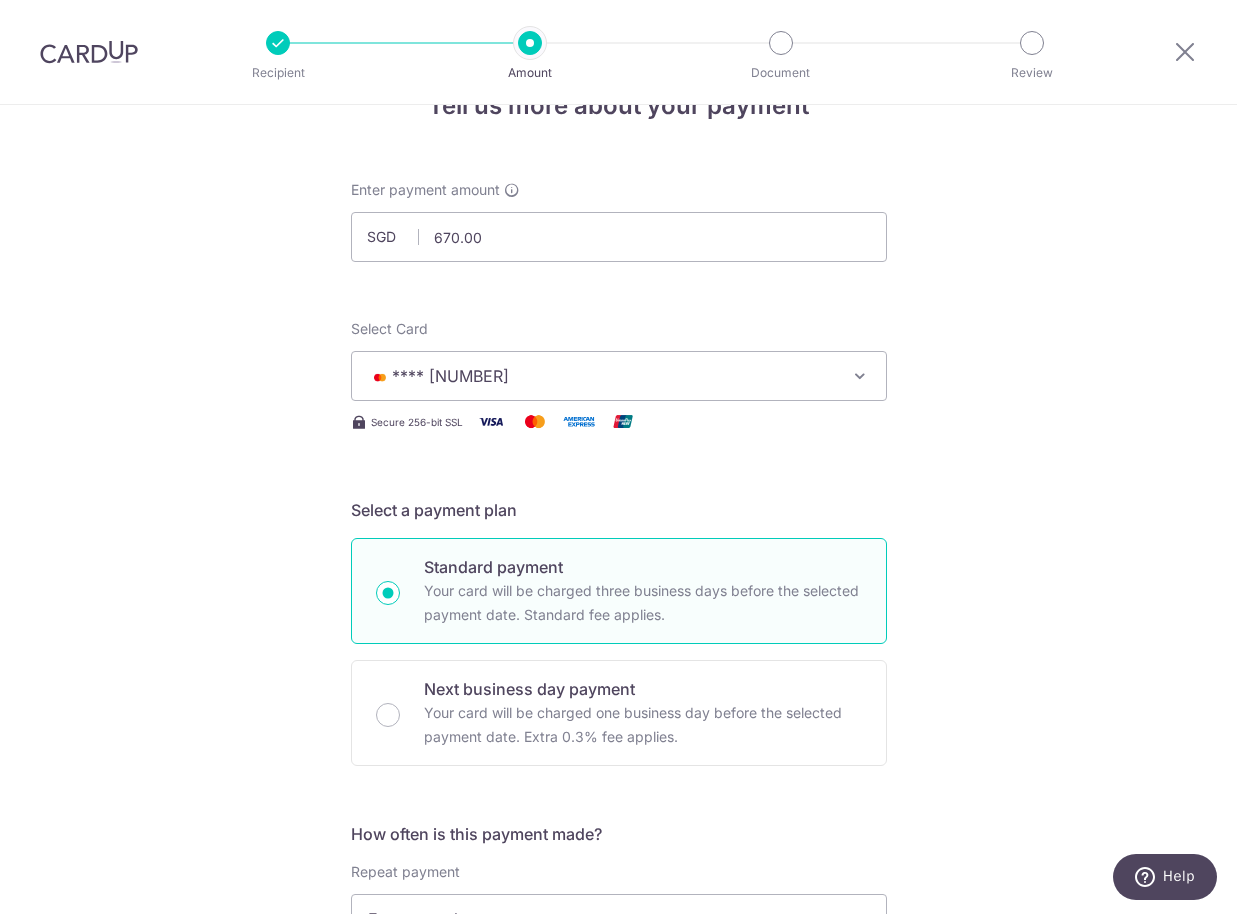 click on "**** 0200" at bounding box center [450, 376] 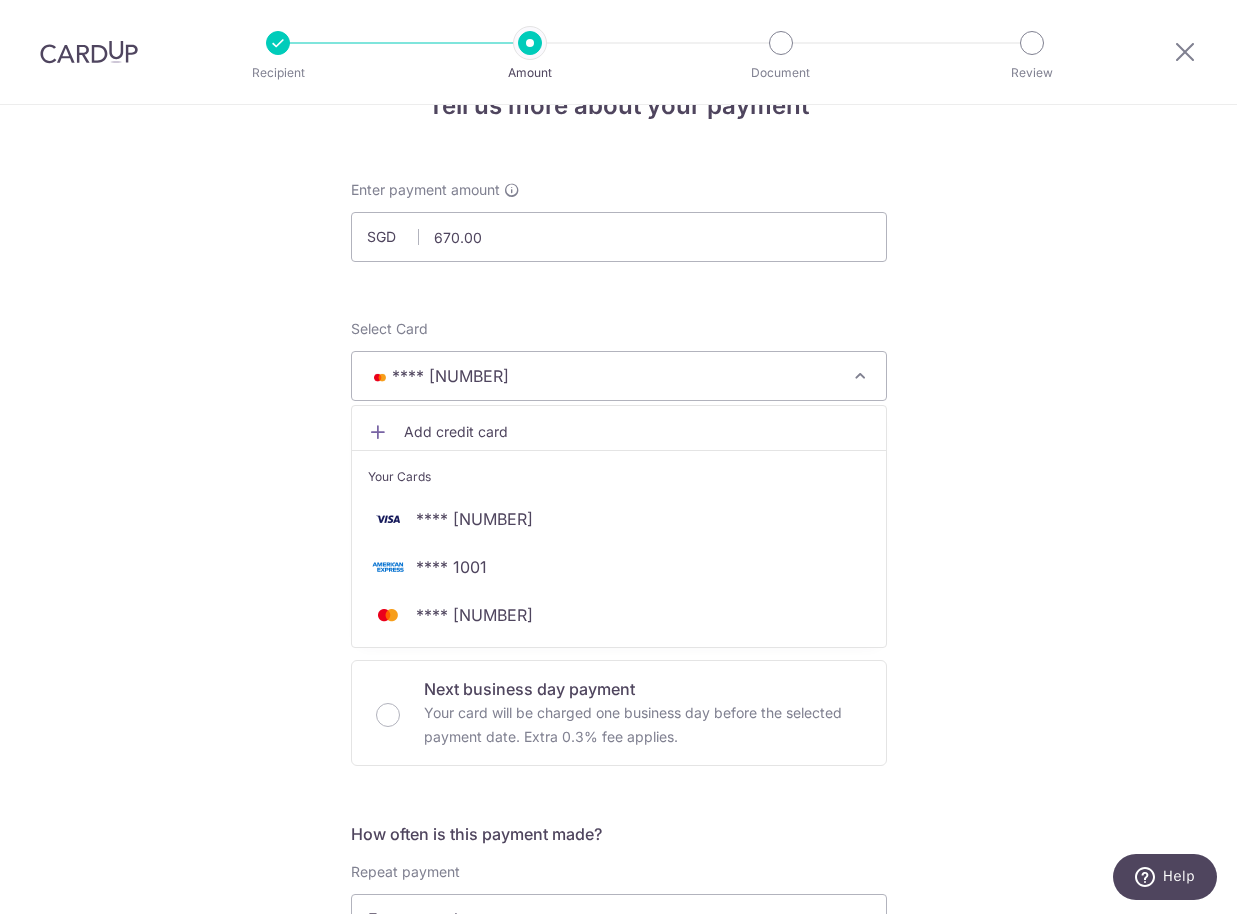 click on "Tell us more about your payment
Enter payment amount
SGD
670.00
670.00
Select Card
**** 0200
Add credit card
Your Cards
**** 0454
**** 1001
**** 0200
Secure 256-bit SSL
Text
New card details
Card" at bounding box center [618, 1003] 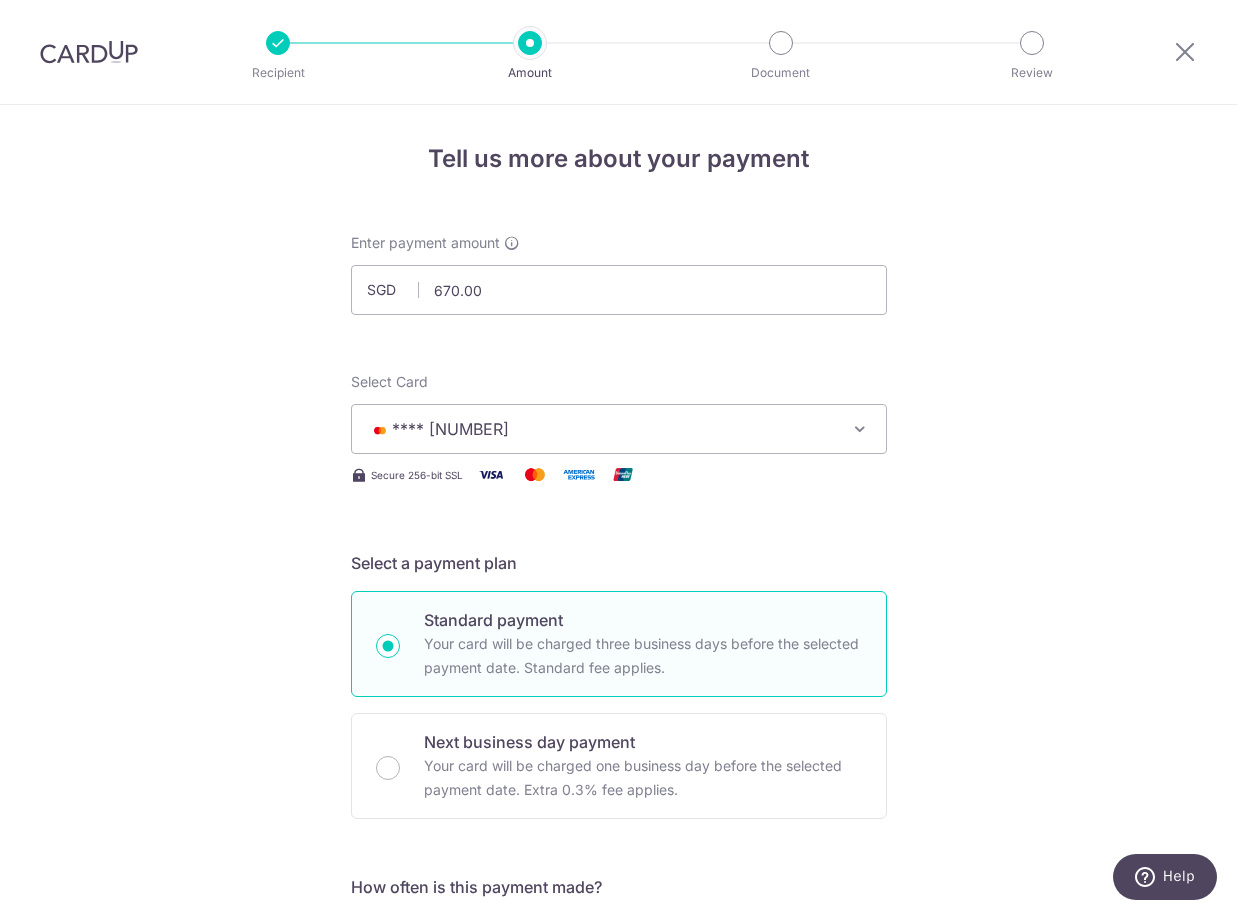 scroll, scrollTop: 0, scrollLeft: 0, axis: both 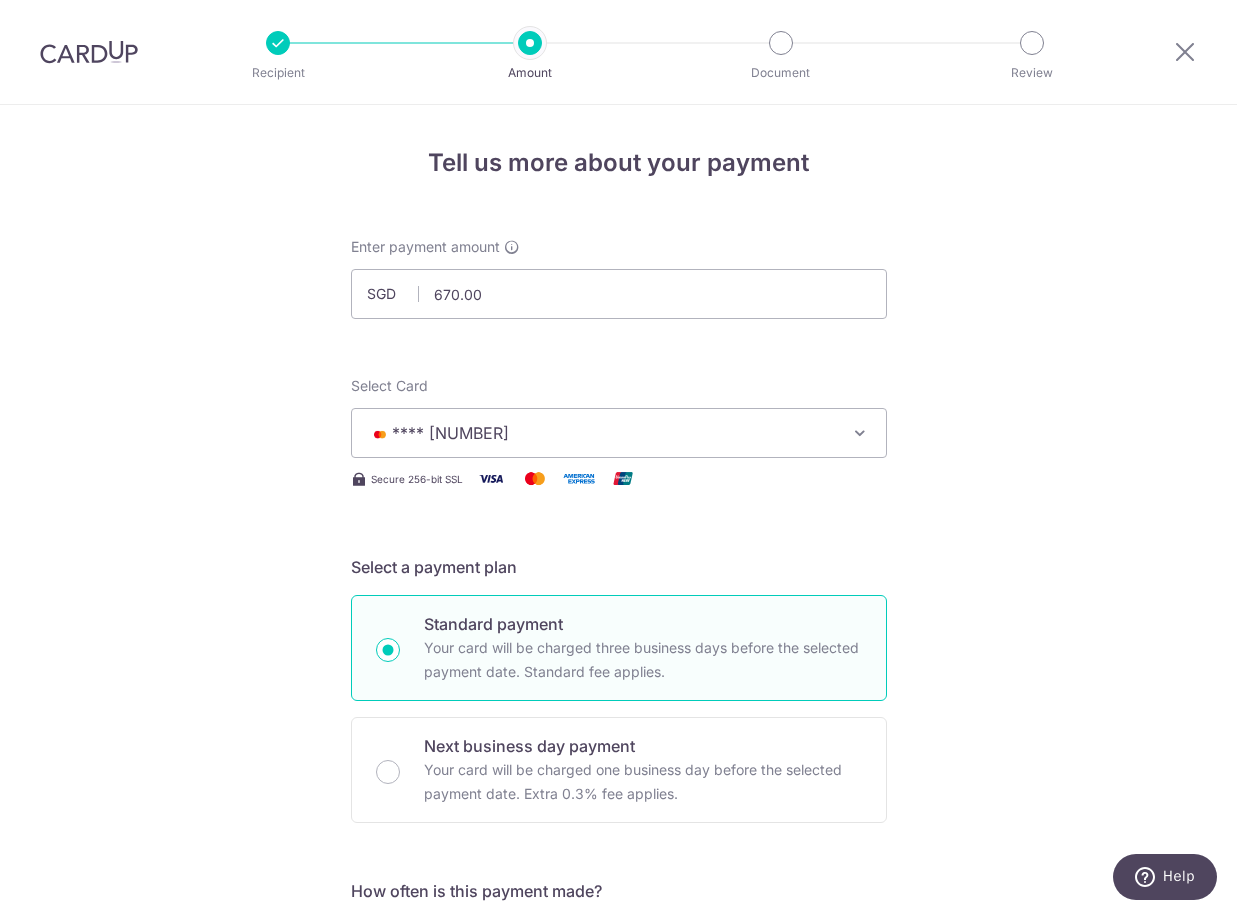 click on "**** 0200" at bounding box center (619, 433) 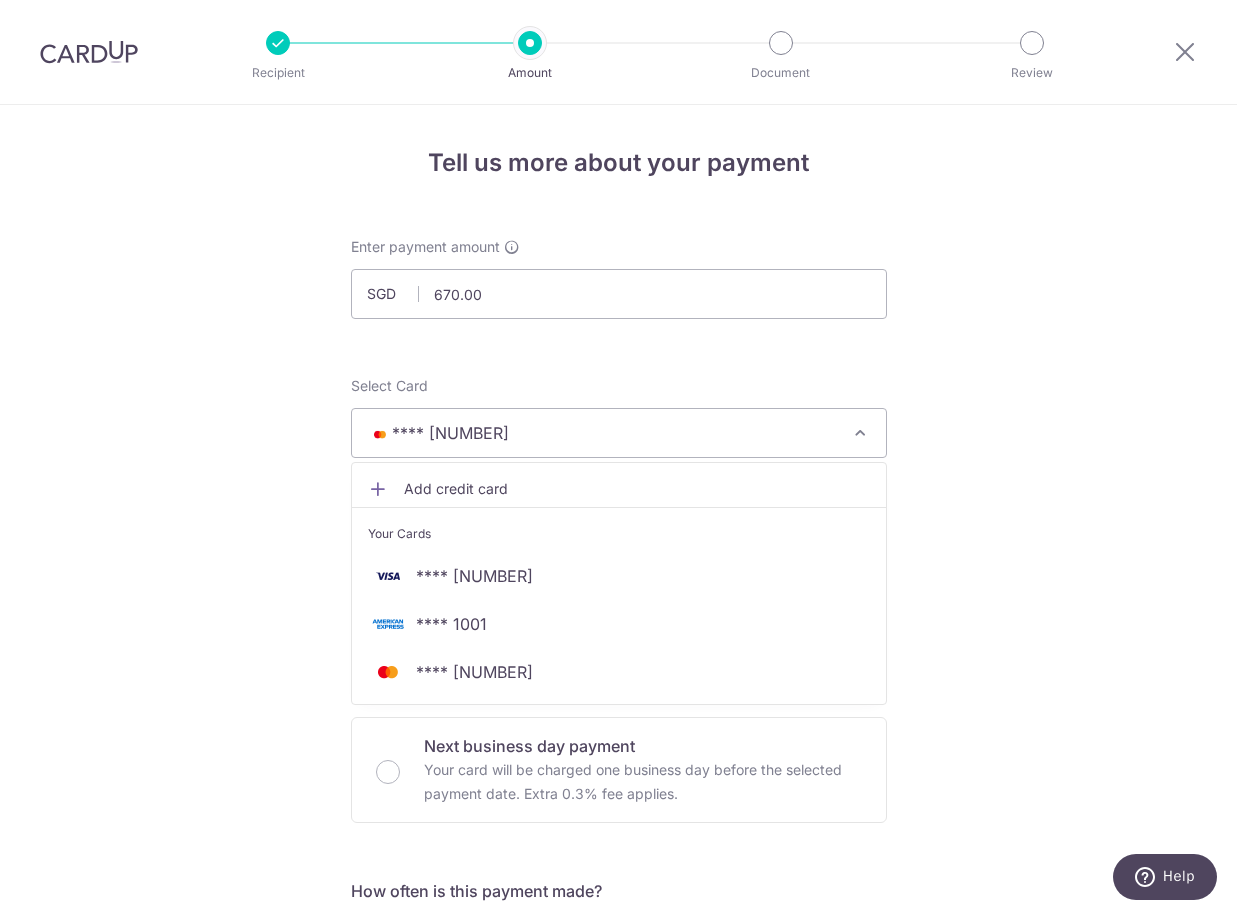 click on "Tell us more about your payment
Enter payment amount
SGD
670.00
670.00
Select Card
**** 0200
Add credit card
Your Cards
**** 0454
**** 1001
**** 0200
Secure 256-bit SSL
Text
New card details
Card" at bounding box center (618, 1060) 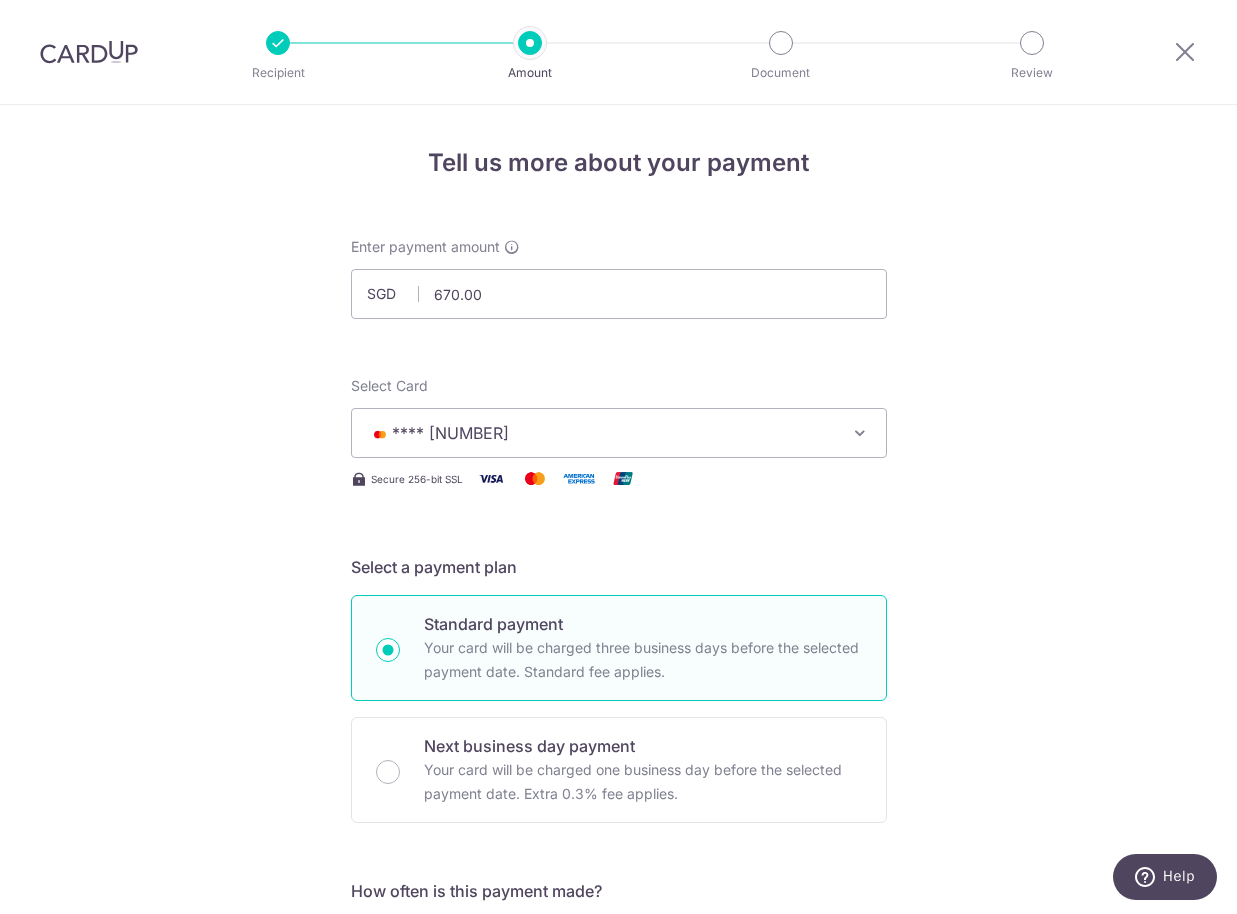 click on "**** 0200" at bounding box center (619, 433) 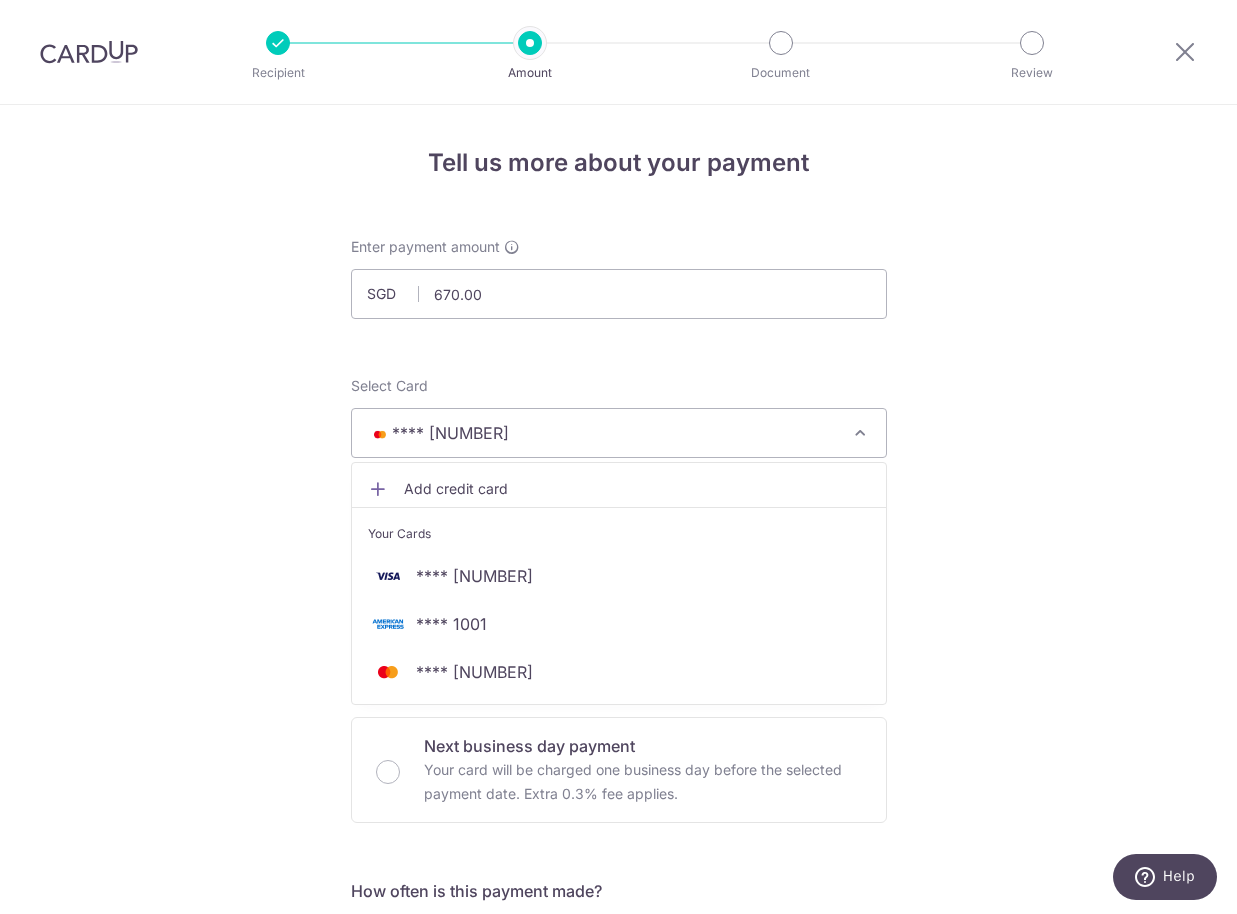 click on "**** 0200" at bounding box center [619, 433] 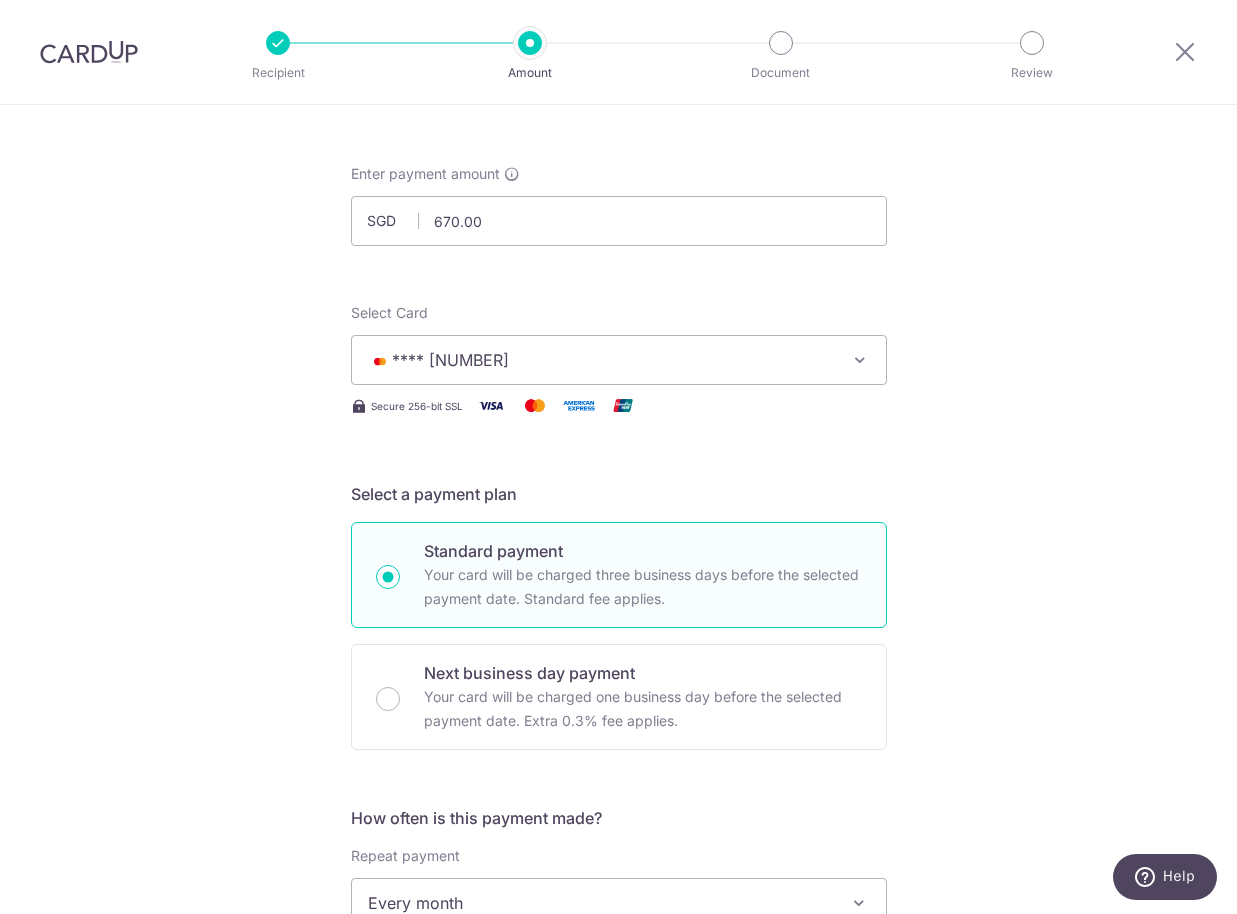 scroll, scrollTop: 0, scrollLeft: 0, axis: both 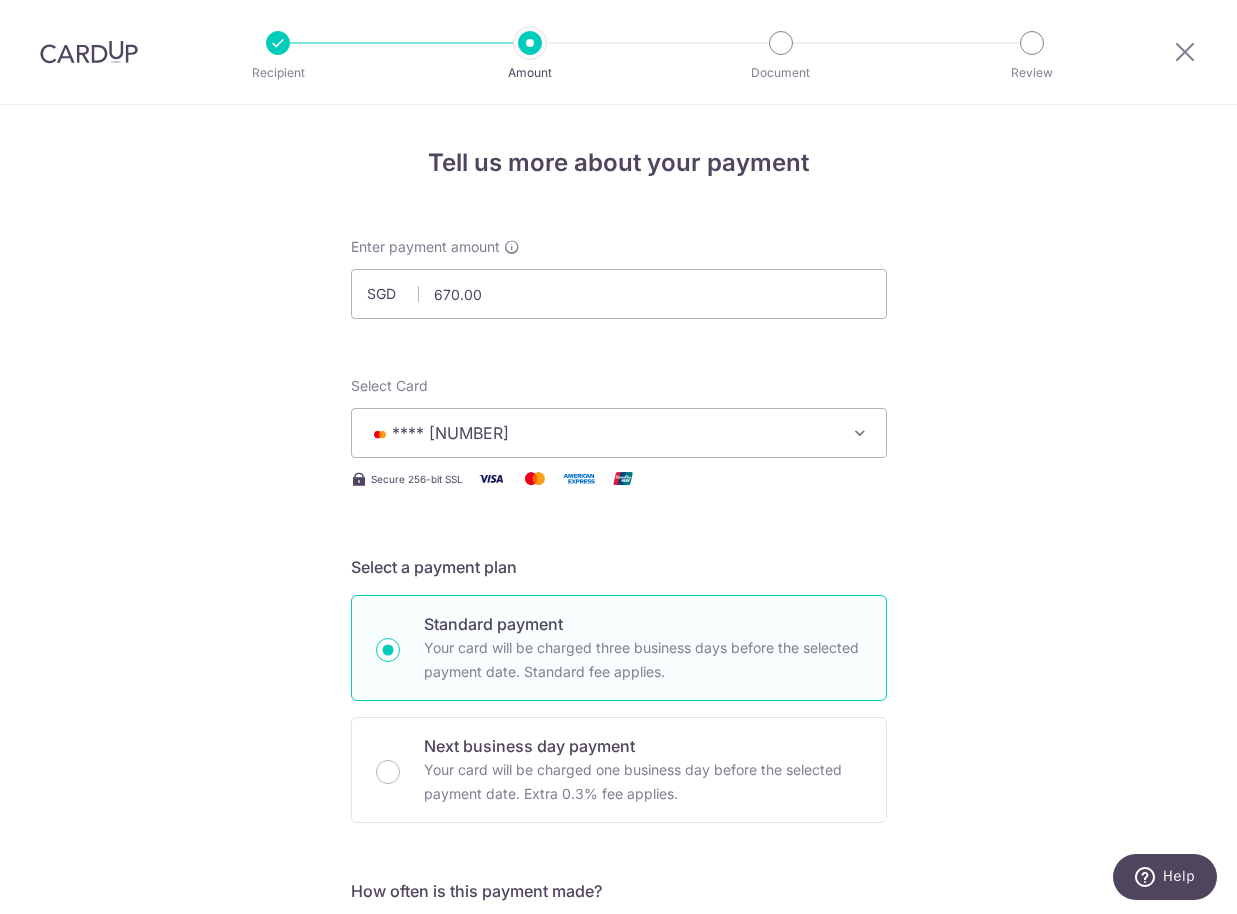click on "**** [LAST_FOUR]" at bounding box center [450, 433] 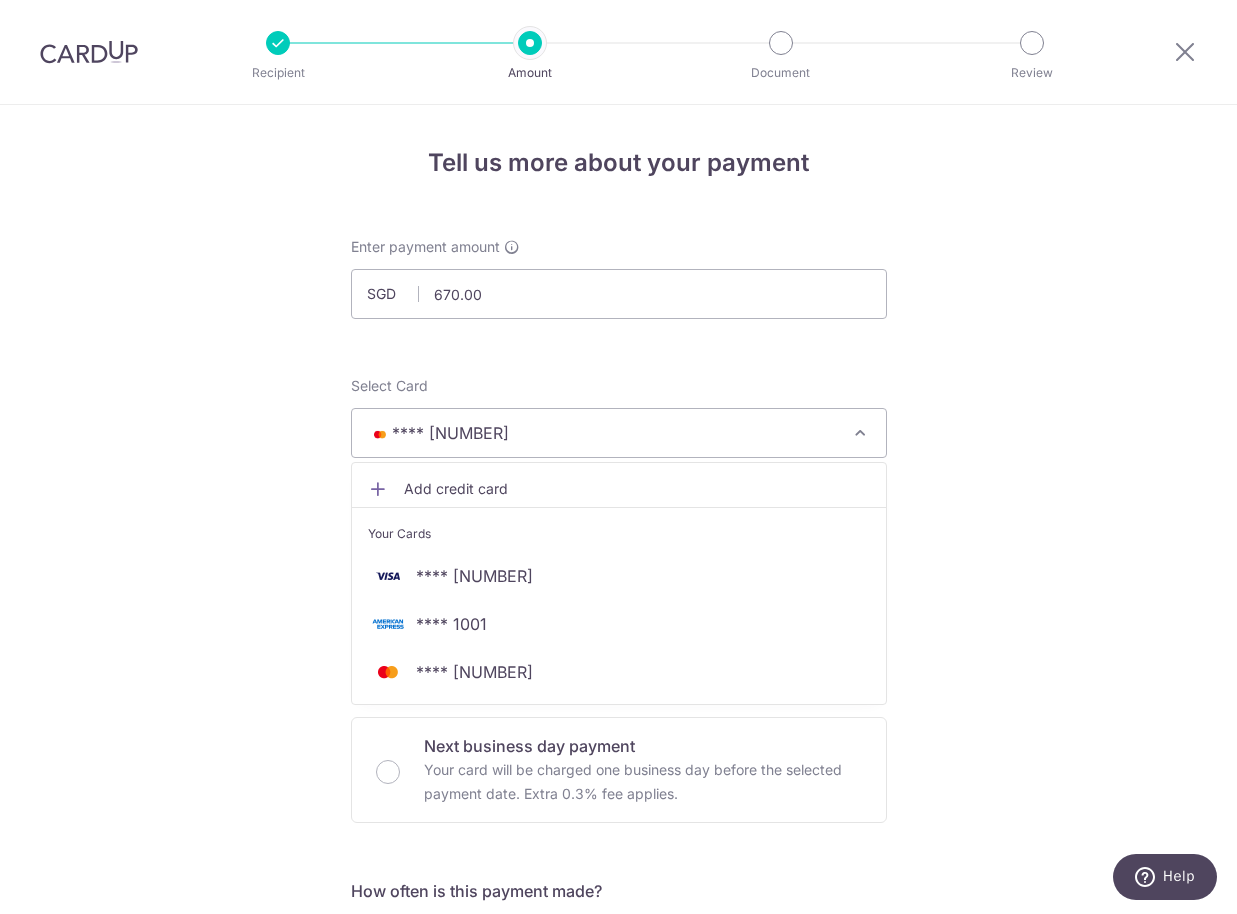 click on "**** [LAST_FOUR]" at bounding box center [601, 433] 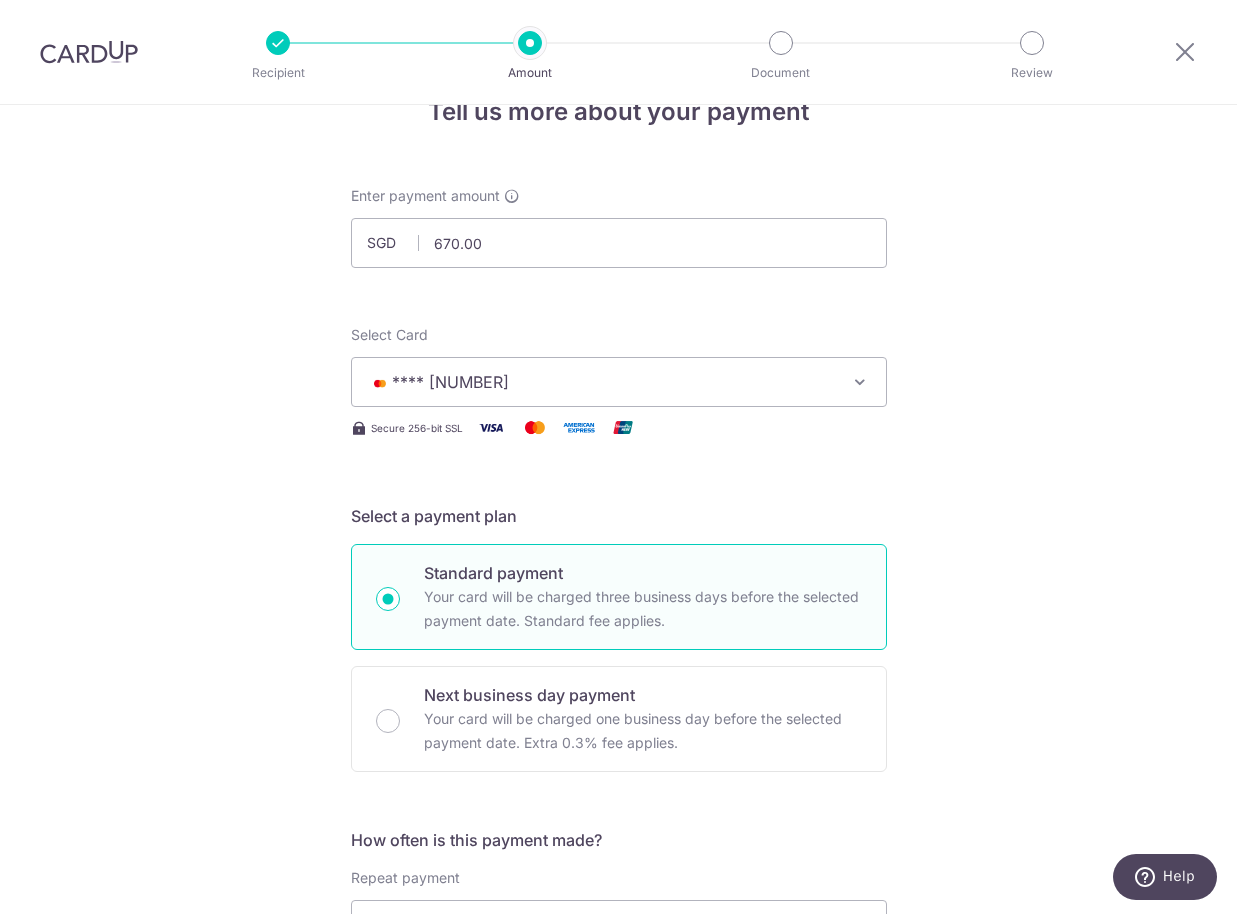 scroll, scrollTop: 0, scrollLeft: 0, axis: both 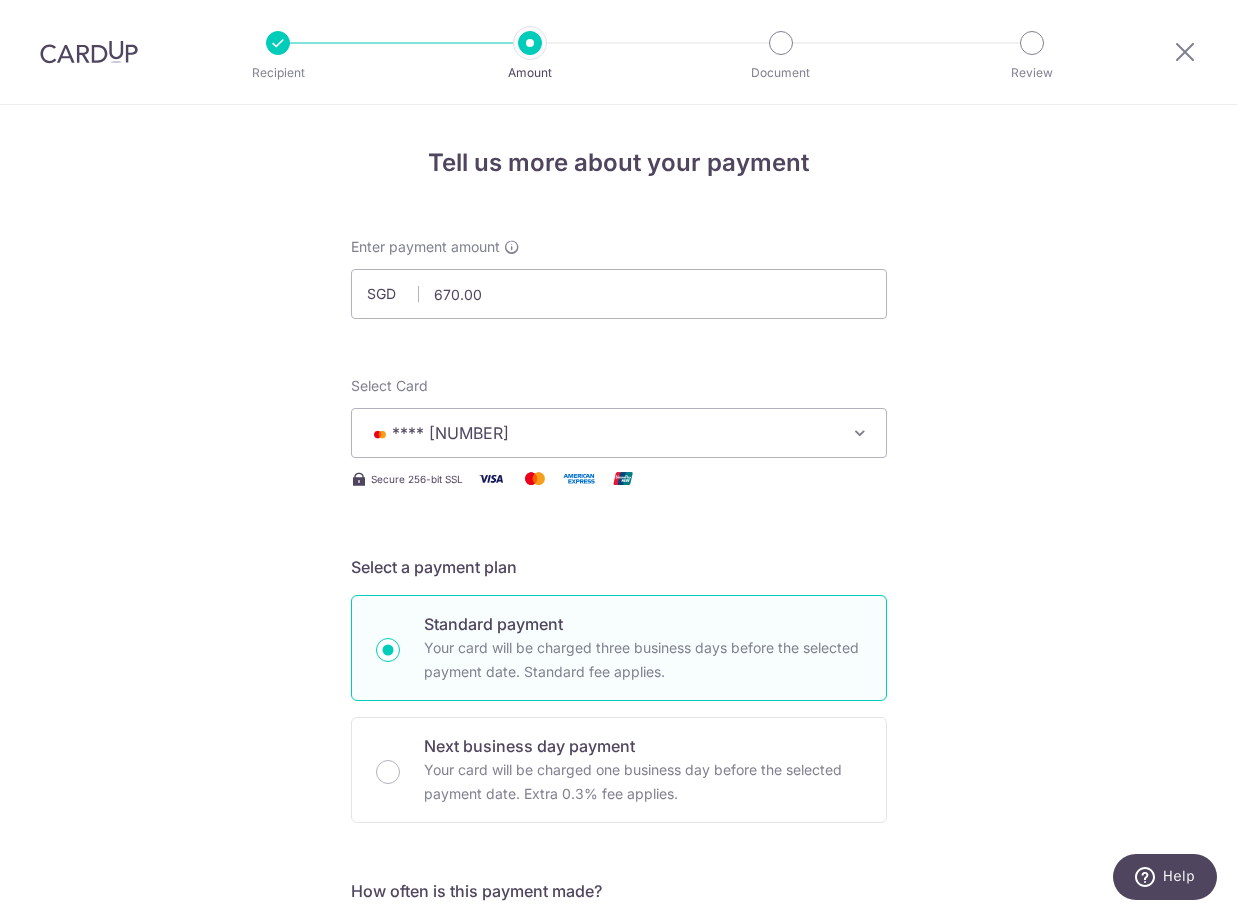click on "**** [LAST_FOUR]" at bounding box center (601, 433) 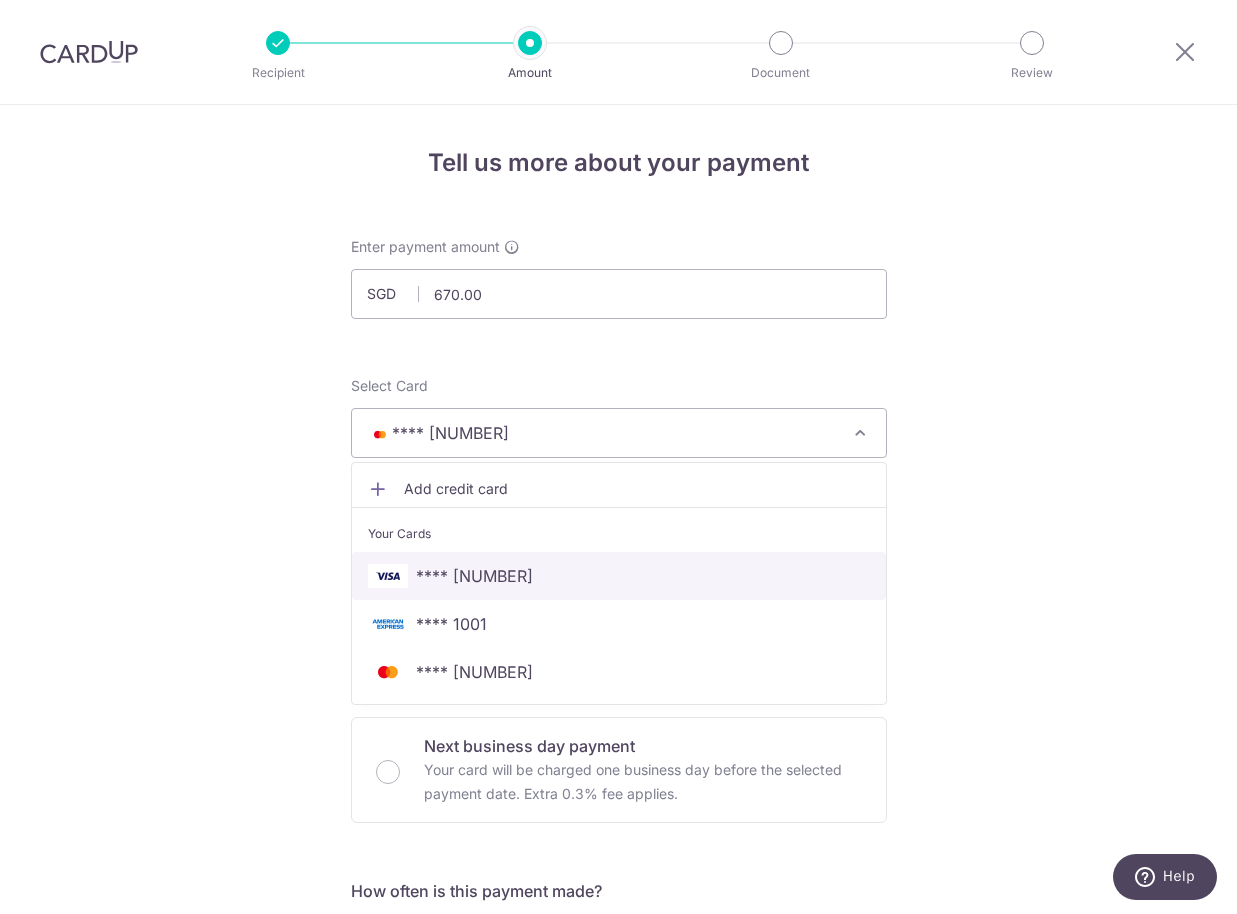 click on "**** [LAST_FOUR]" at bounding box center (474, 576) 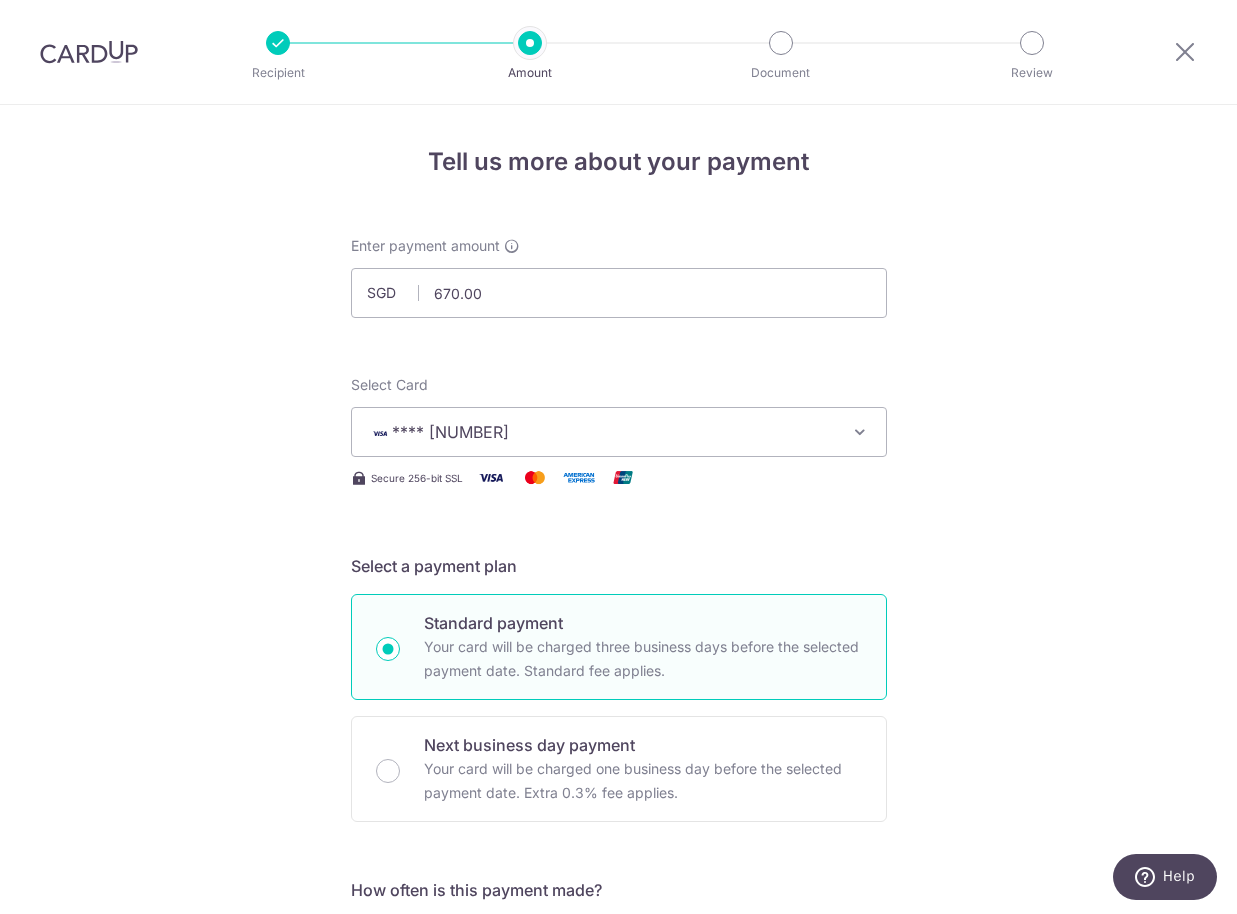scroll, scrollTop: 0, scrollLeft: 0, axis: both 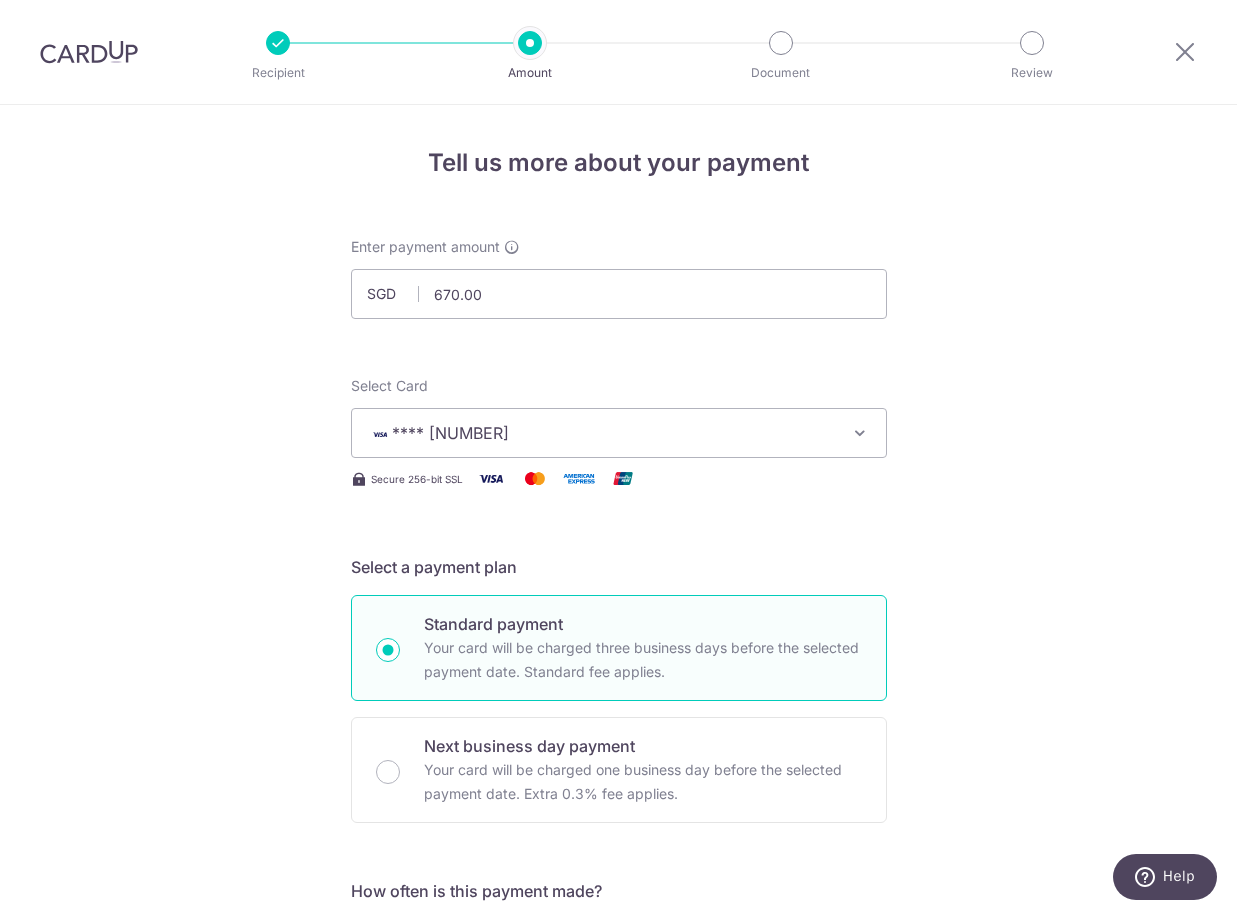 click on "**** [LAST_FOUR]" at bounding box center (601, 433) 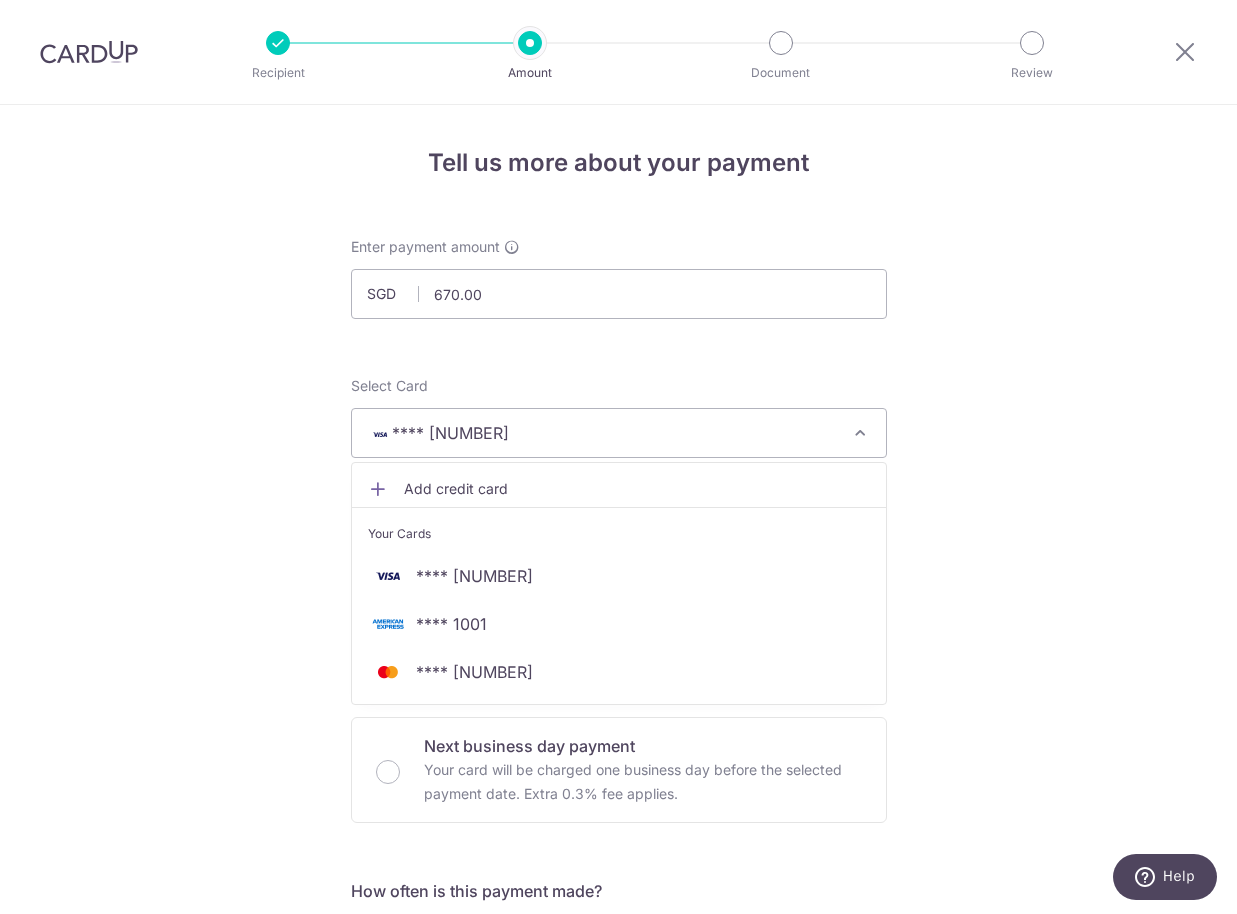 click on "Tell us more about your payment
Enter payment amount
SGD
670.00
670.00
Select Card
**** 0454
Add credit card
Your Cards
**** 0454
**** 1001
**** 0200
Secure 256-bit SSL
Text
New card details
Card" at bounding box center [618, 1060] 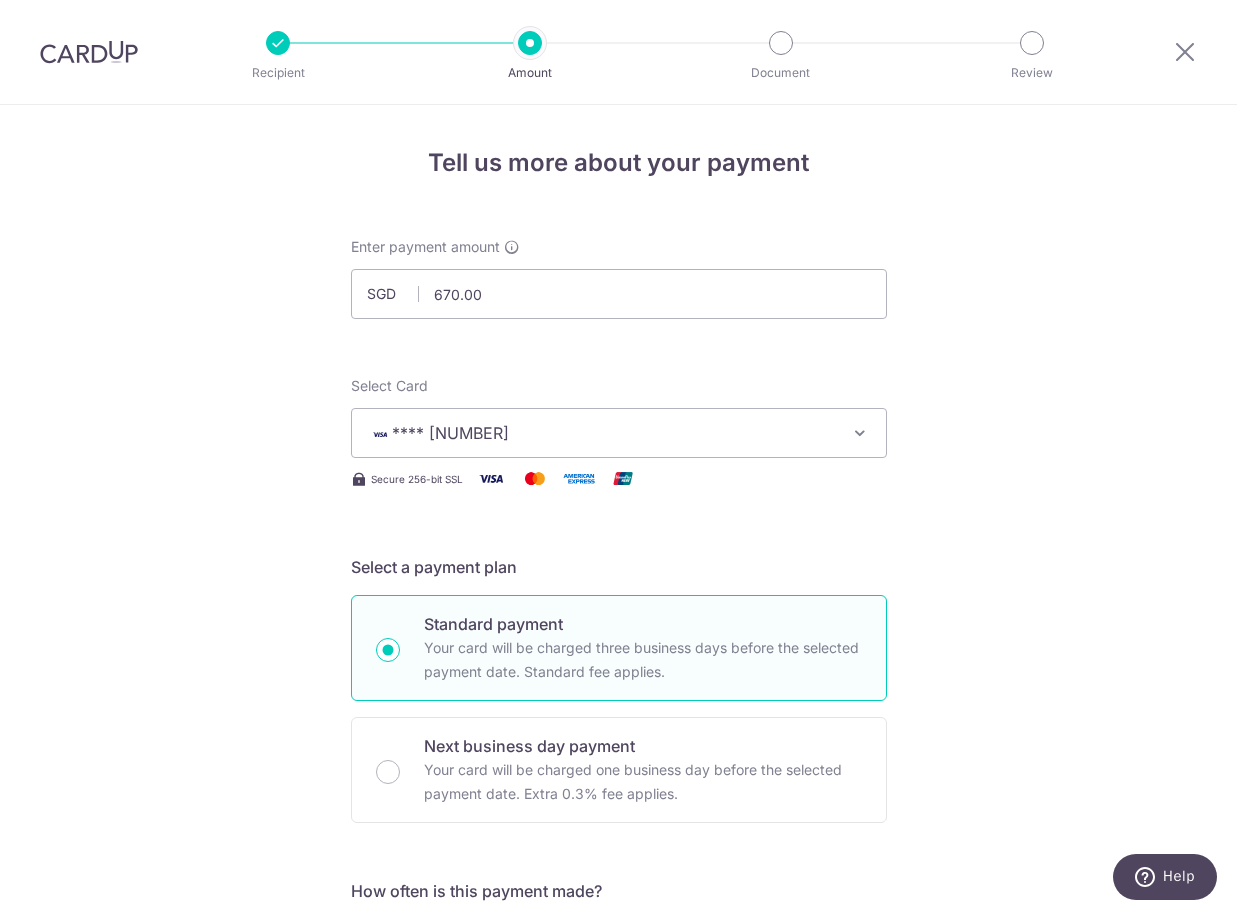 click on "**** [LAST_FOUR]" at bounding box center (601, 433) 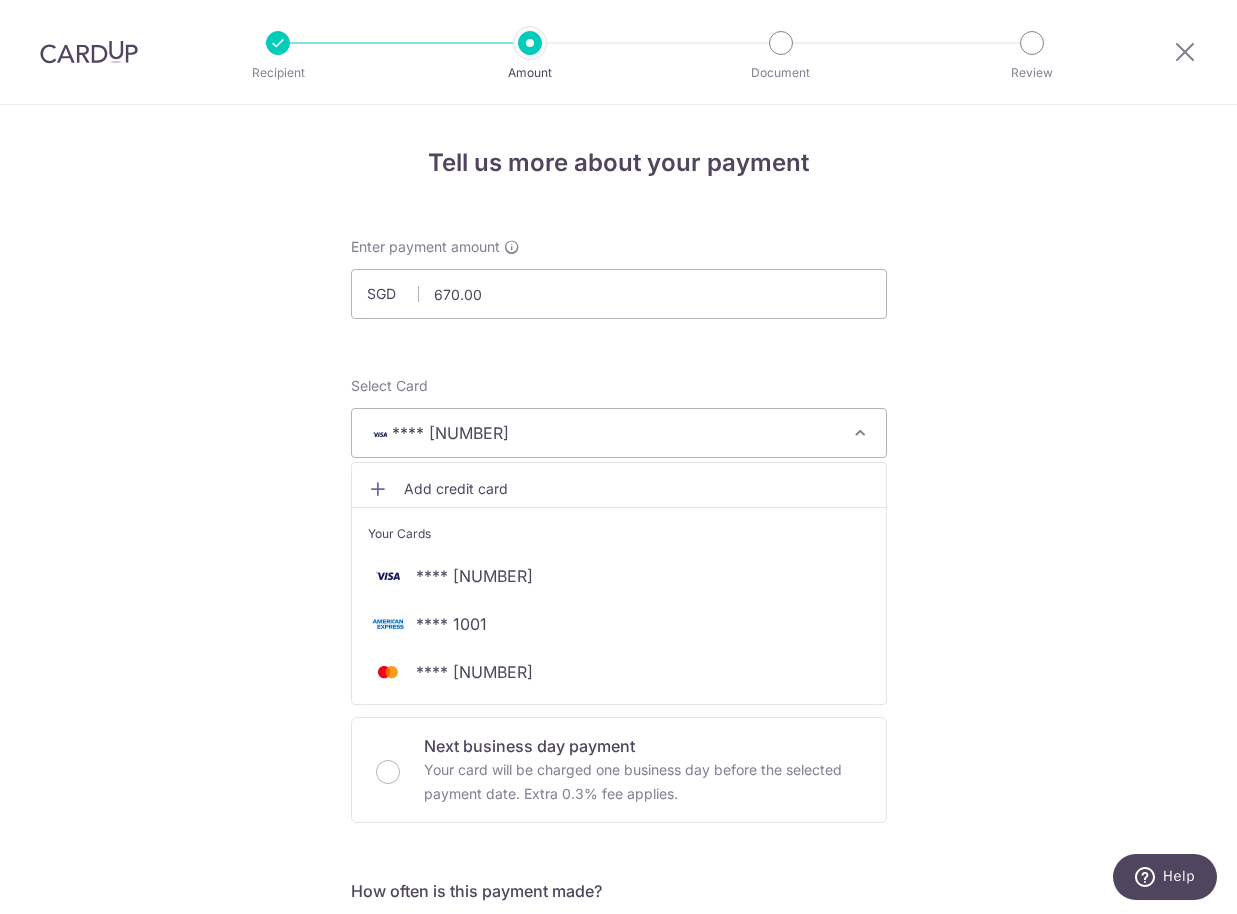 click on "Tell us more about your payment
Enter payment amount
SGD
670.00
670.00
Select Card
**** 0454
Add credit card
Your Cards
**** 0454
**** 1001
**** 0200
Secure 256-bit SSL
Text
New card details
Card" at bounding box center [618, 1060] 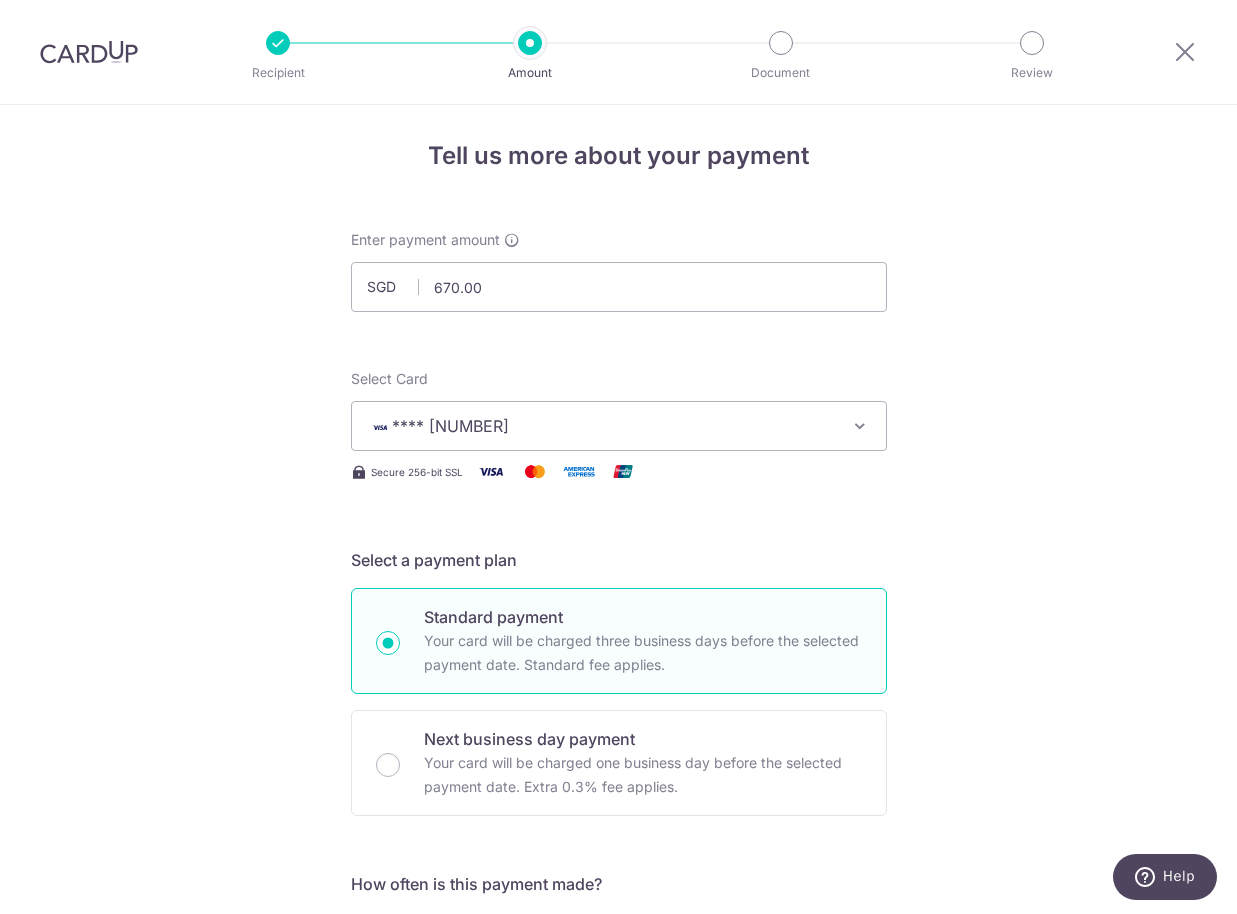 scroll, scrollTop: 0, scrollLeft: 0, axis: both 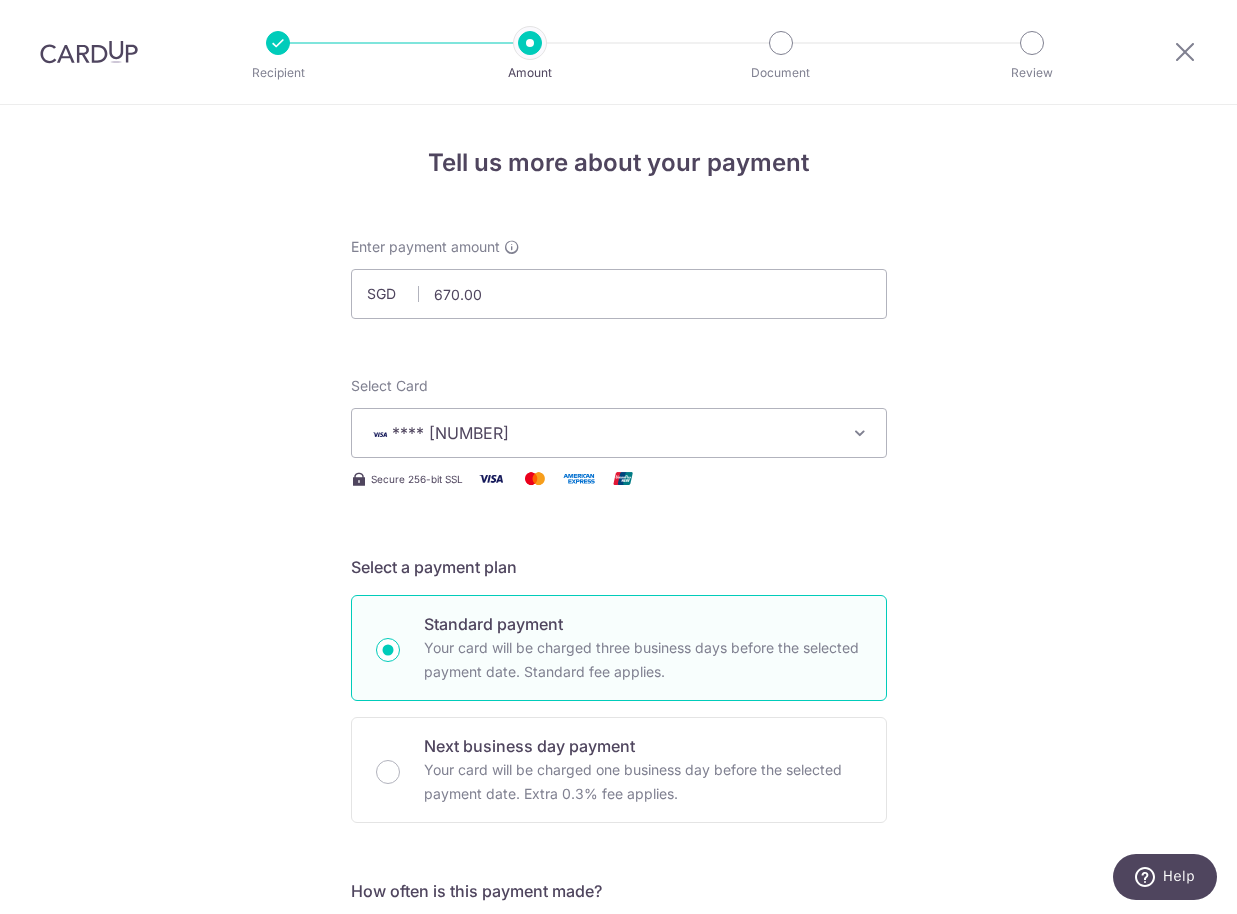 click on "**** [LAST_FOUR]" at bounding box center [450, 433] 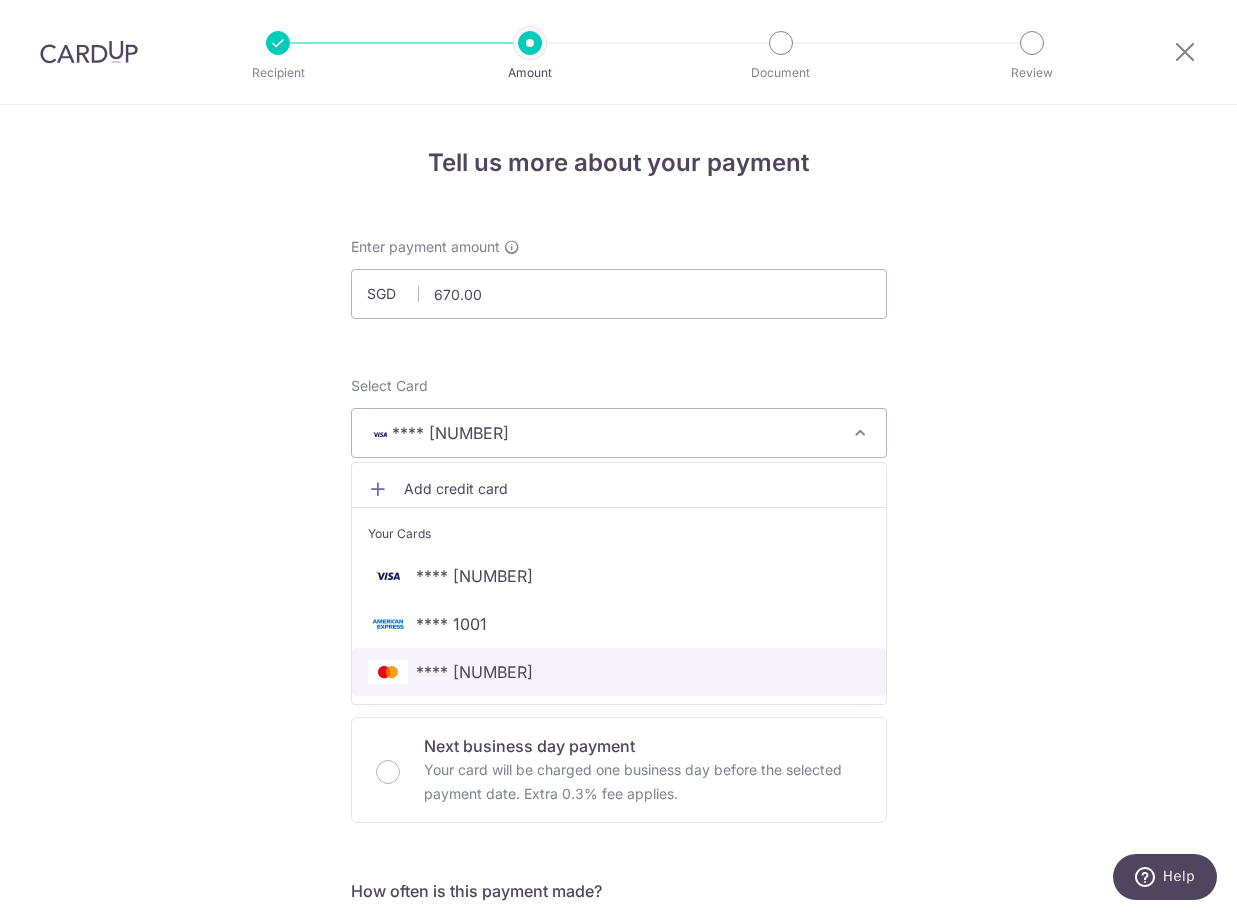 click on "**** [LAST_FOUR]" at bounding box center [474, 672] 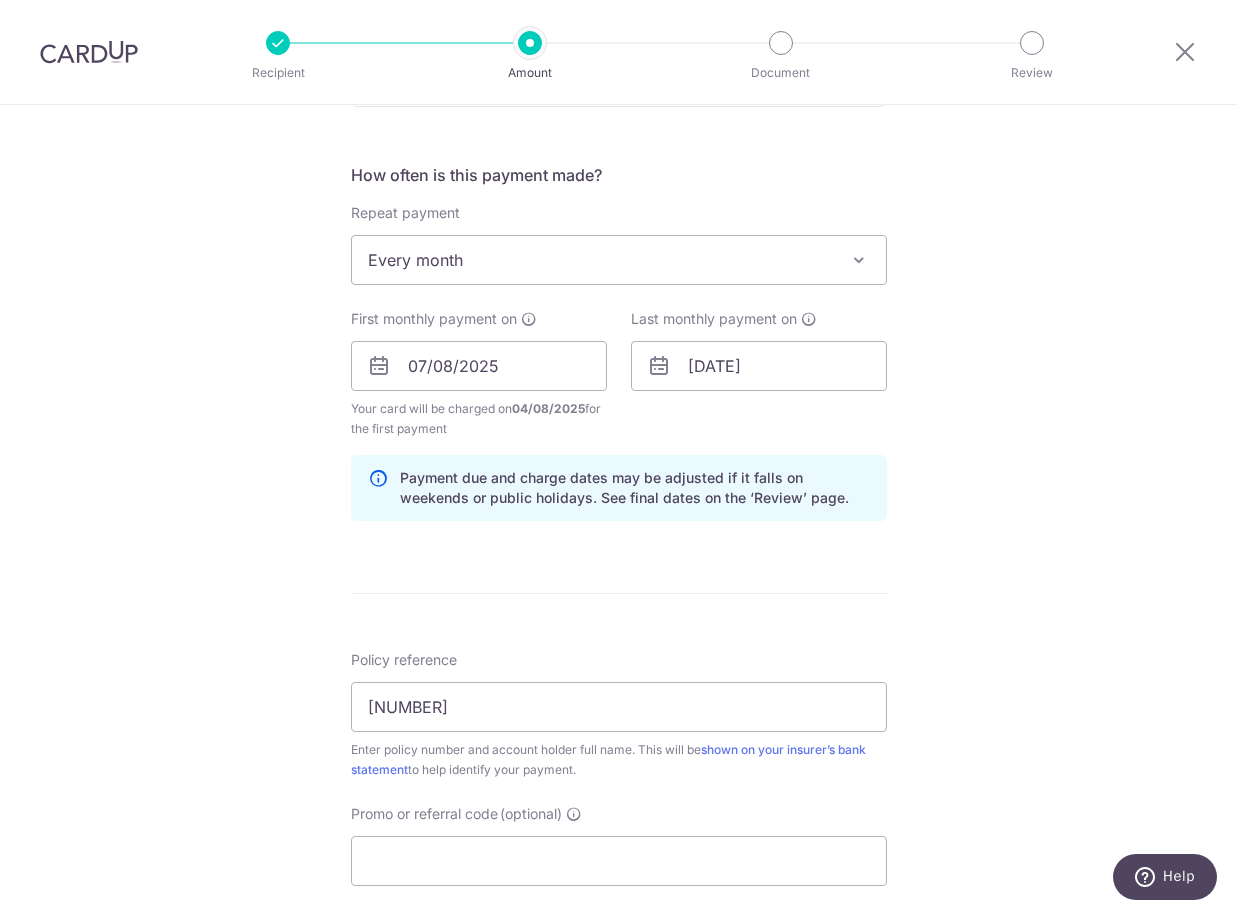 scroll, scrollTop: 848, scrollLeft: 0, axis: vertical 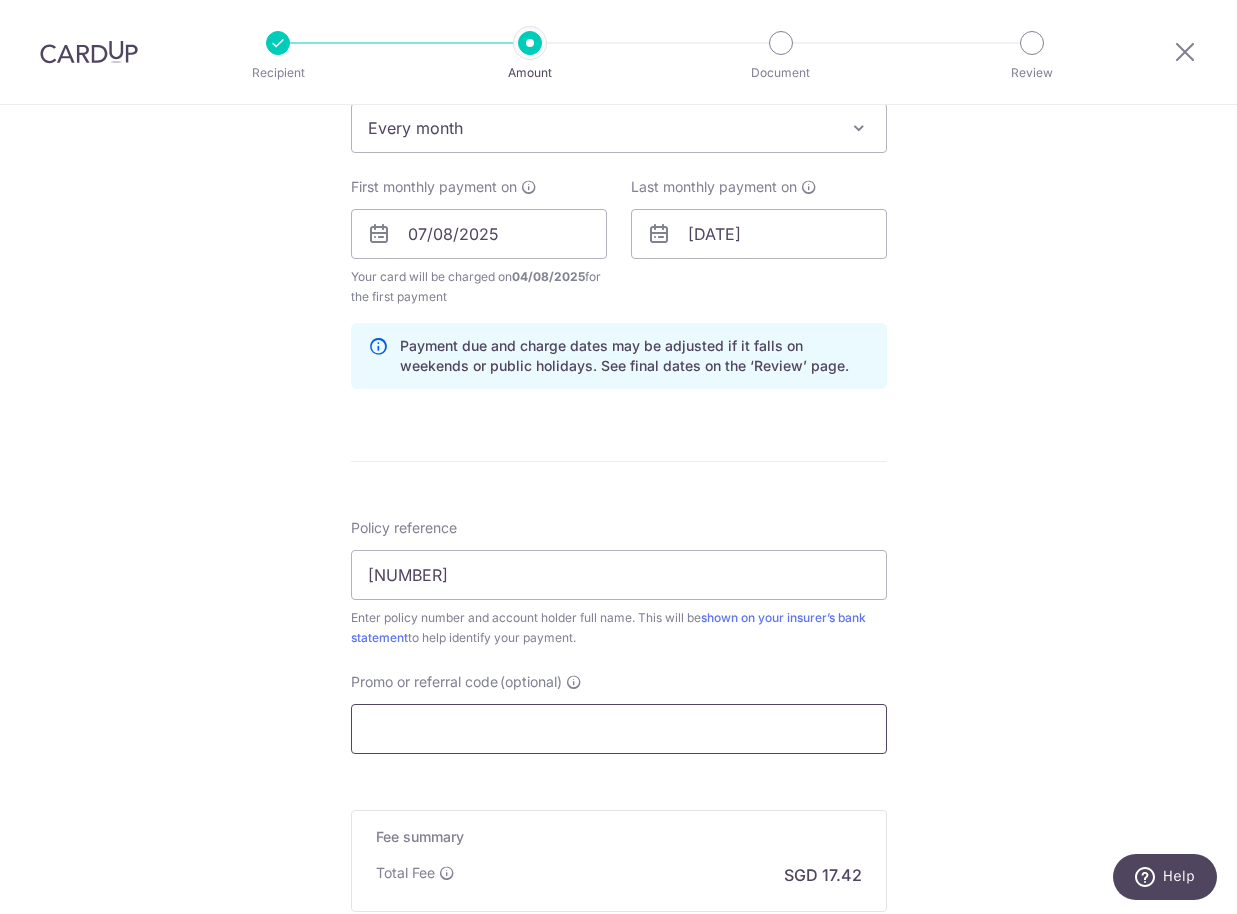 click on "Promo or referral code
(optional)" at bounding box center (619, 729) 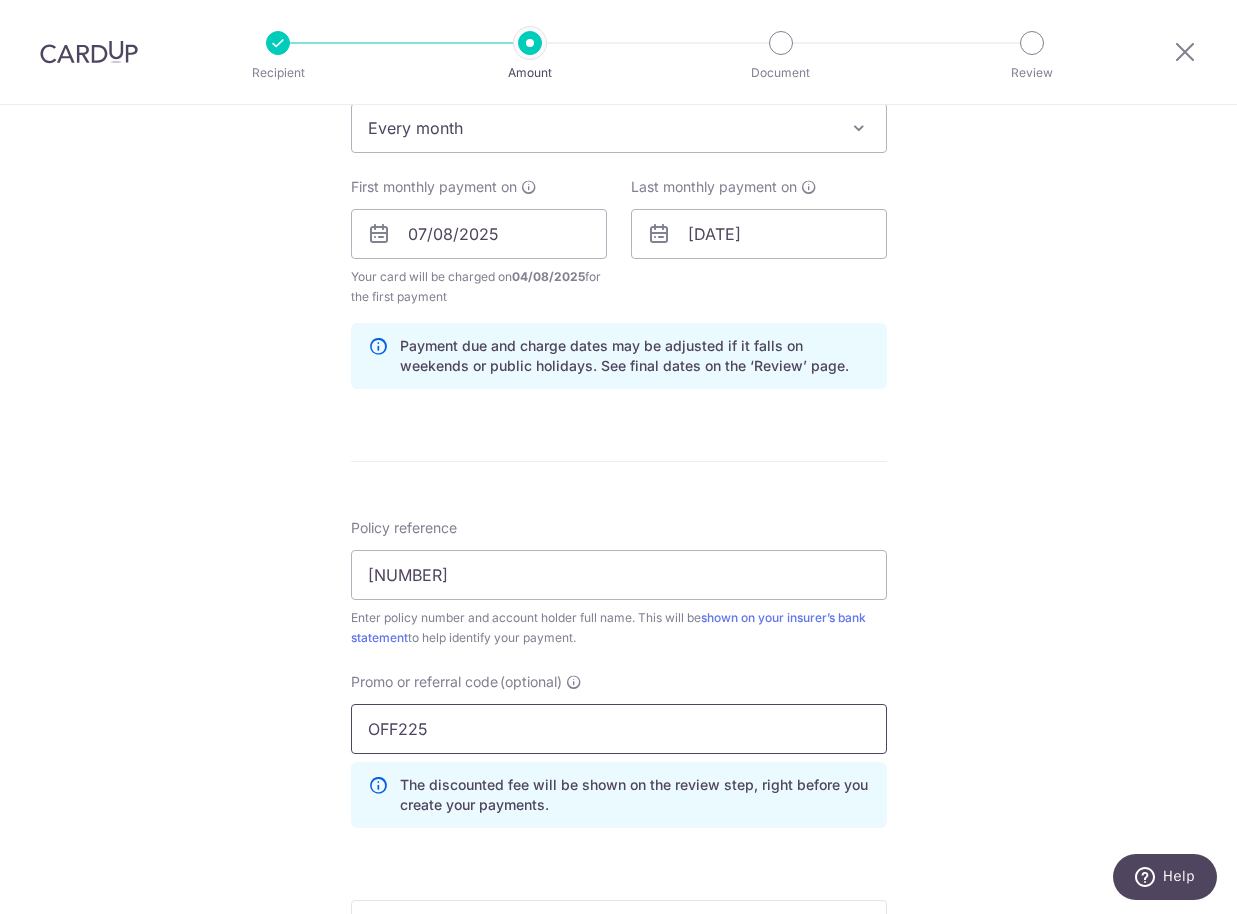 type on "OFF225" 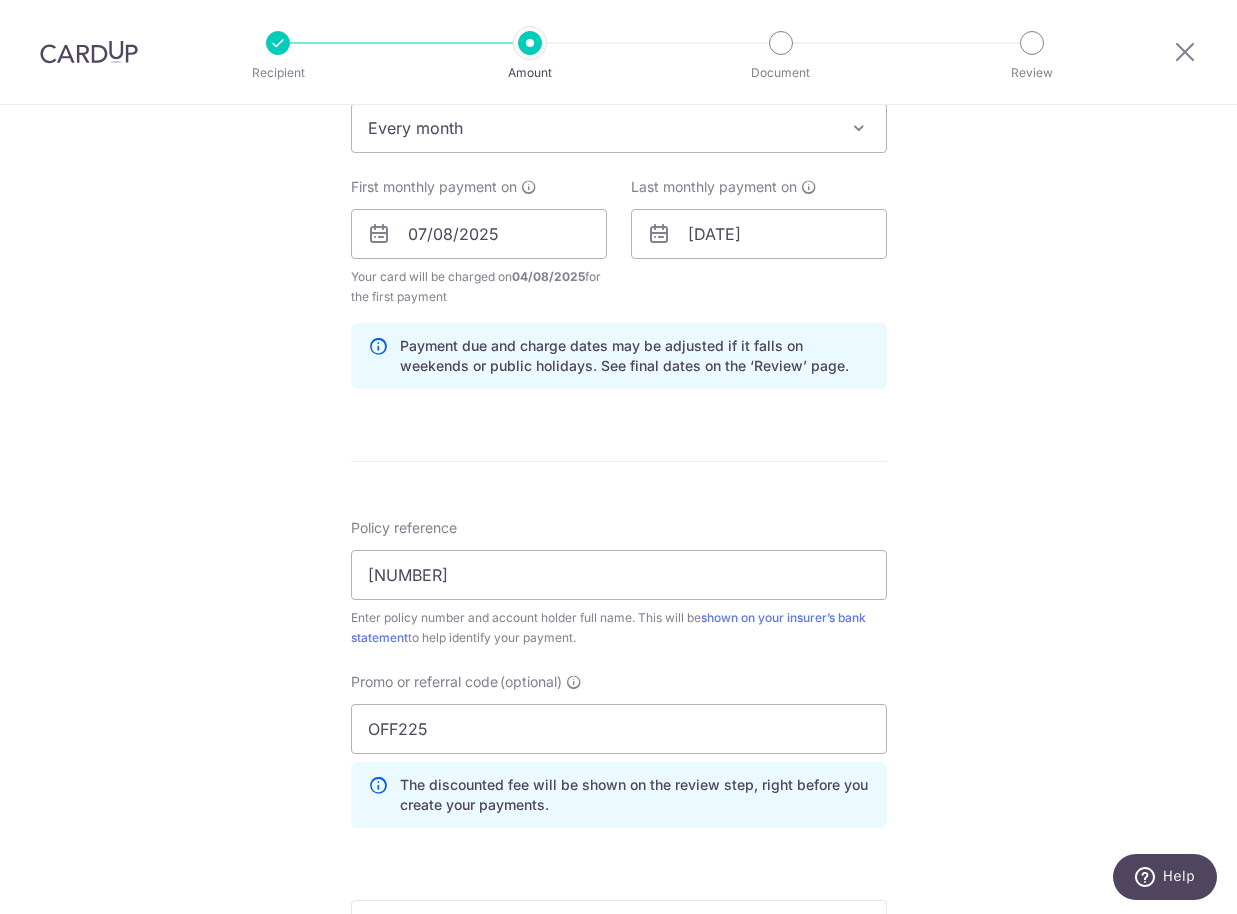 click on "Promo or referral code
(optional)
OFF225
The discounted fee will be shown on the review step, right before you create your payments.
Add" at bounding box center (619, 758) 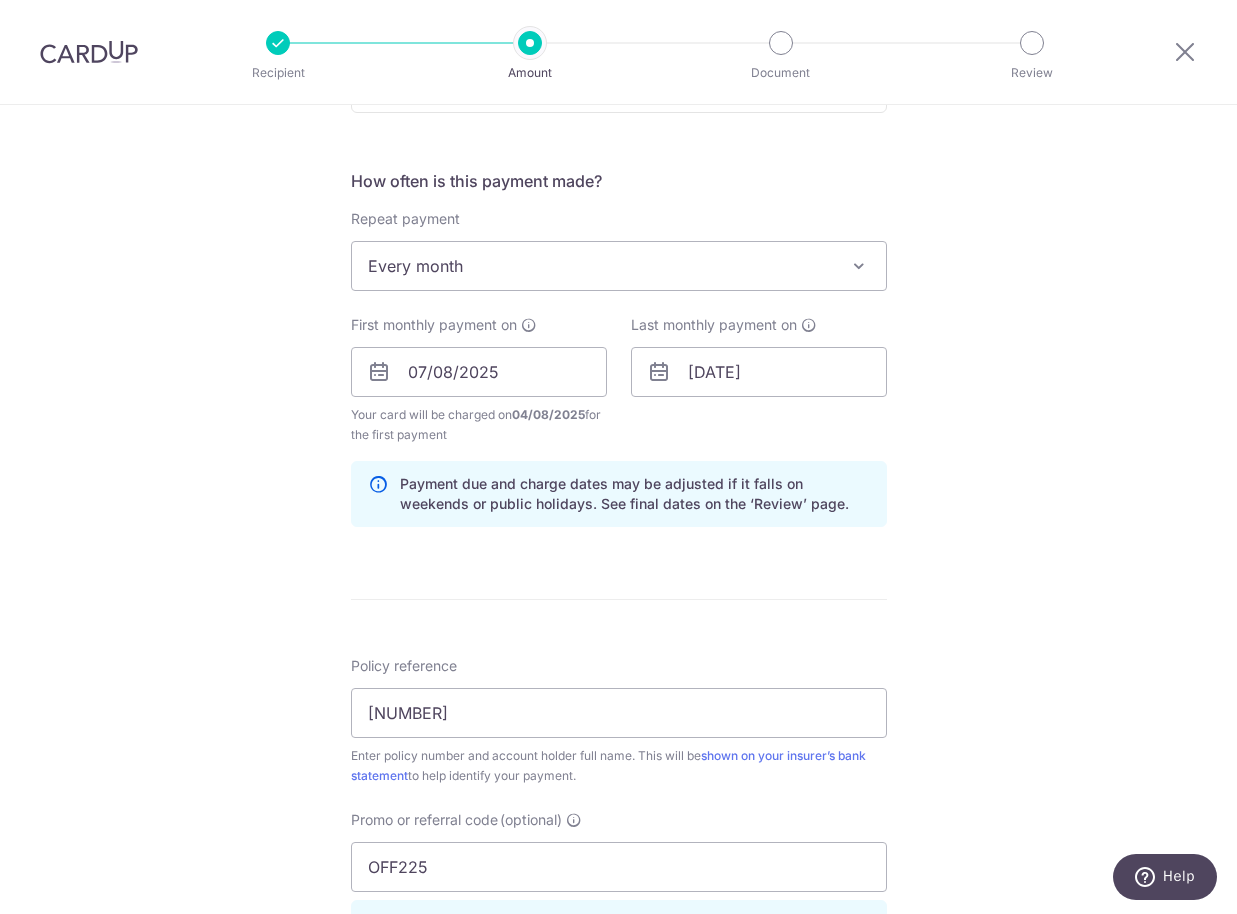 scroll, scrollTop: 1192, scrollLeft: 0, axis: vertical 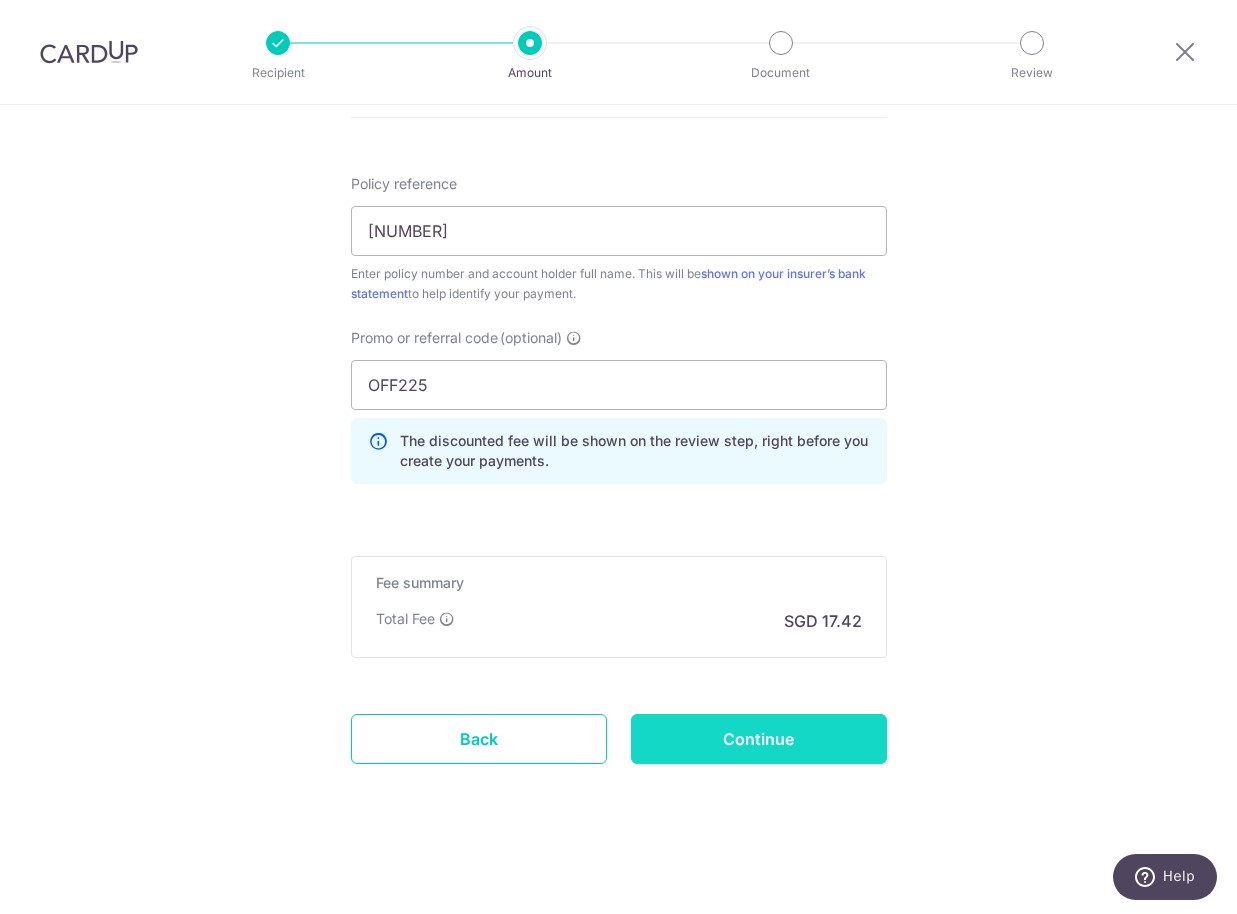 click on "Continue" at bounding box center [759, 739] 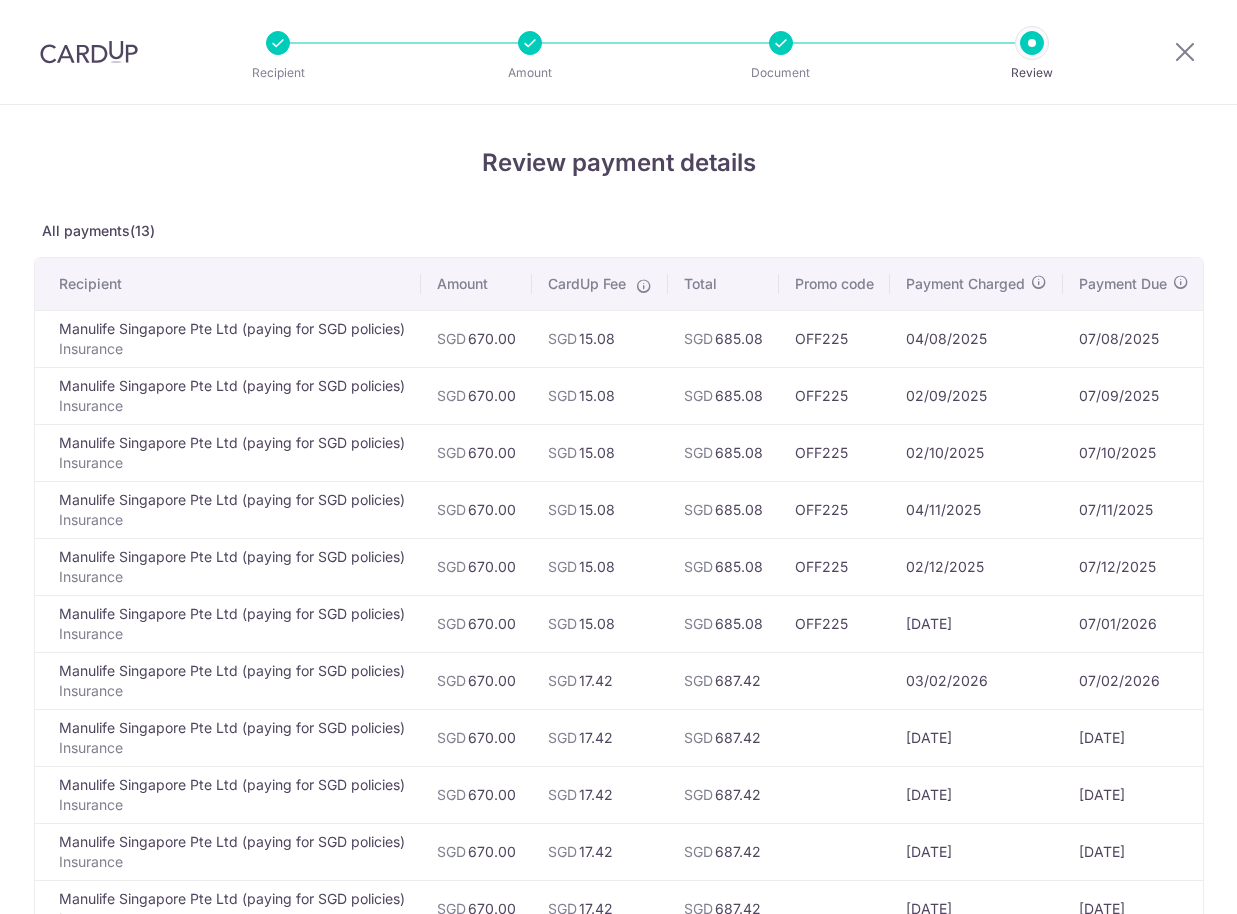 scroll, scrollTop: 0, scrollLeft: 0, axis: both 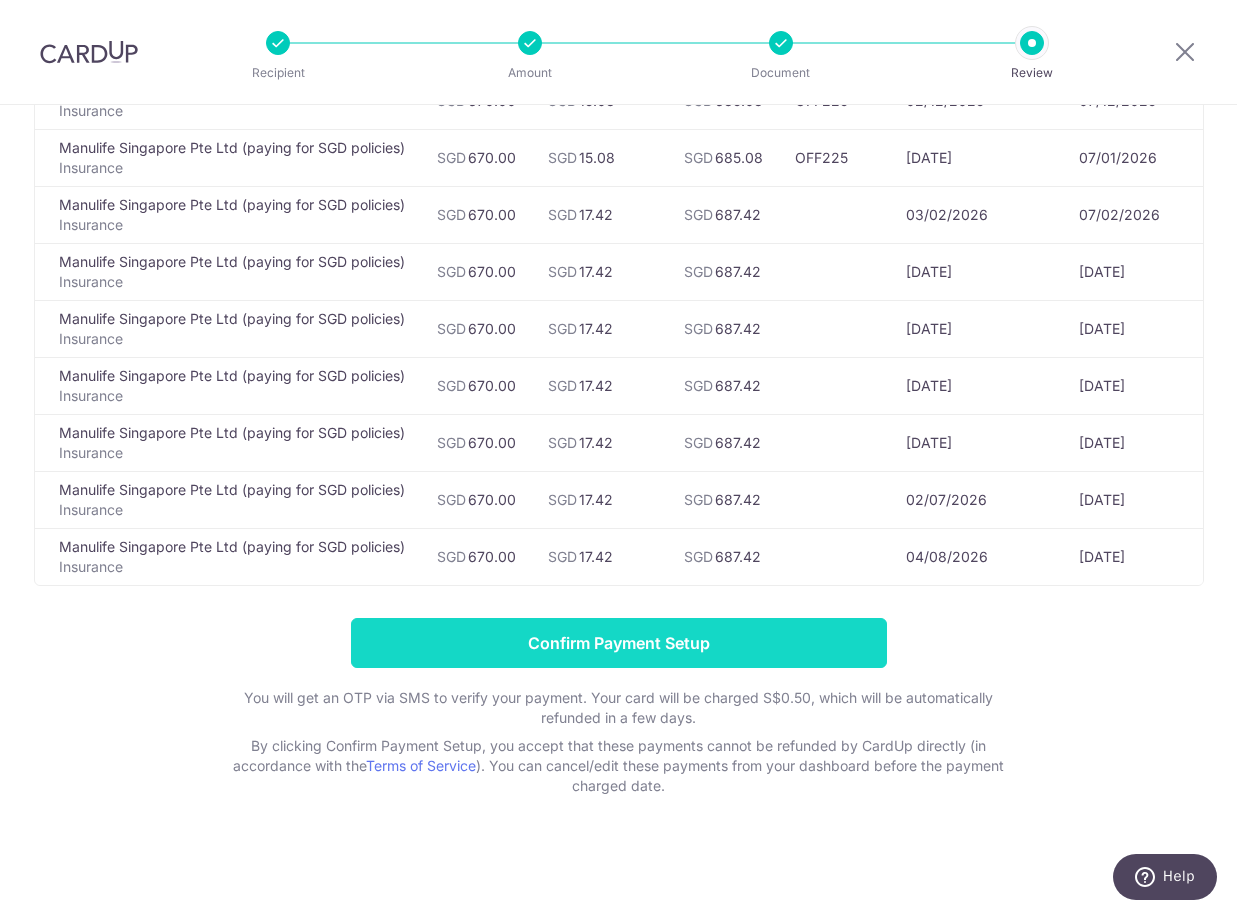 click on "Confirm Payment Setup" at bounding box center (619, 643) 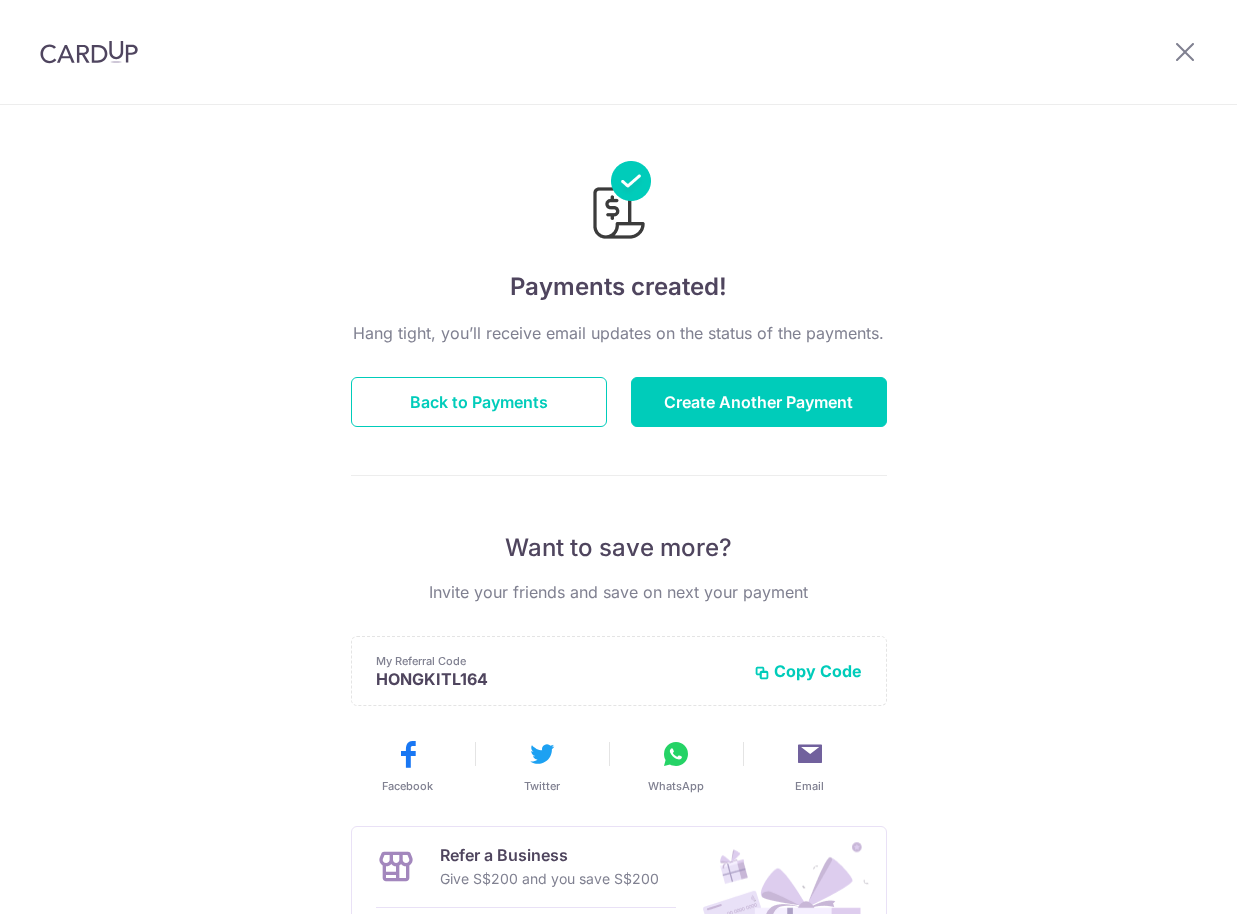 scroll, scrollTop: 0, scrollLeft: 0, axis: both 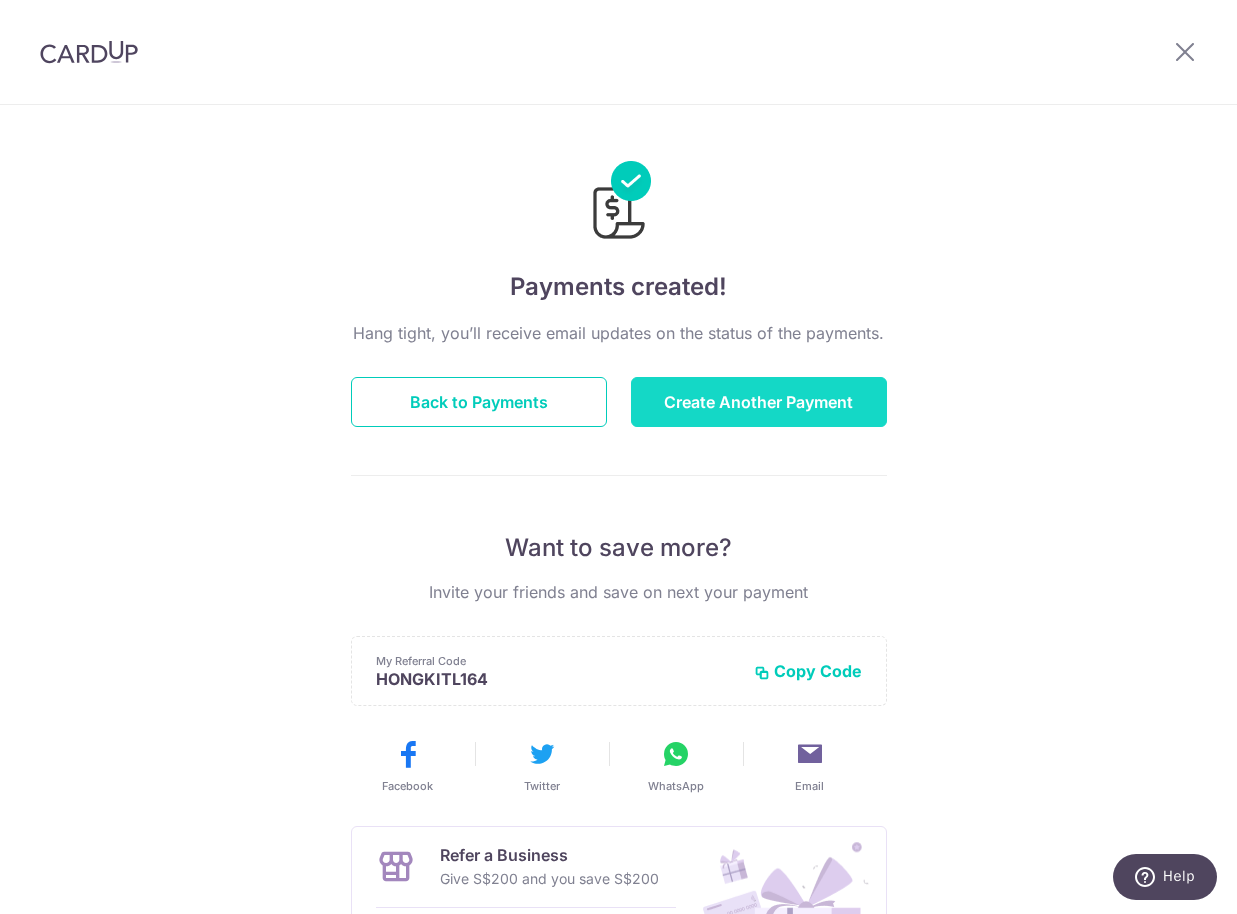 click on "Create Another Payment" at bounding box center (759, 402) 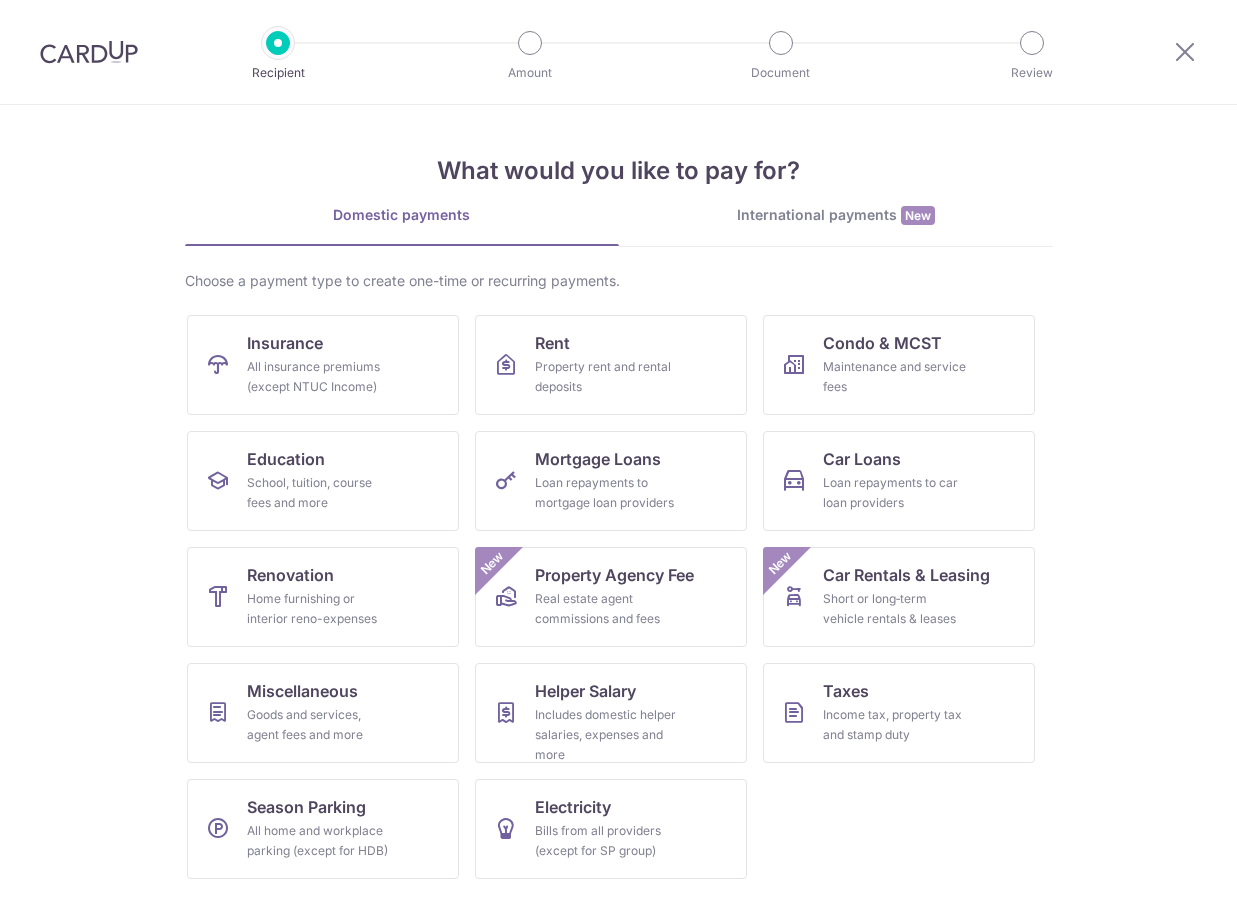 scroll, scrollTop: 0, scrollLeft: 0, axis: both 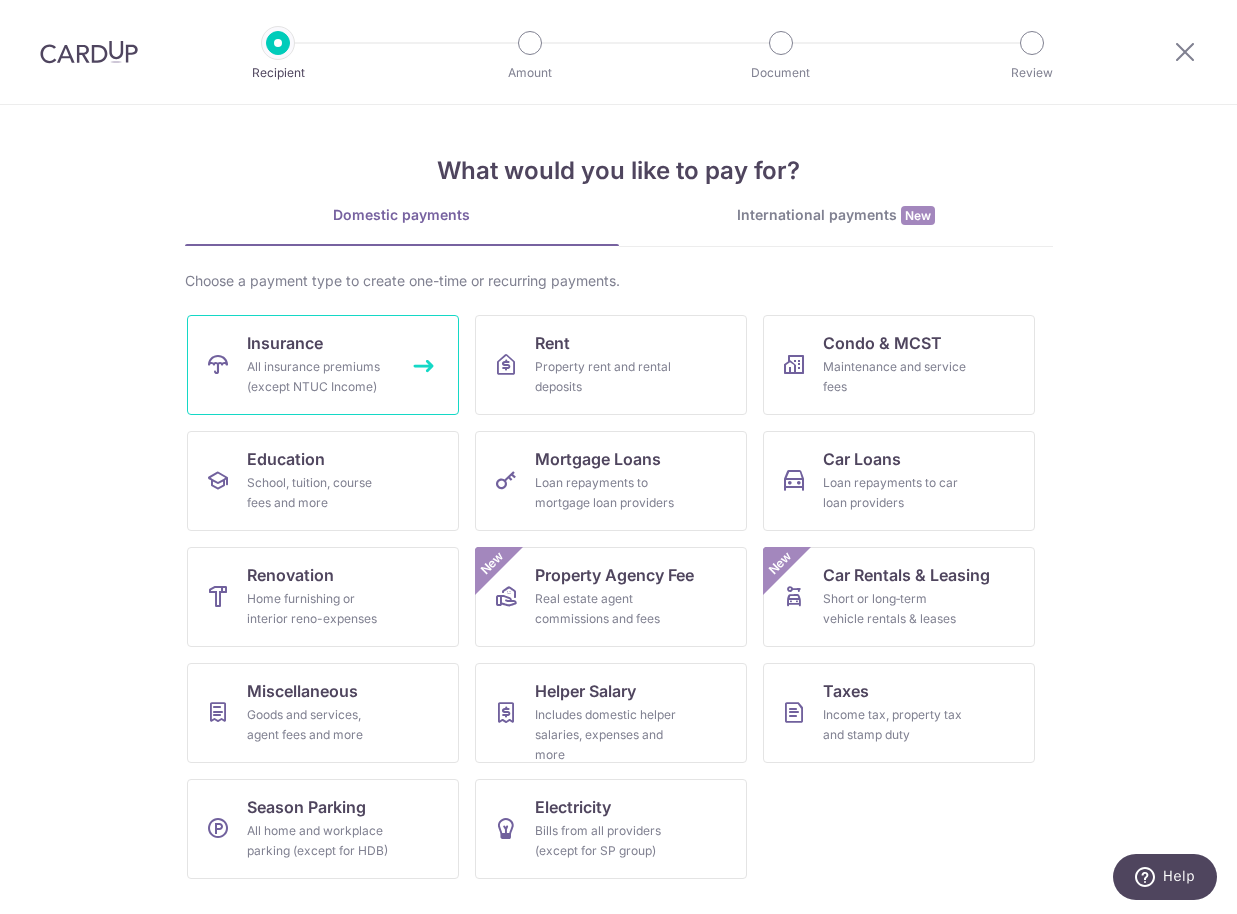 click on "All insurance premiums (except NTUC Income)" at bounding box center (319, 377) 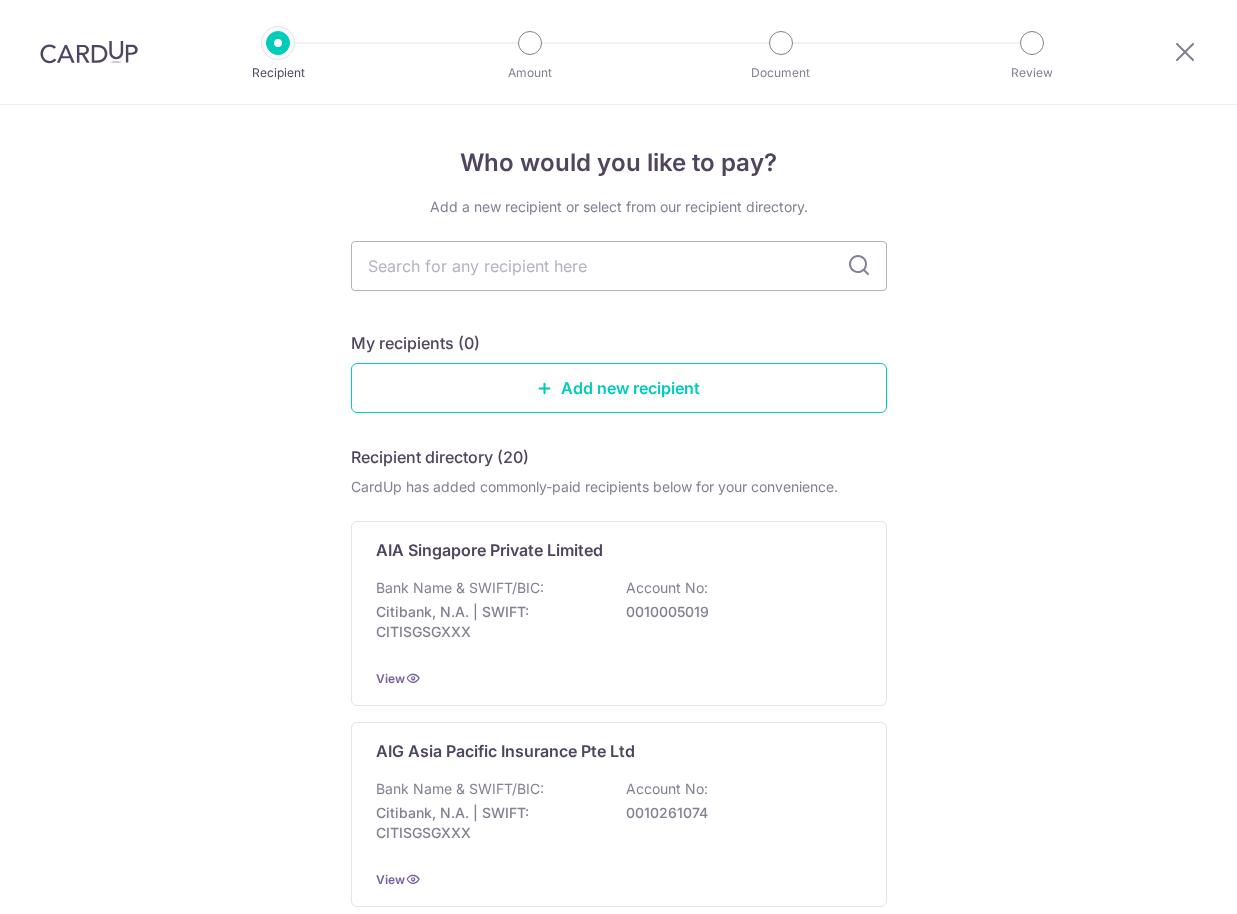 scroll, scrollTop: 0, scrollLeft: 0, axis: both 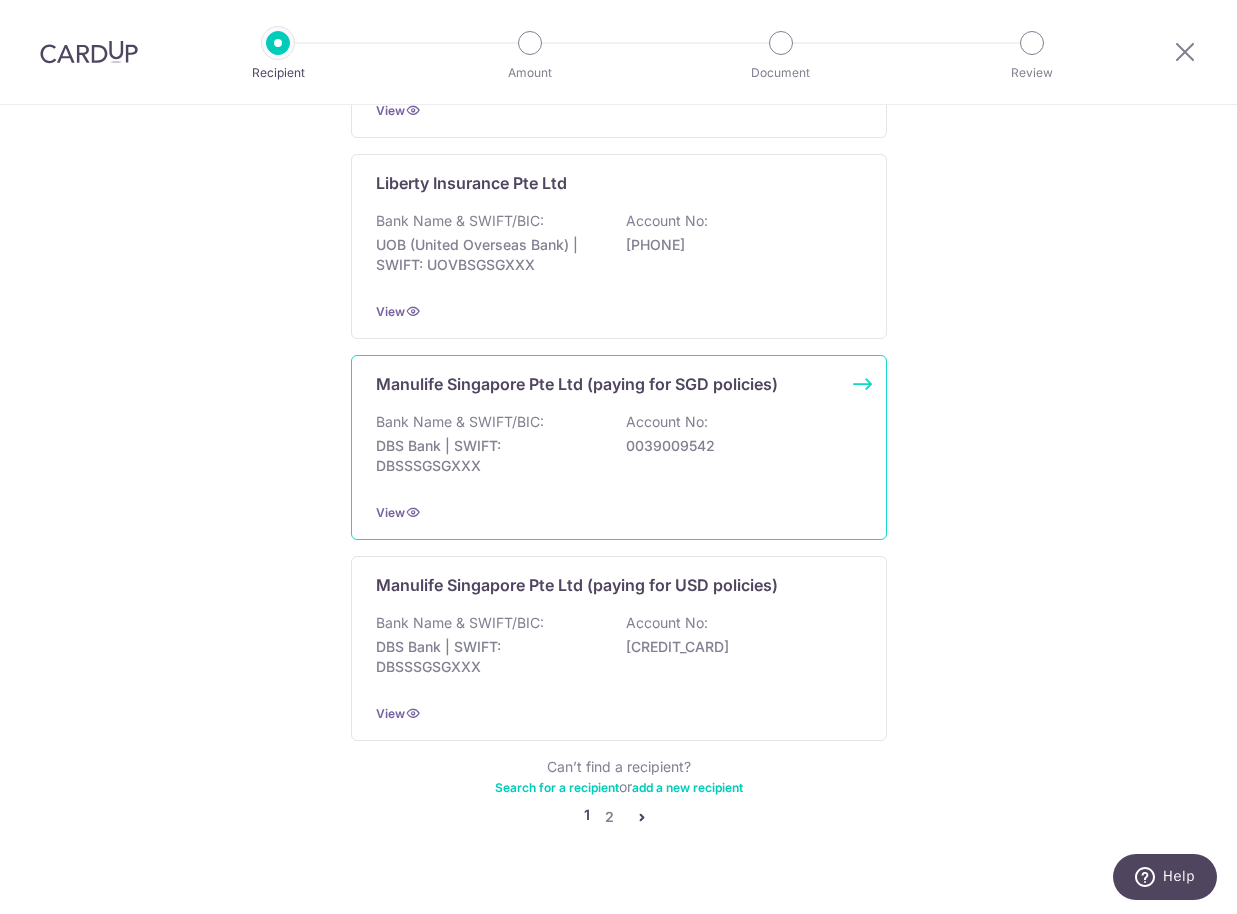 click on "Bank Name & SWIFT/BIC:
DBS Bank | SWIFT: DBSSSGSGXXX
Account No:
0039009542" at bounding box center (619, 449) 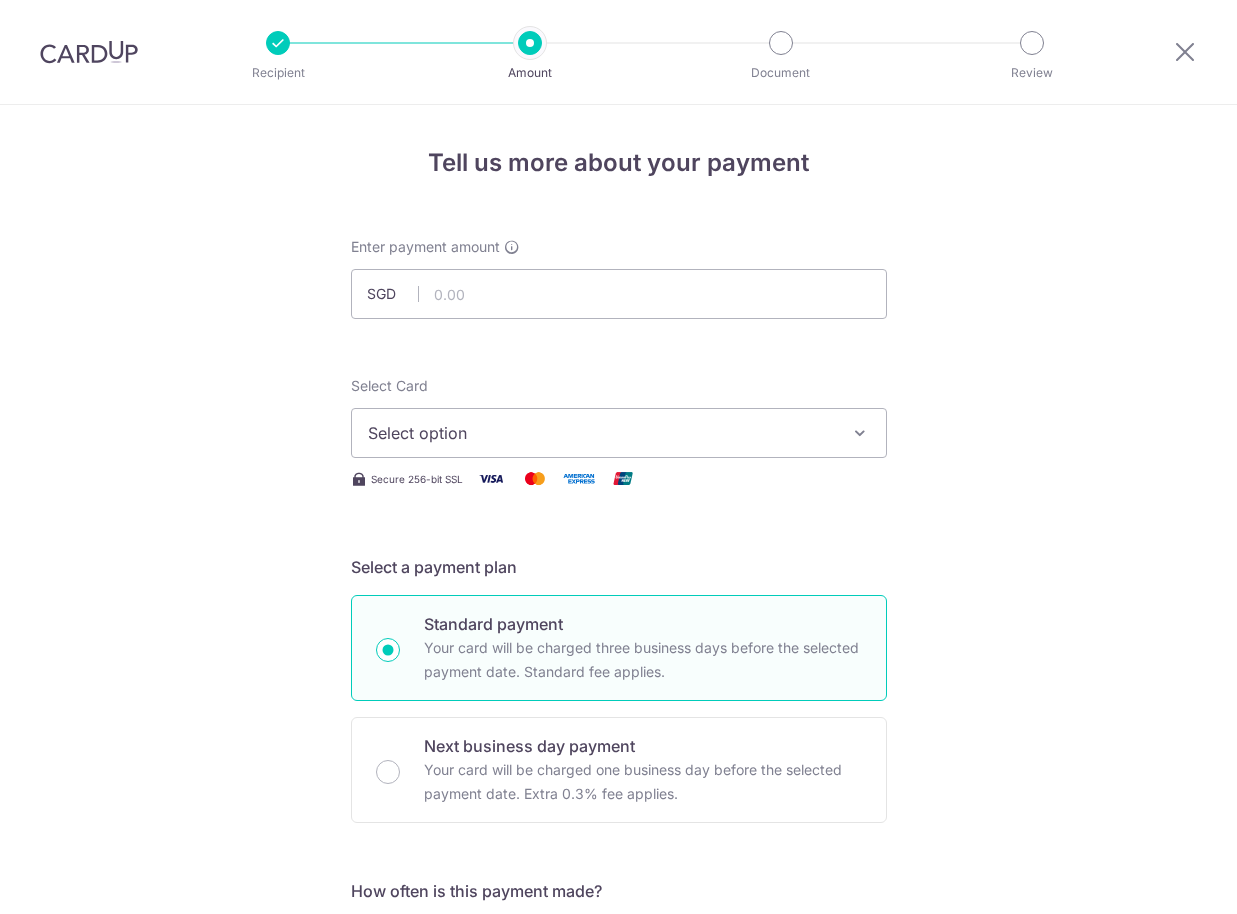 scroll, scrollTop: 0, scrollLeft: 0, axis: both 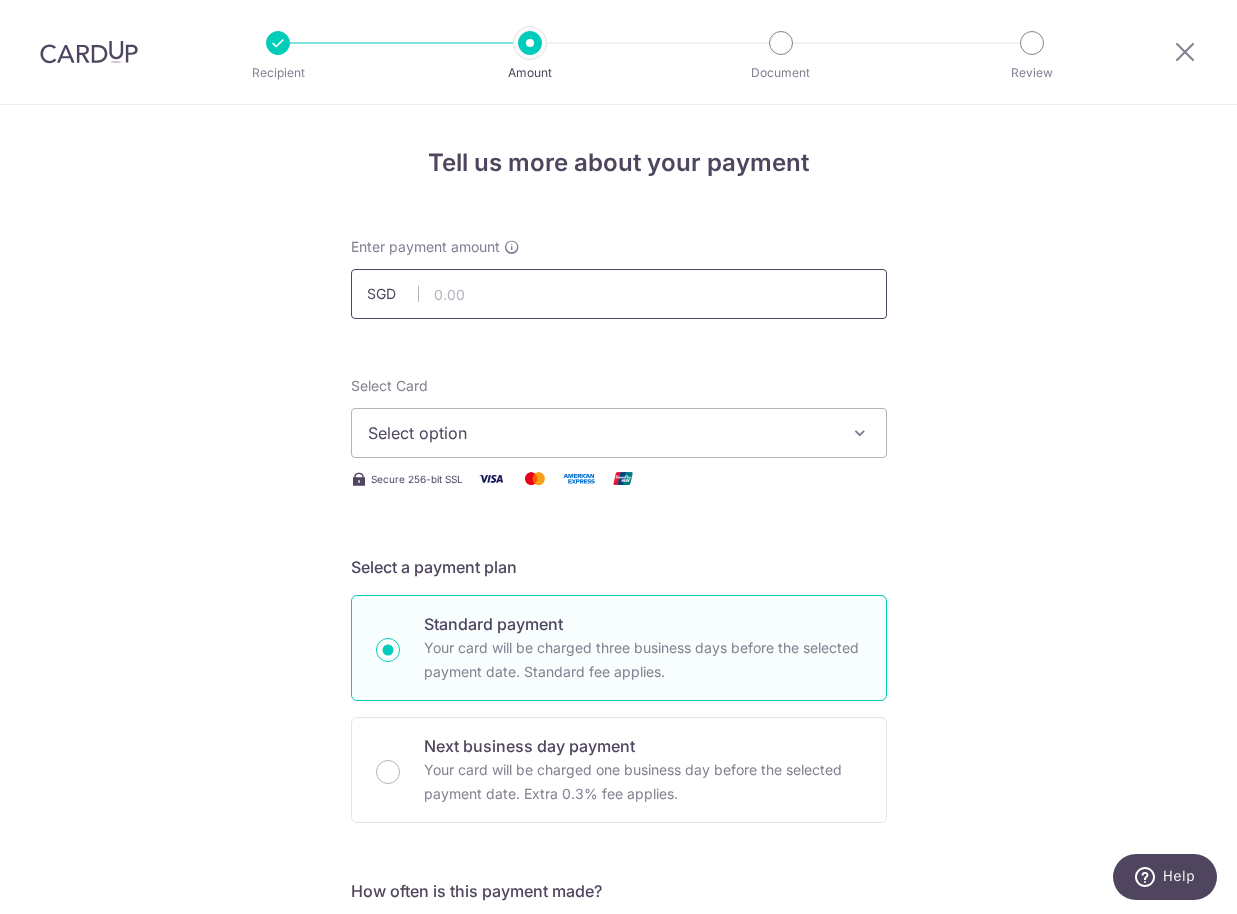click at bounding box center (619, 294) 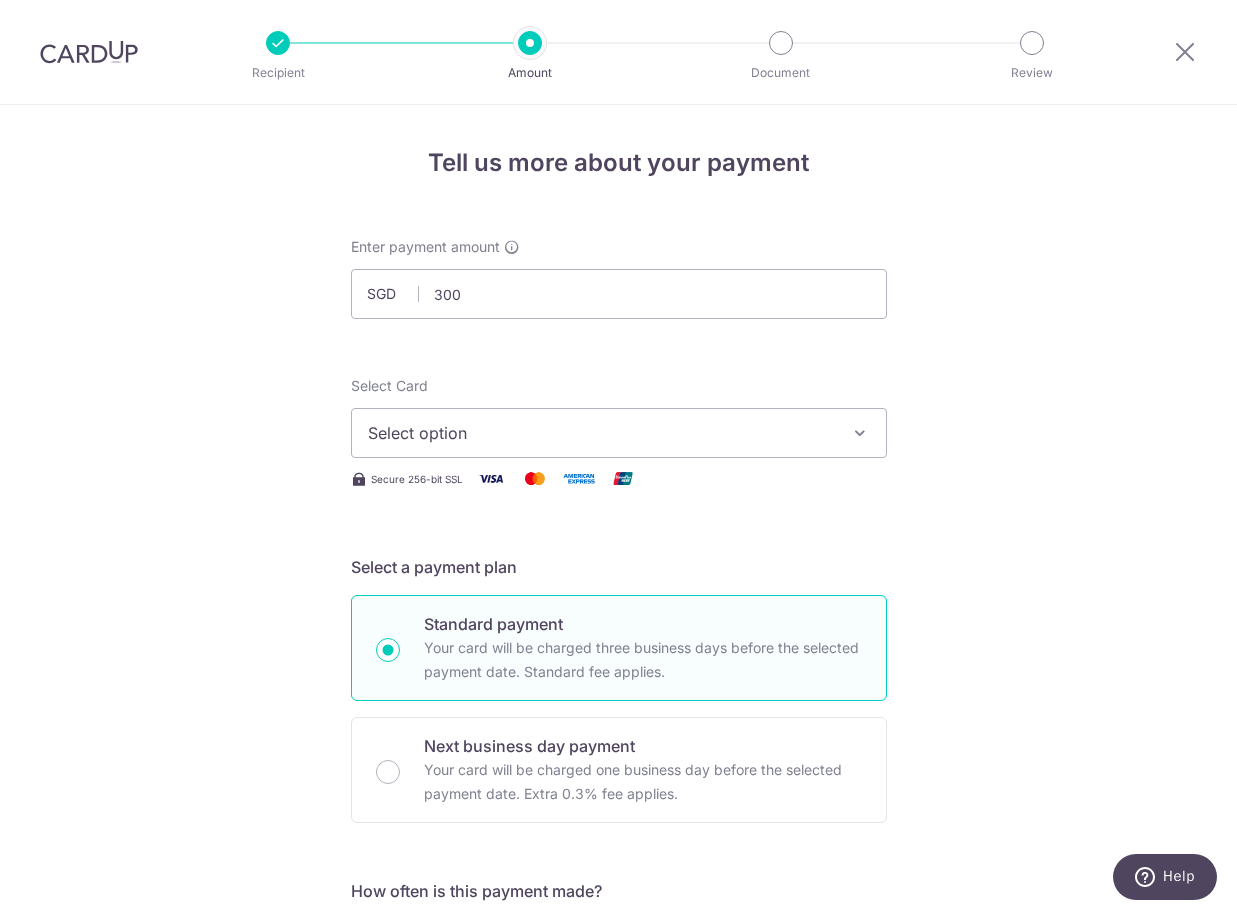 type on "300.00" 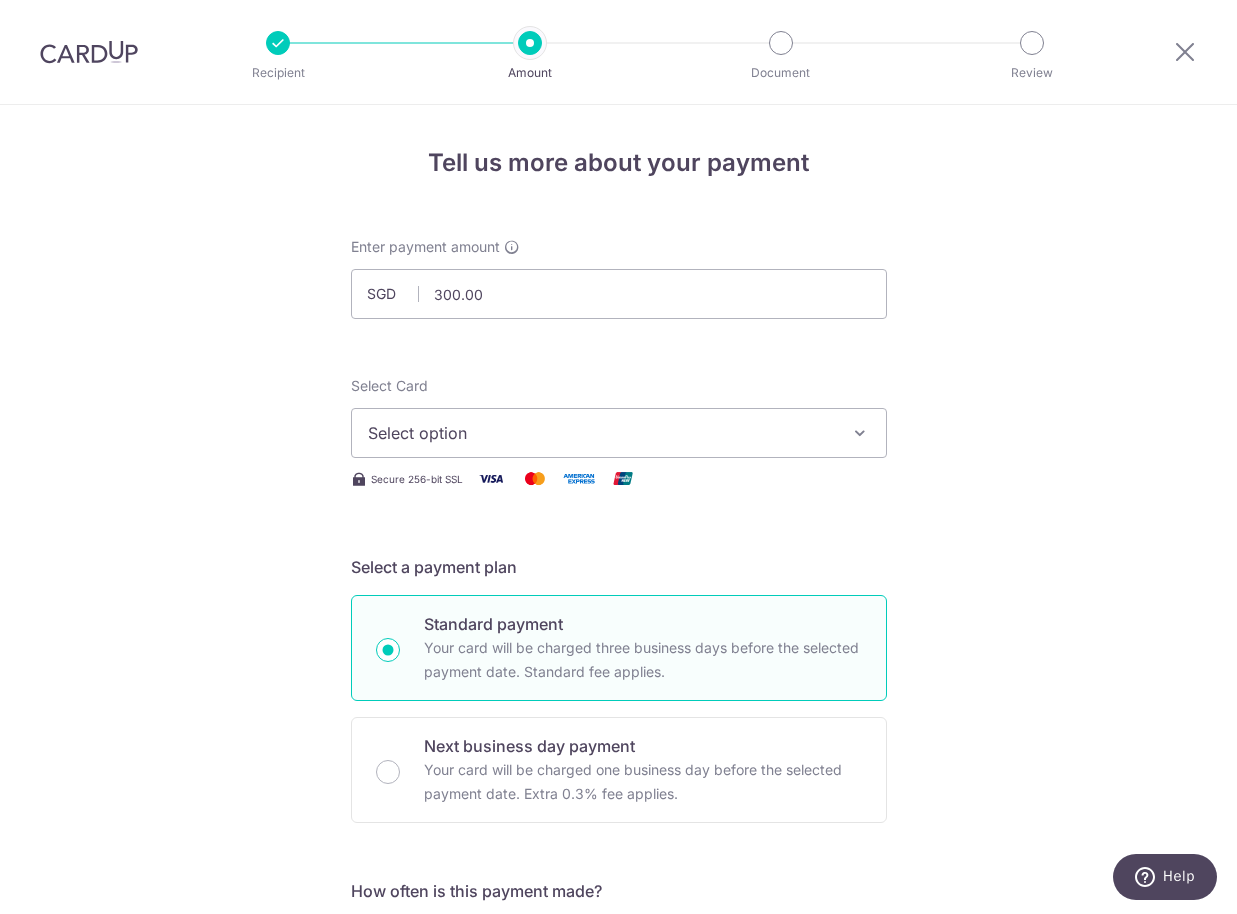 click on "Select option" at bounding box center (619, 433) 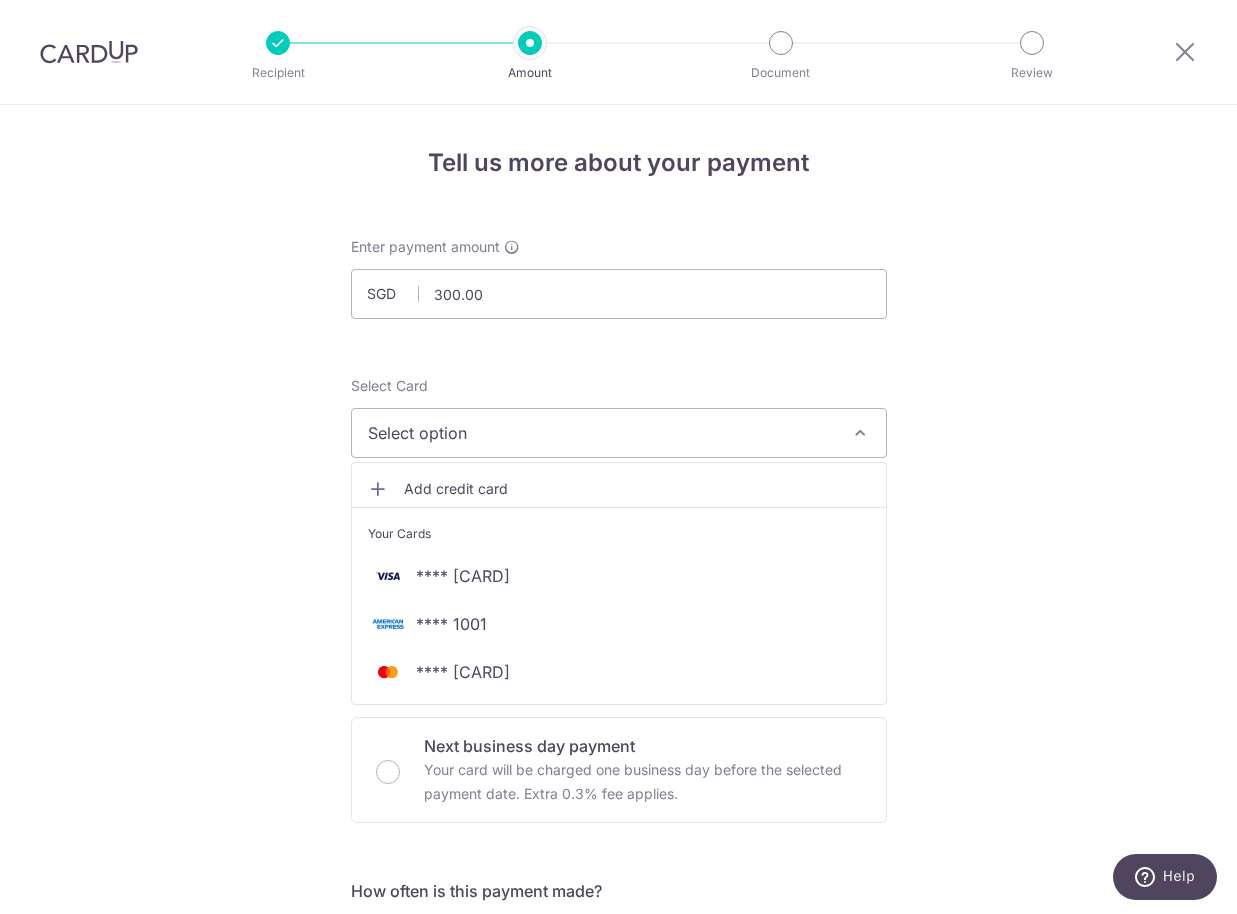 click on "Select option" at bounding box center (619, 433) 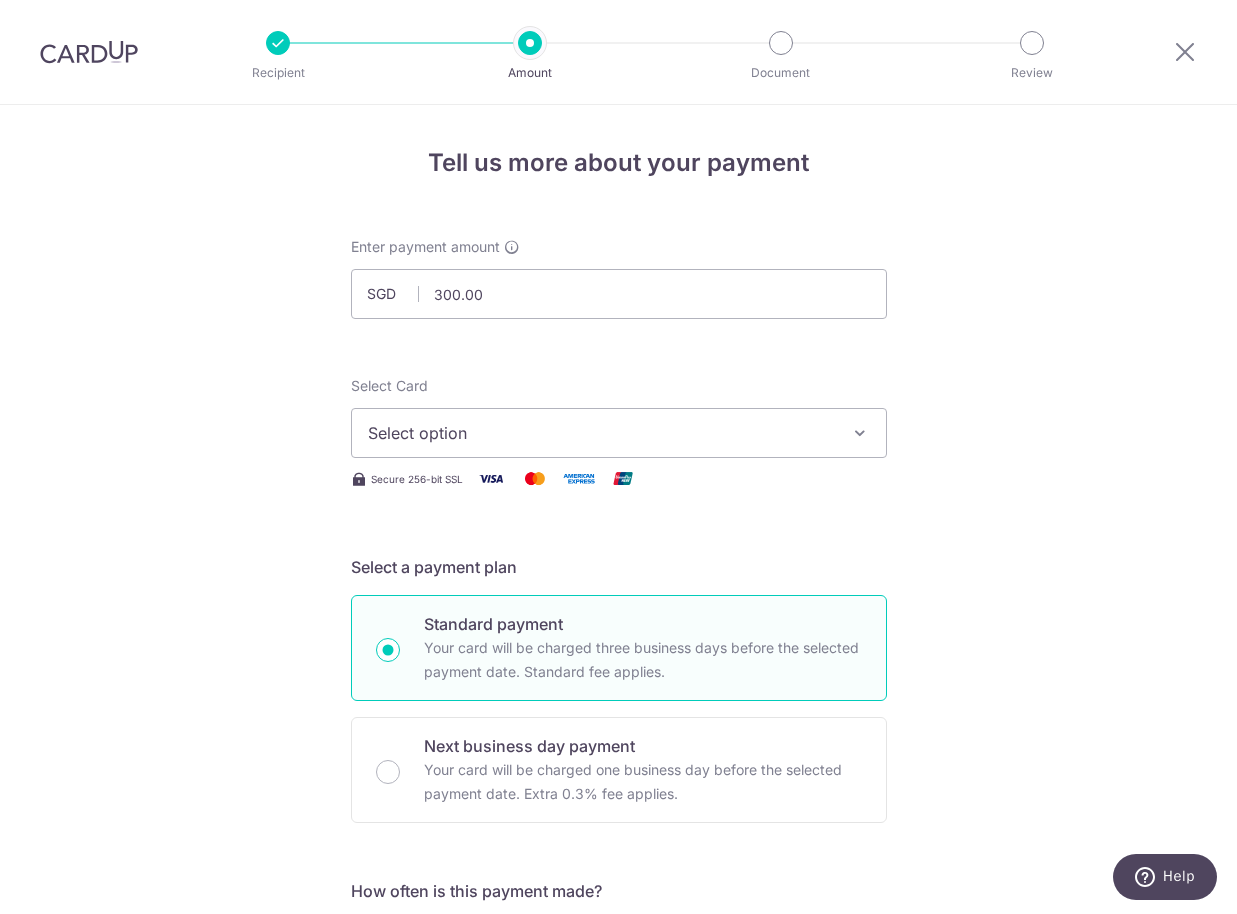 click on "Select option" at bounding box center [619, 433] 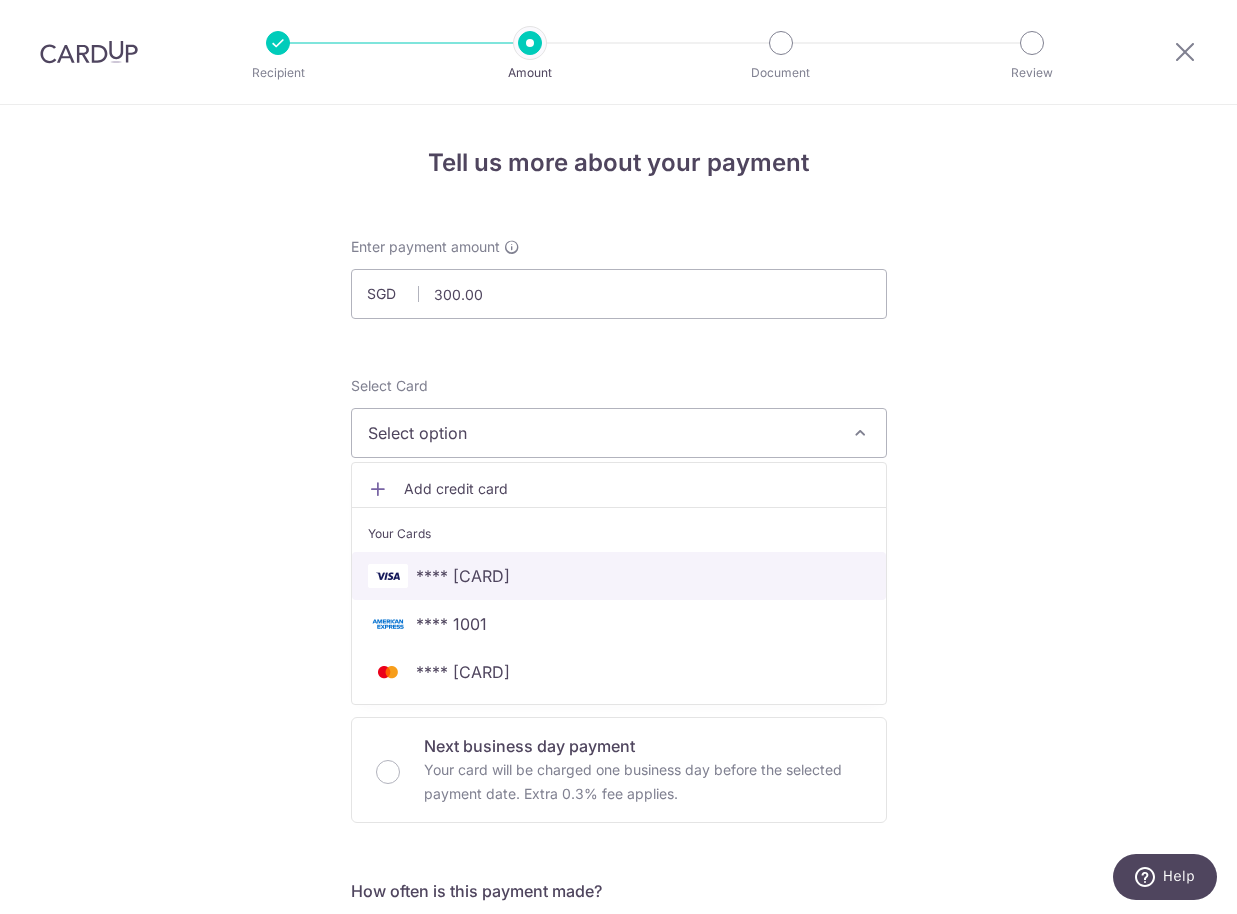 click on "**** 0454" at bounding box center (463, 576) 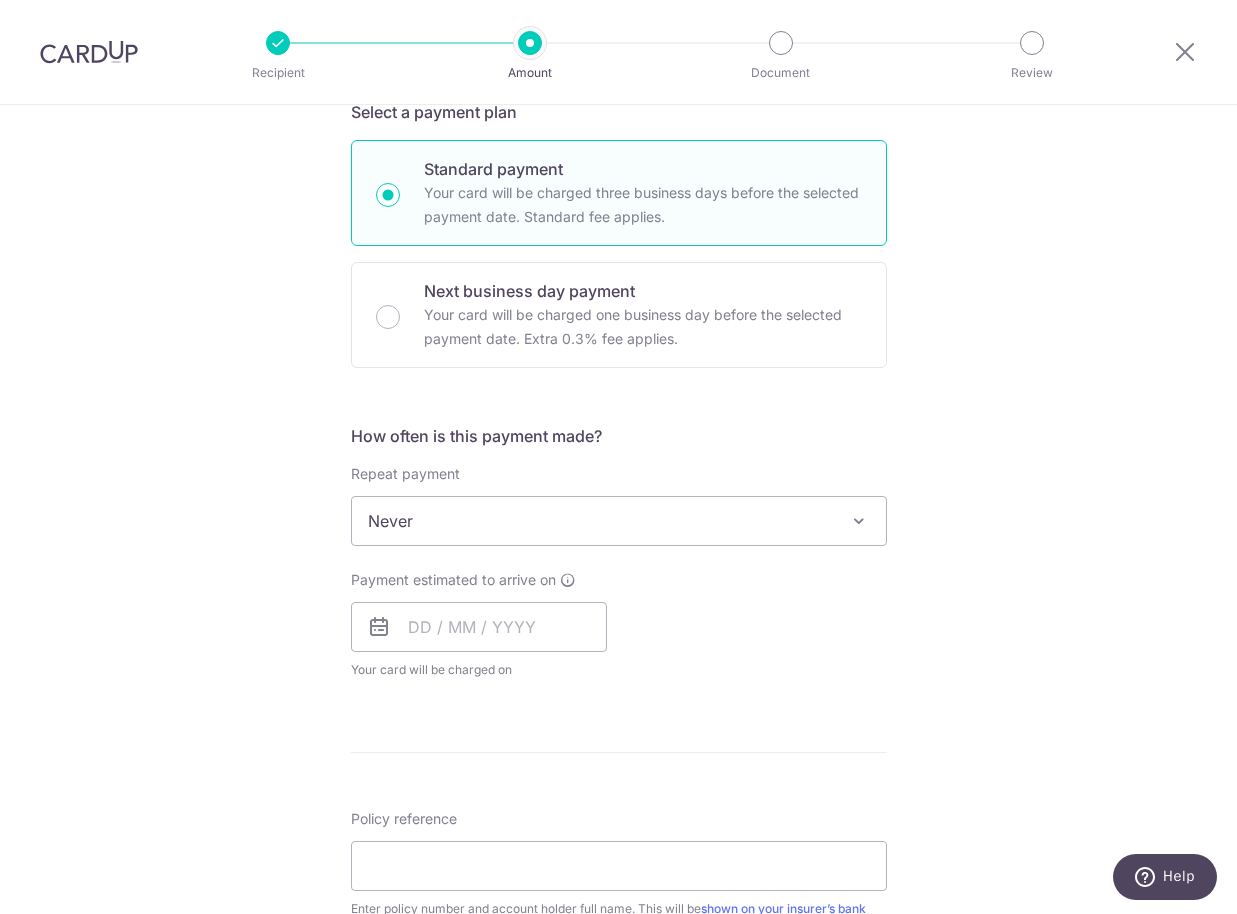 scroll, scrollTop: 459, scrollLeft: 0, axis: vertical 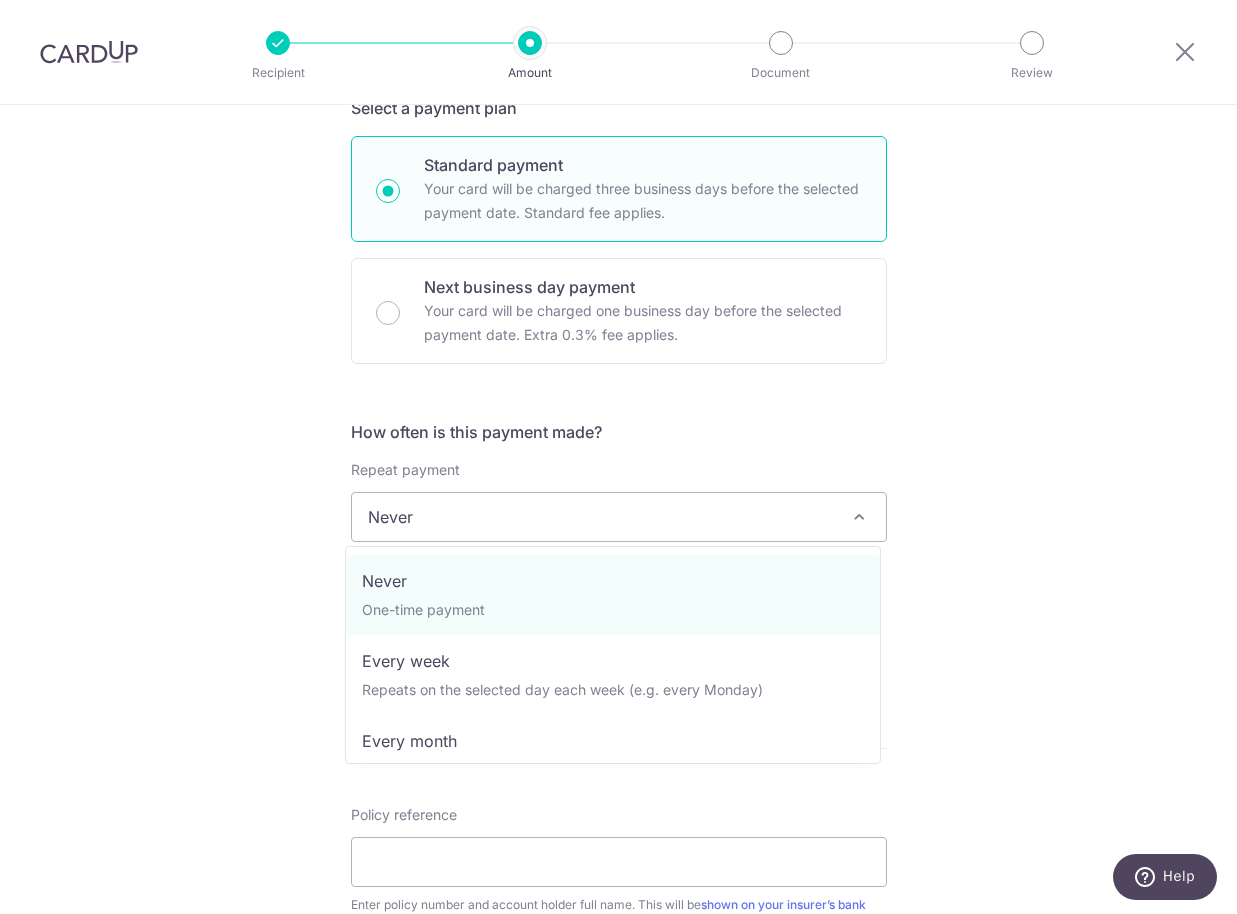 click on "Never" at bounding box center [619, 517] 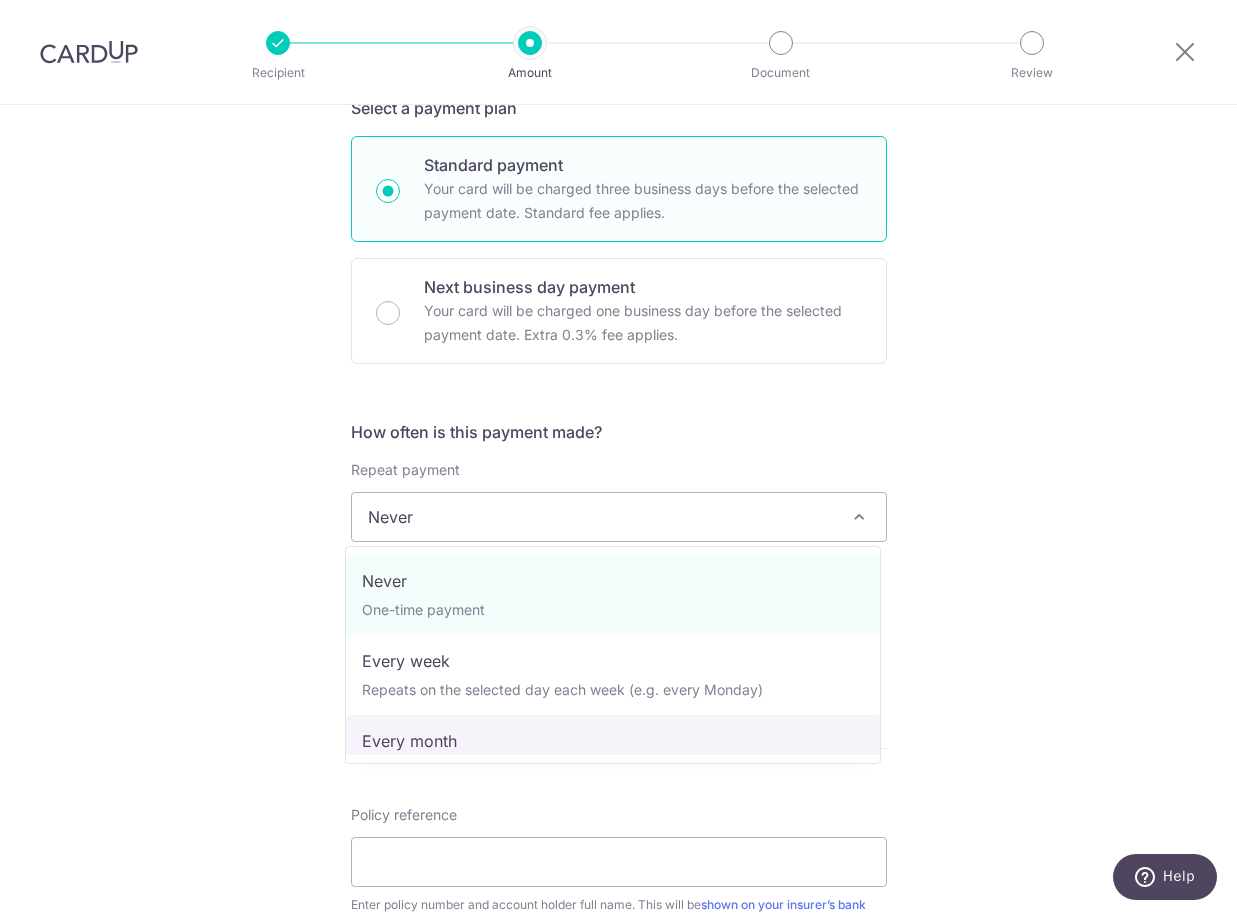 select on "3" 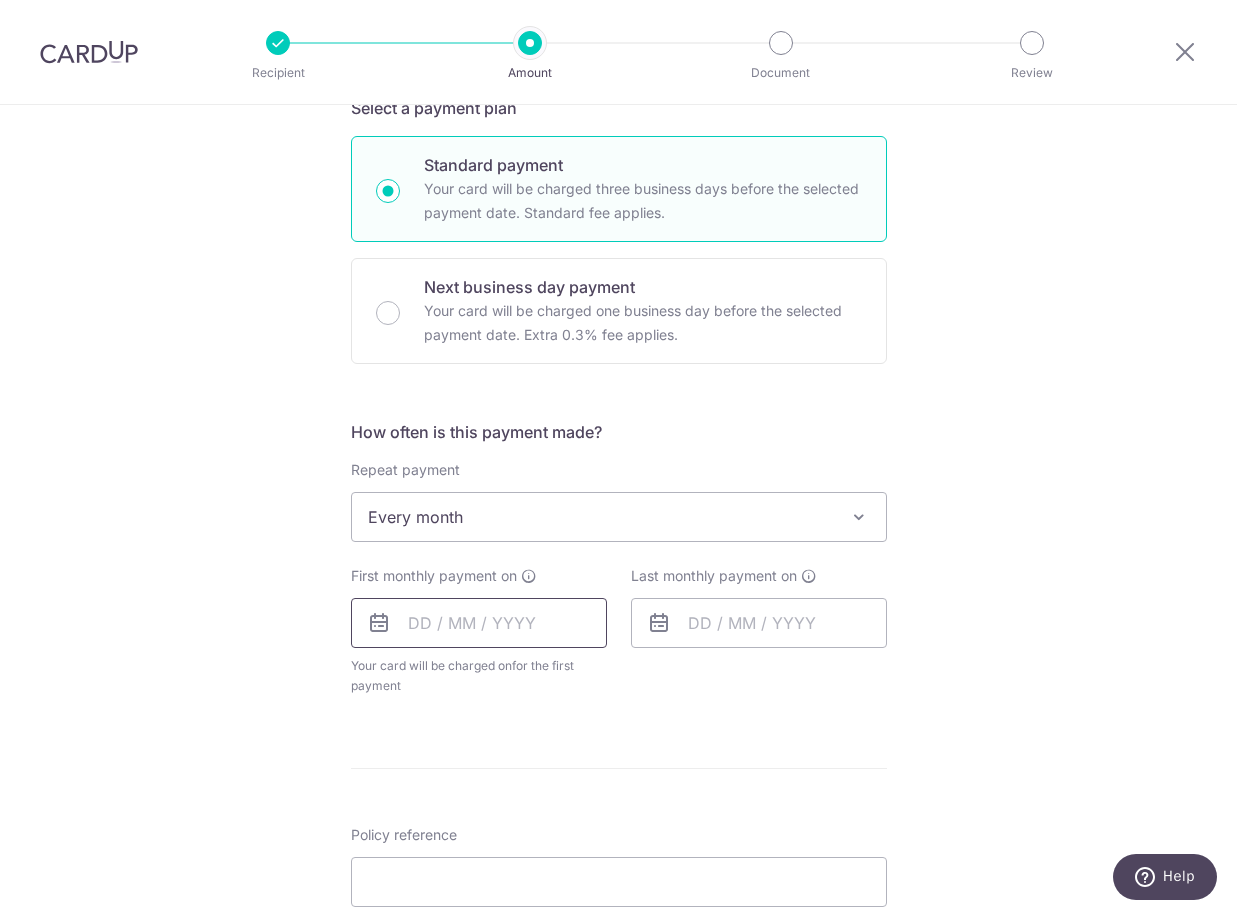 click at bounding box center [479, 623] 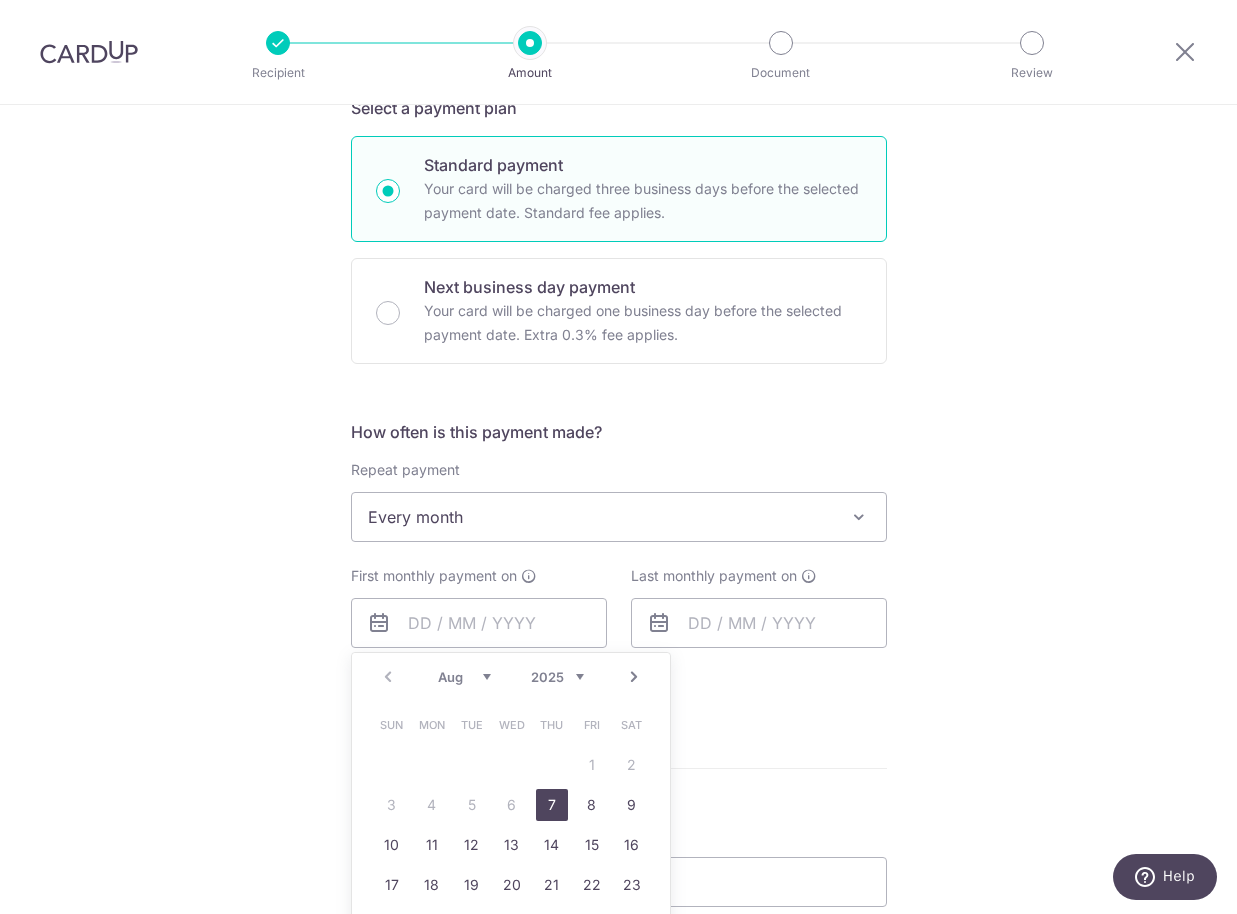 click on "Tell us more about your payment
Enter payment amount
SGD
300.00
300.00
Select Card
**** 0454
Add credit card
Your Cards
**** 0454
**** 1001
**** 0200
Secure 256-bit SSL
Text
New card details
Card" at bounding box center [618, 560] 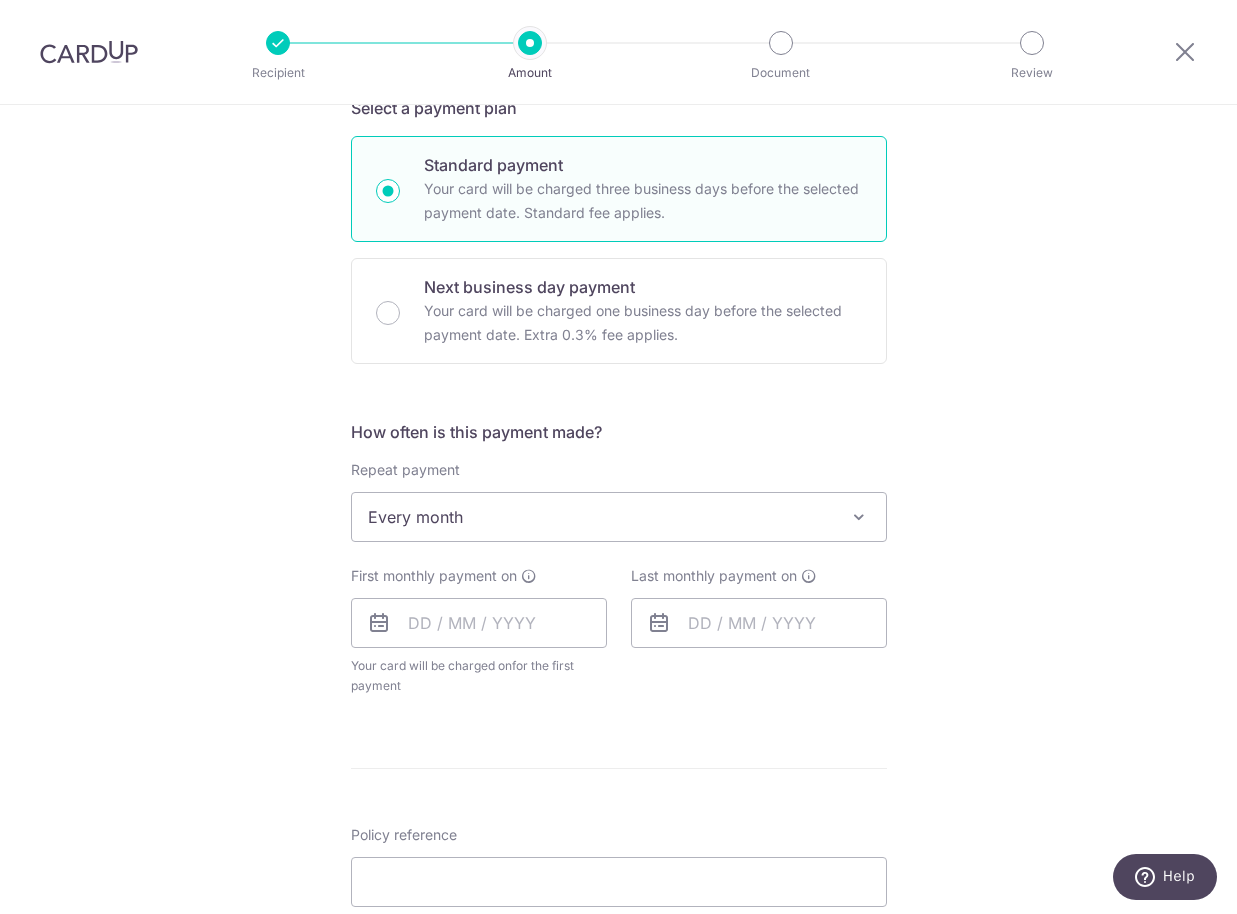 scroll, scrollTop: 764, scrollLeft: 0, axis: vertical 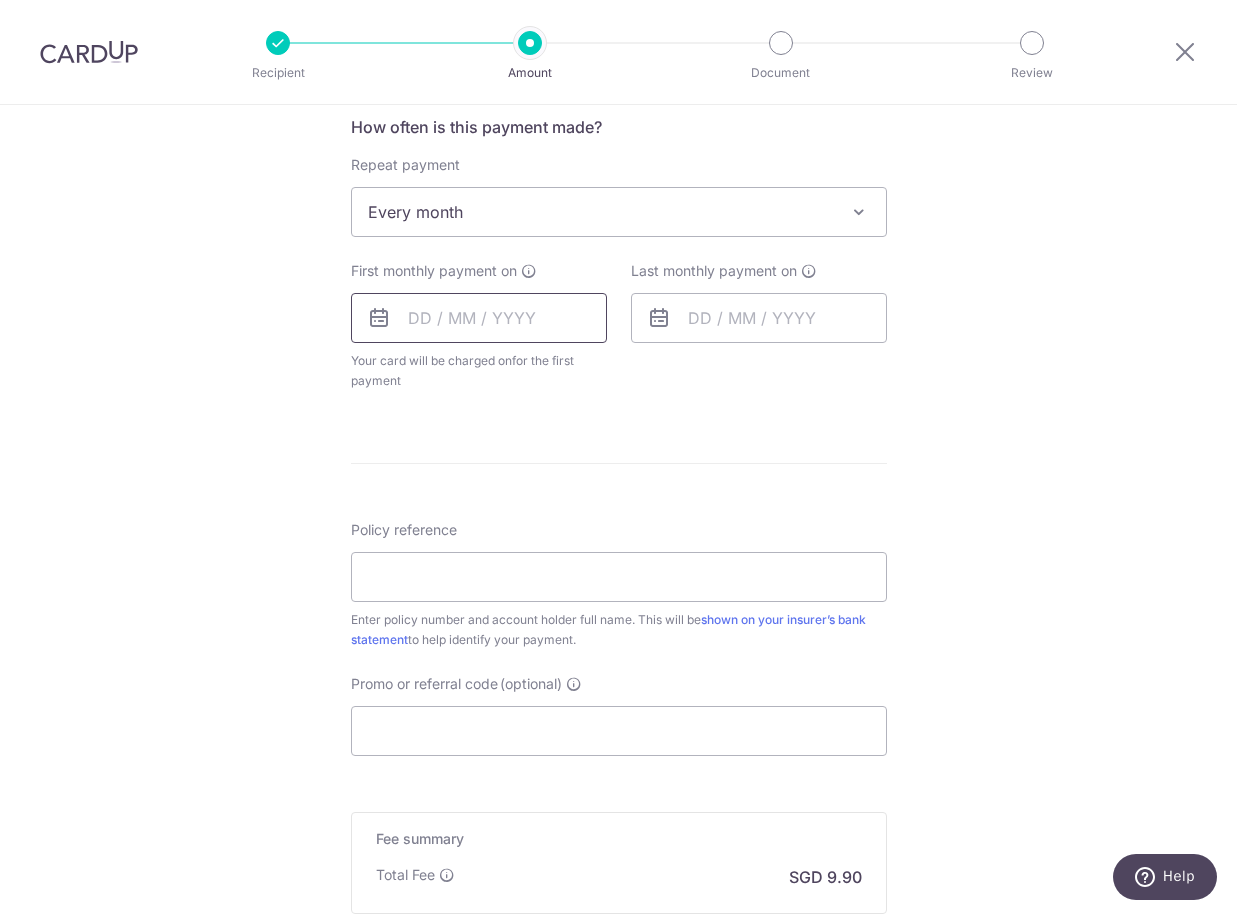 click at bounding box center [479, 318] 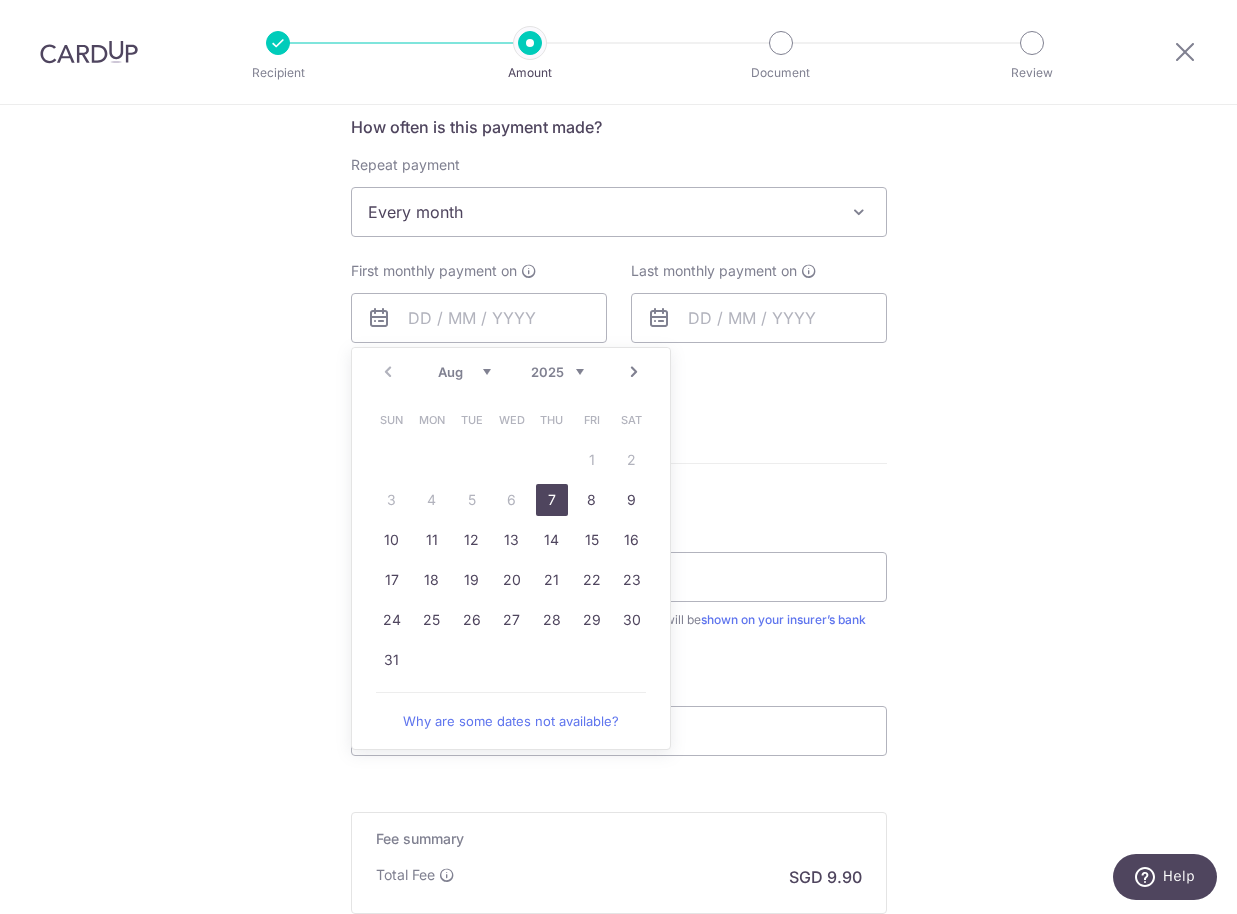 click on "7" at bounding box center (552, 500) 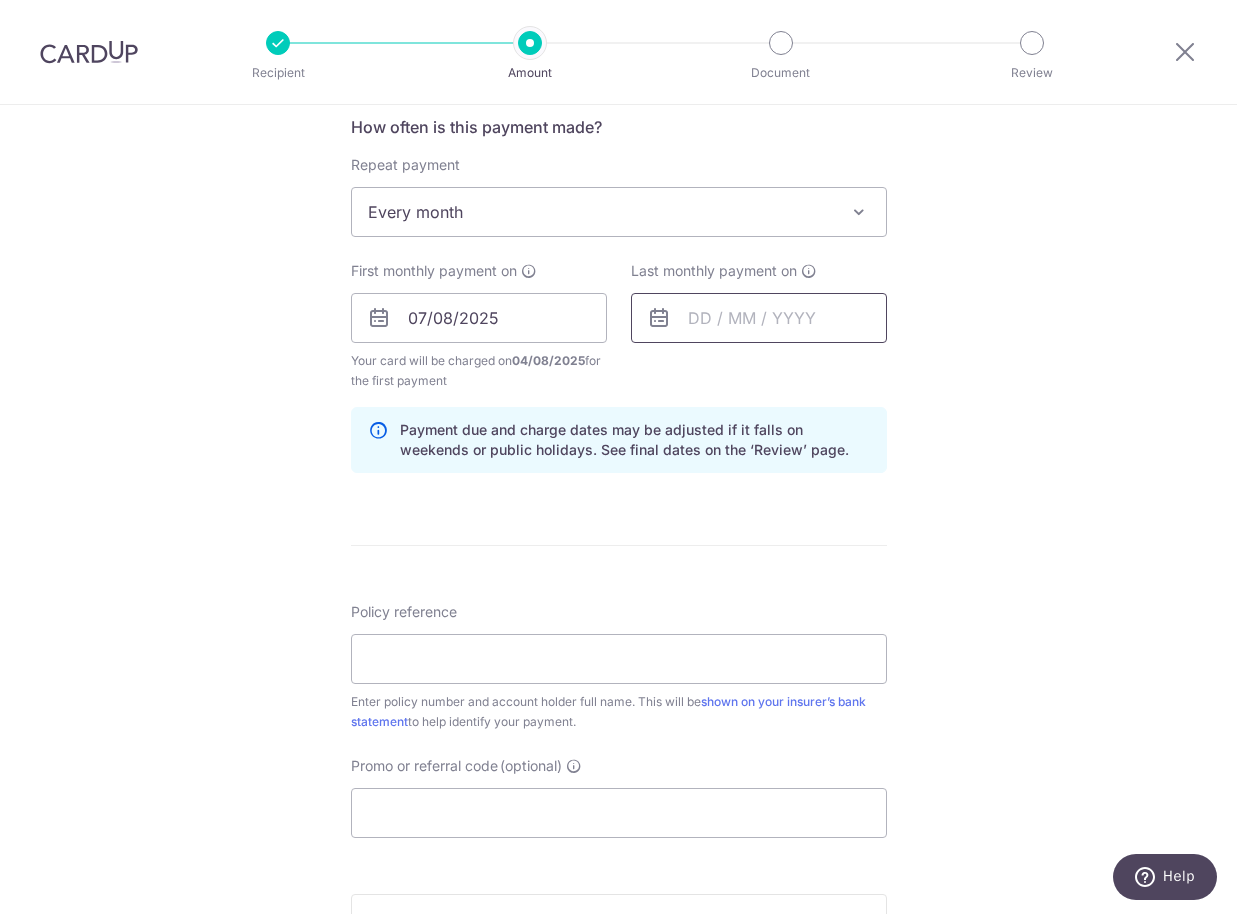 click at bounding box center (759, 318) 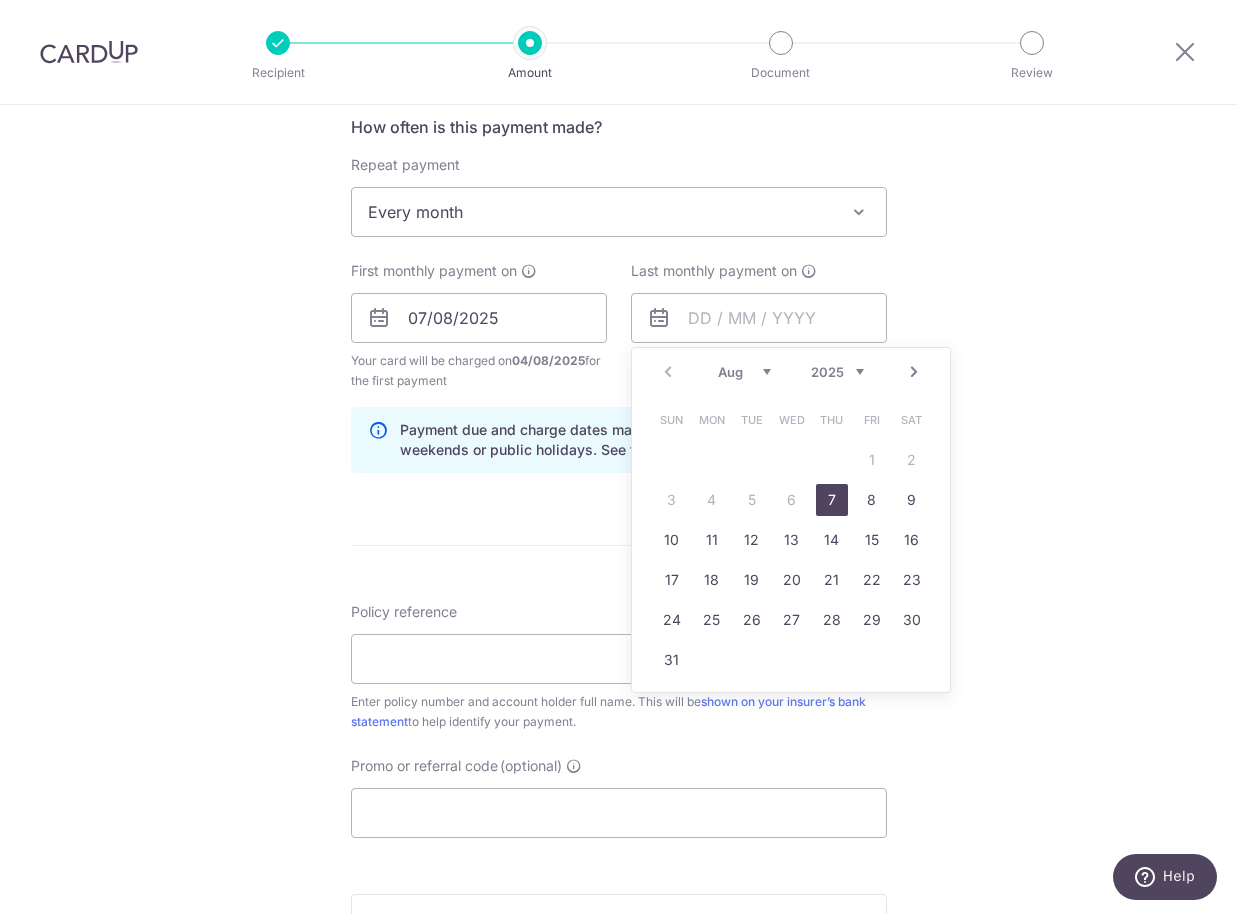 click on "Prev Next Aug Sep Oct Nov Dec 2025 2026 2027 2028 2029 2030 2031 2032 2033 2034 2035" at bounding box center [791, 372] 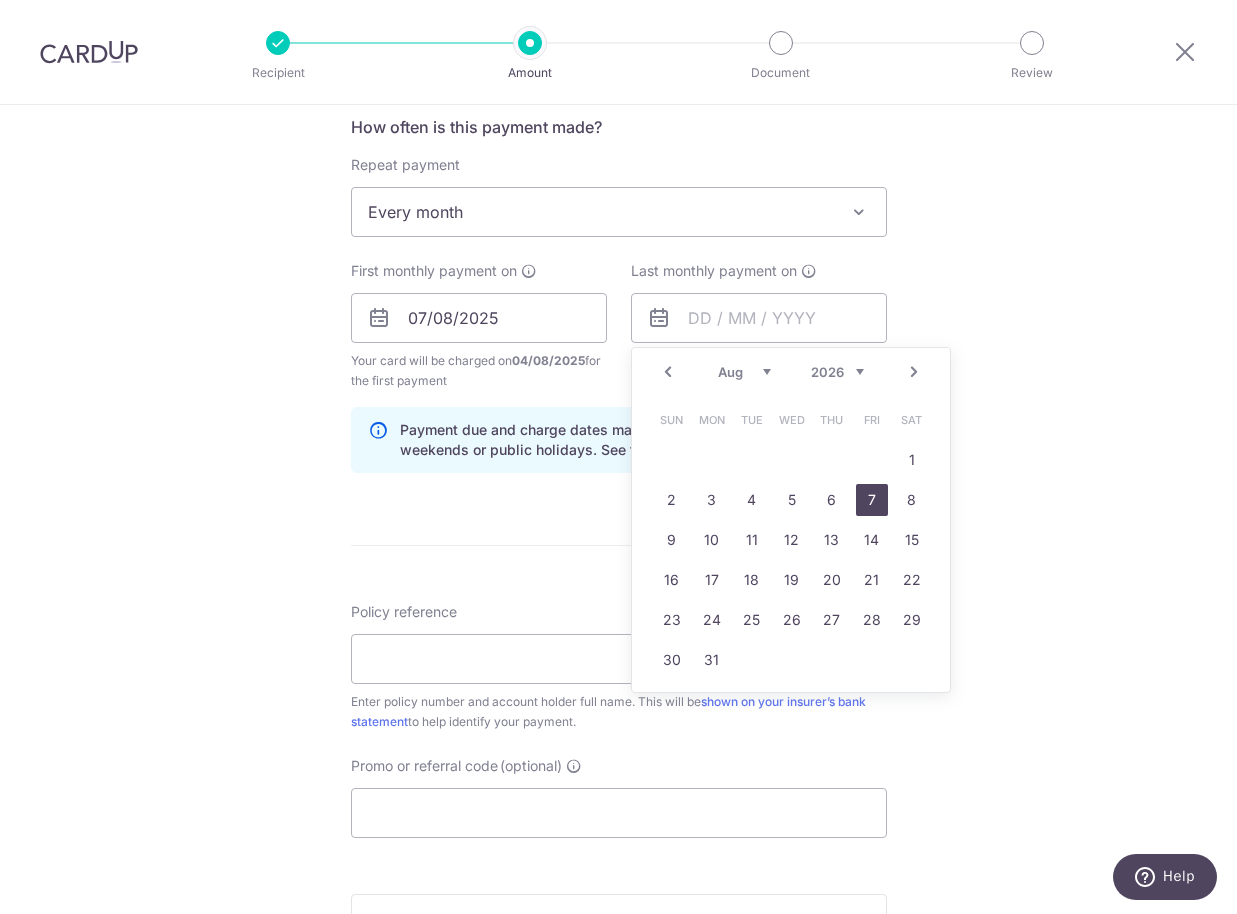 click on "7" at bounding box center (872, 500) 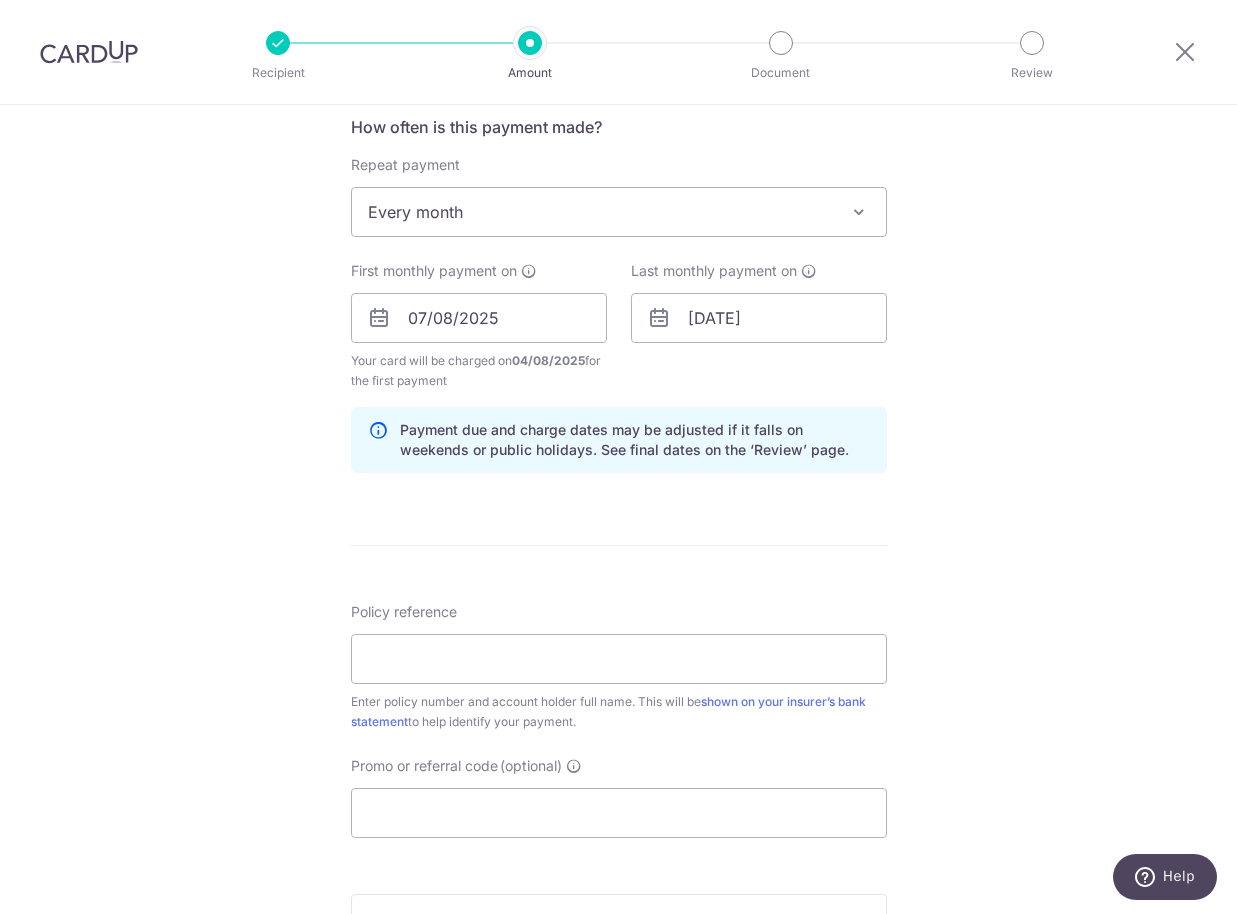 click on "Tell us more about your payment
Enter payment amount
SGD
300.00
300.00
Select Card
**** 0454
Add credit card
Your Cards
**** 0454
**** 1001
**** 0200
Secure 256-bit SSL
Text
New card details
Card" at bounding box center (618, 296) 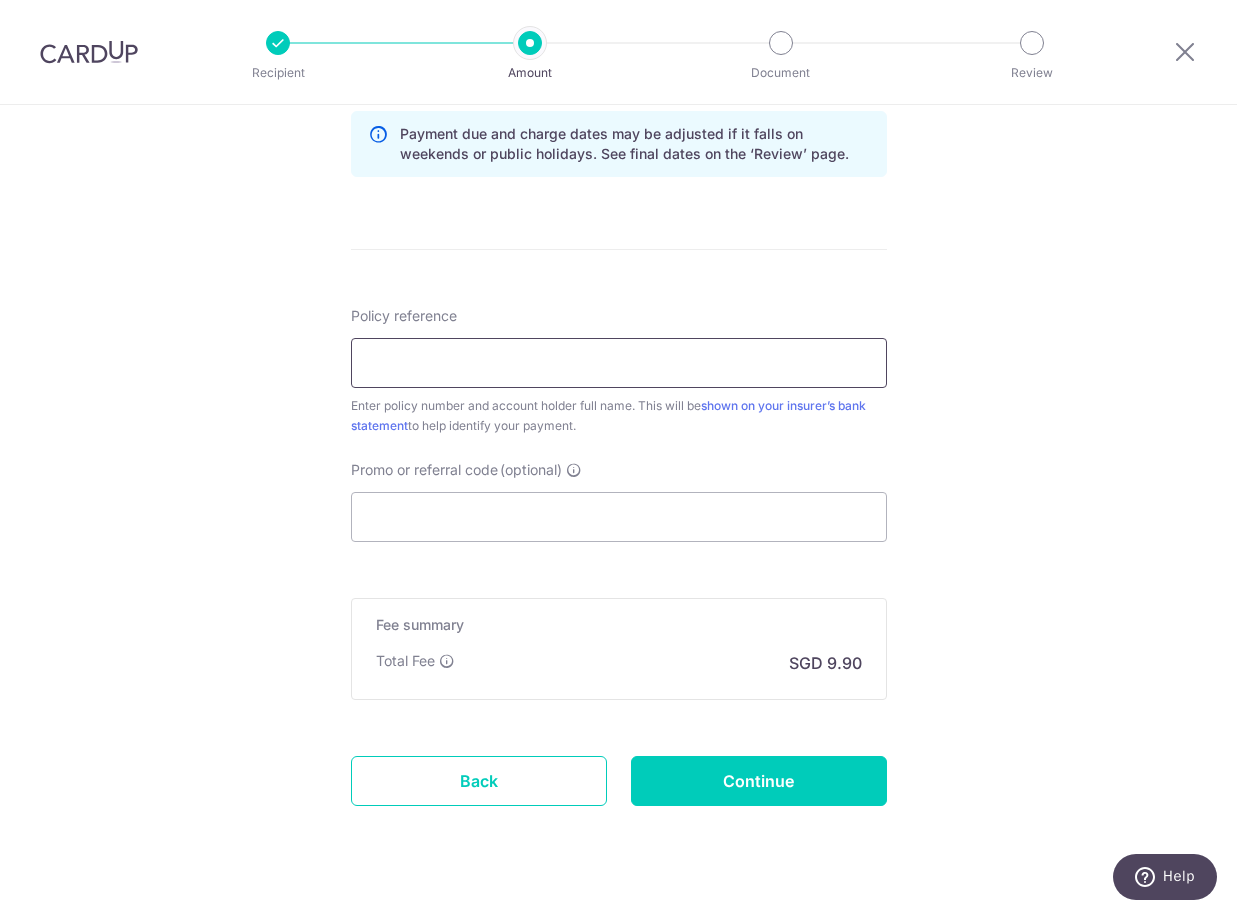 click on "Policy reference" at bounding box center [619, 363] 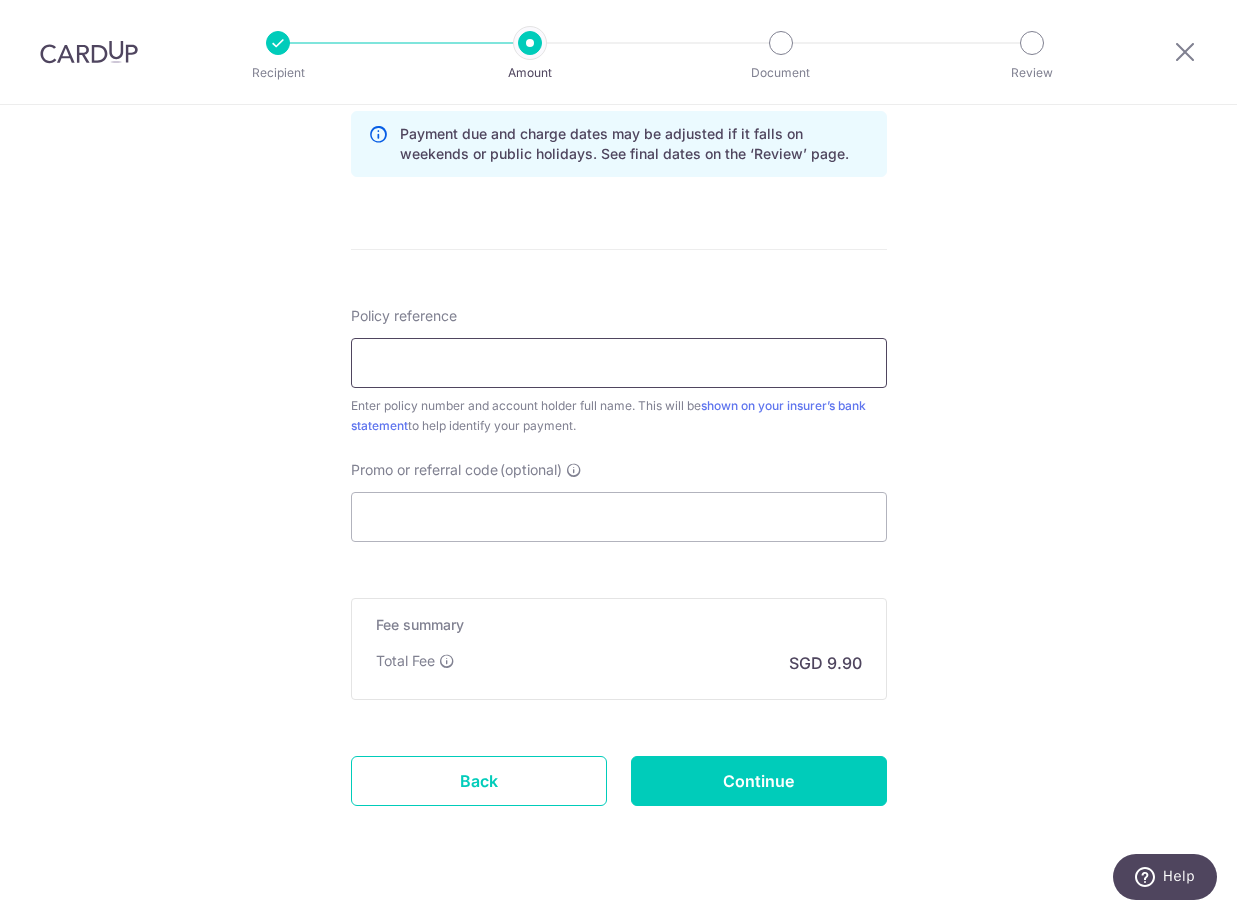 click on "Policy reference" at bounding box center [619, 363] 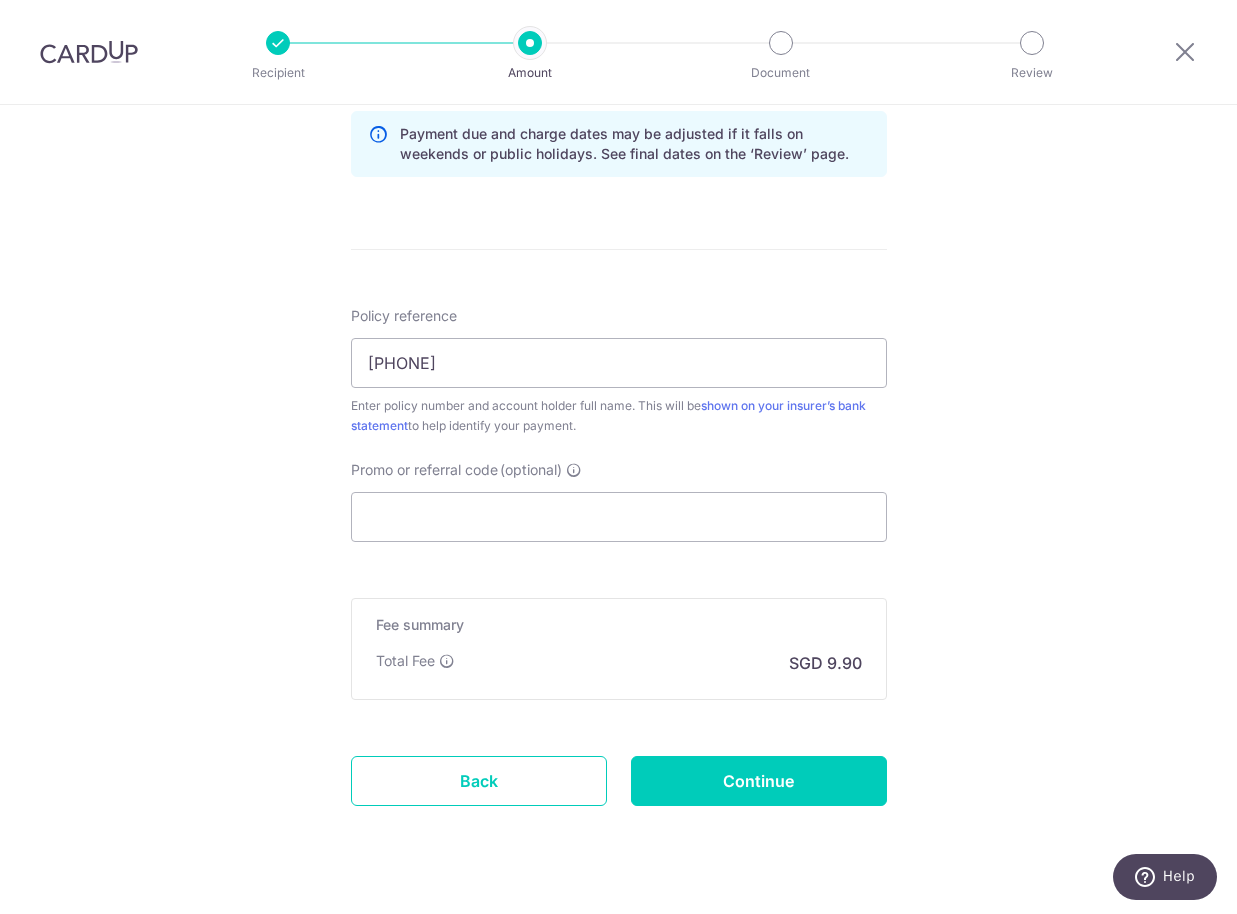 click on "Tell us more about your payment
Enter payment amount
SGD
300.00
300.00
Select Card
**** 0454
Add credit card
Your Cards
**** 0454
**** 1001
**** 0200
Secure 256-bit SSL
Text
New card details
Card" at bounding box center [618, 0] 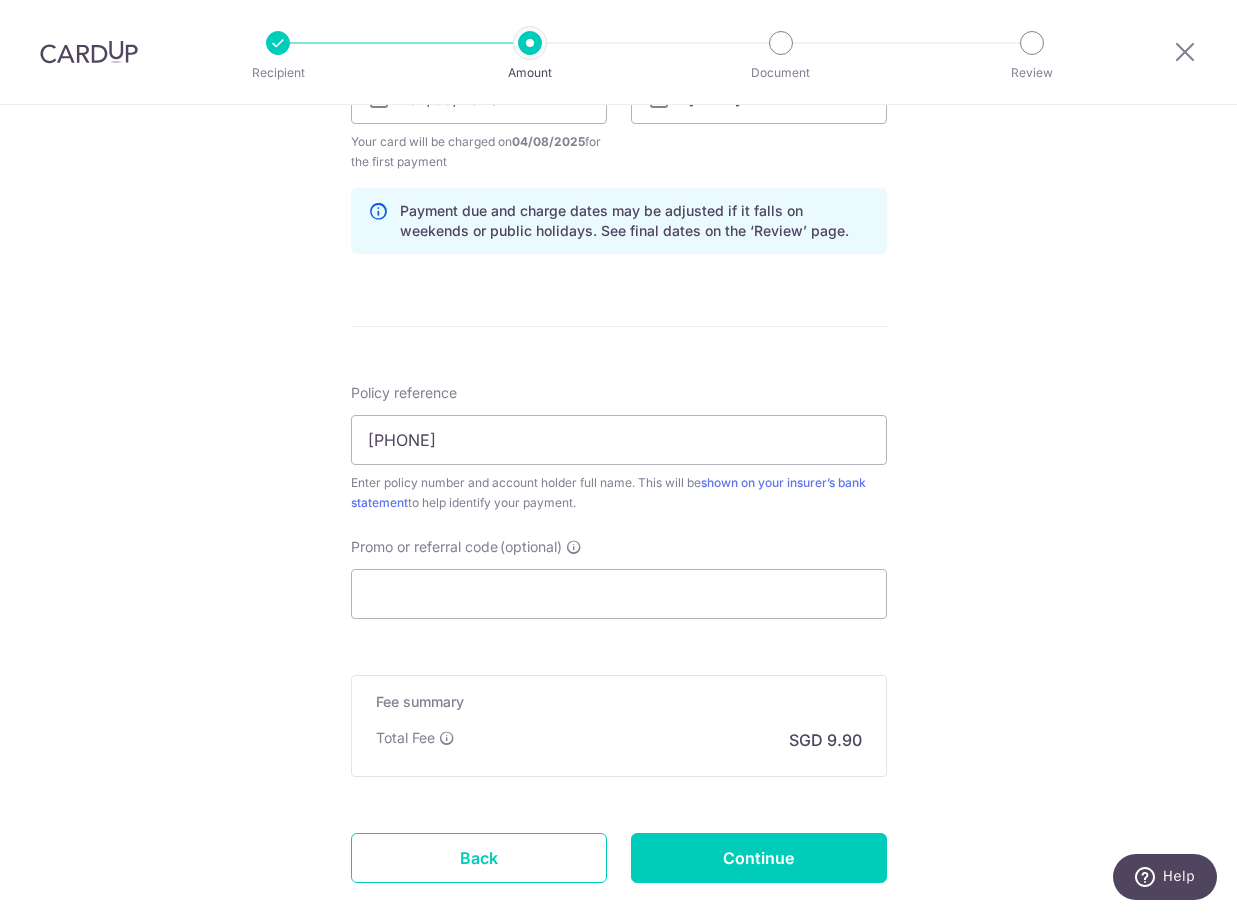 scroll, scrollTop: 1012, scrollLeft: 0, axis: vertical 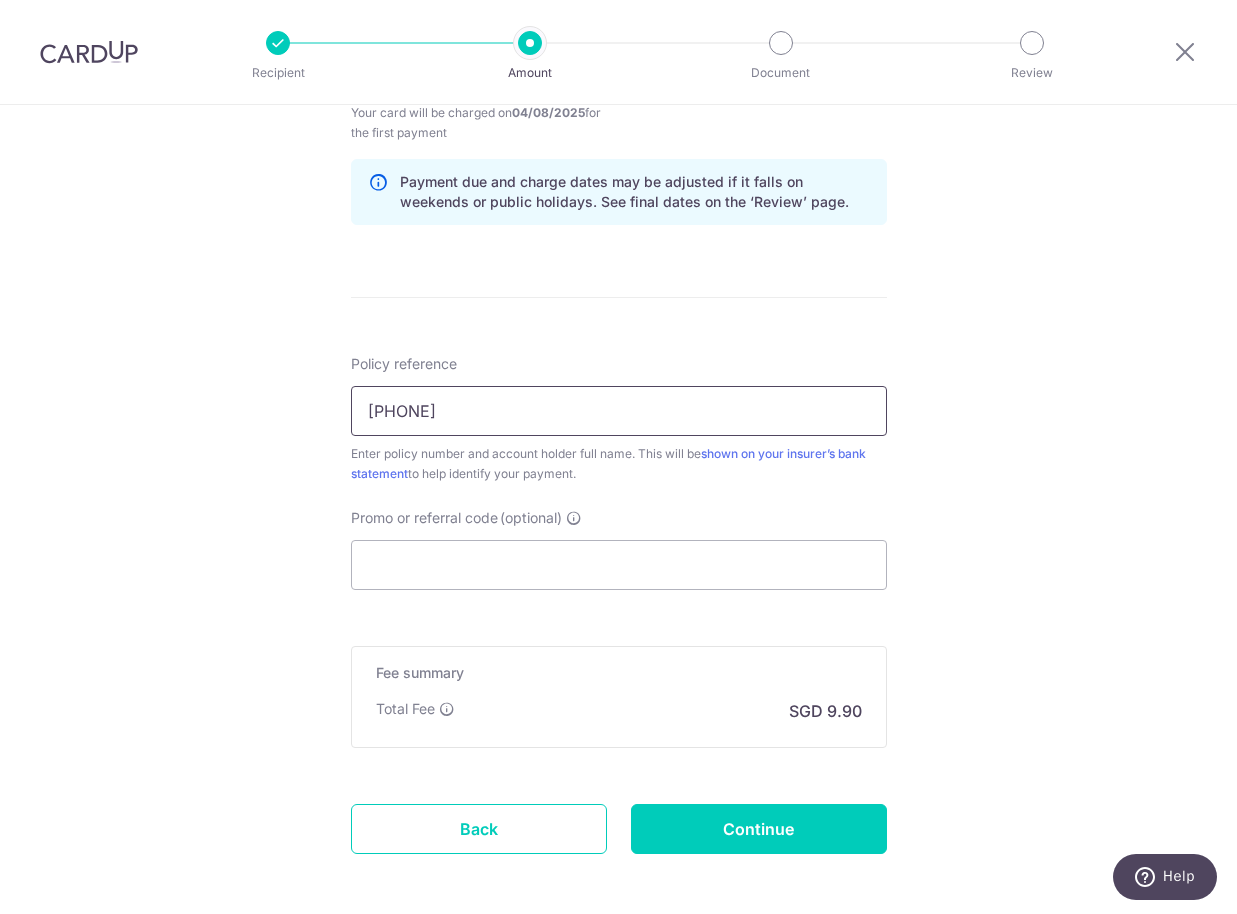 click on "2451578334" at bounding box center (619, 411) 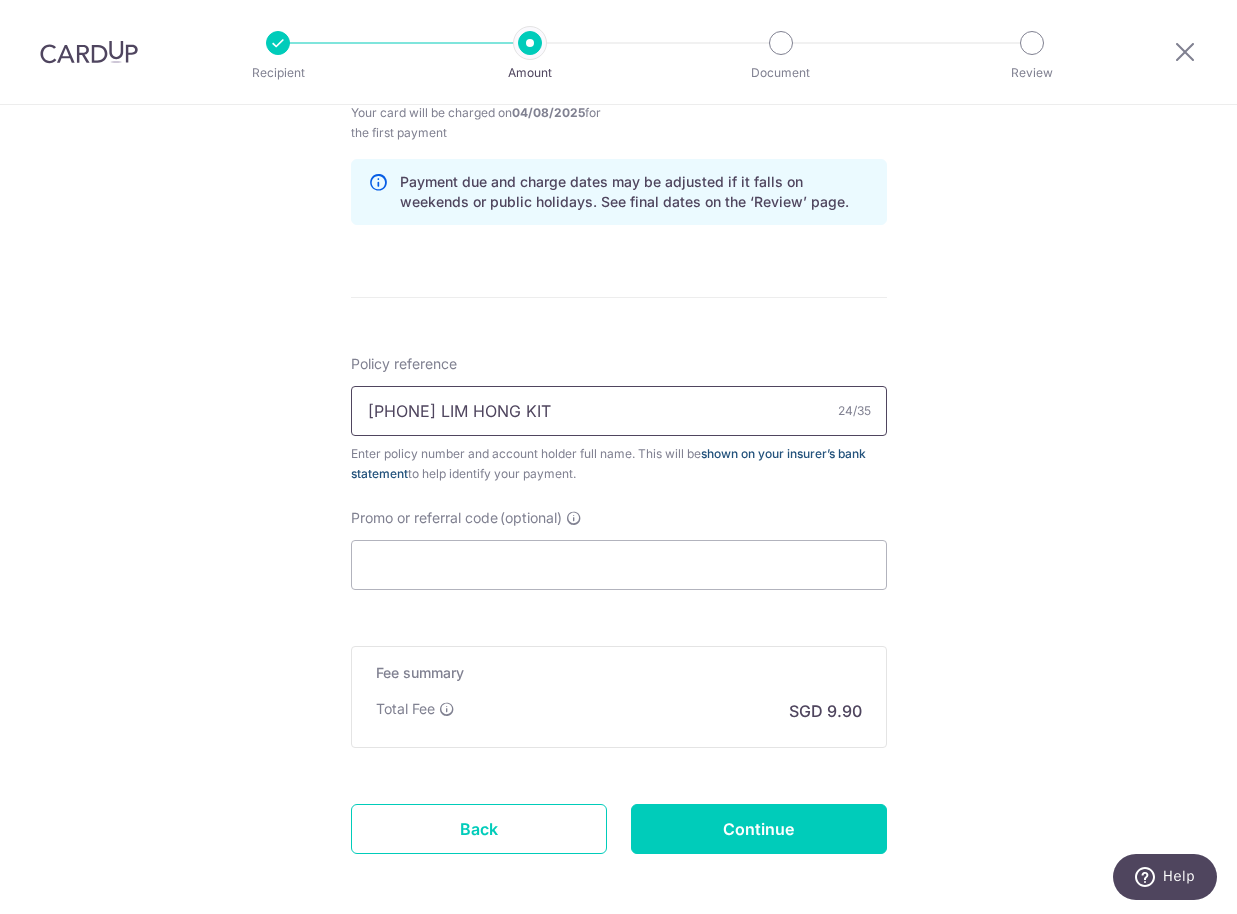 type on "2451578334  LIM HONG KIT" 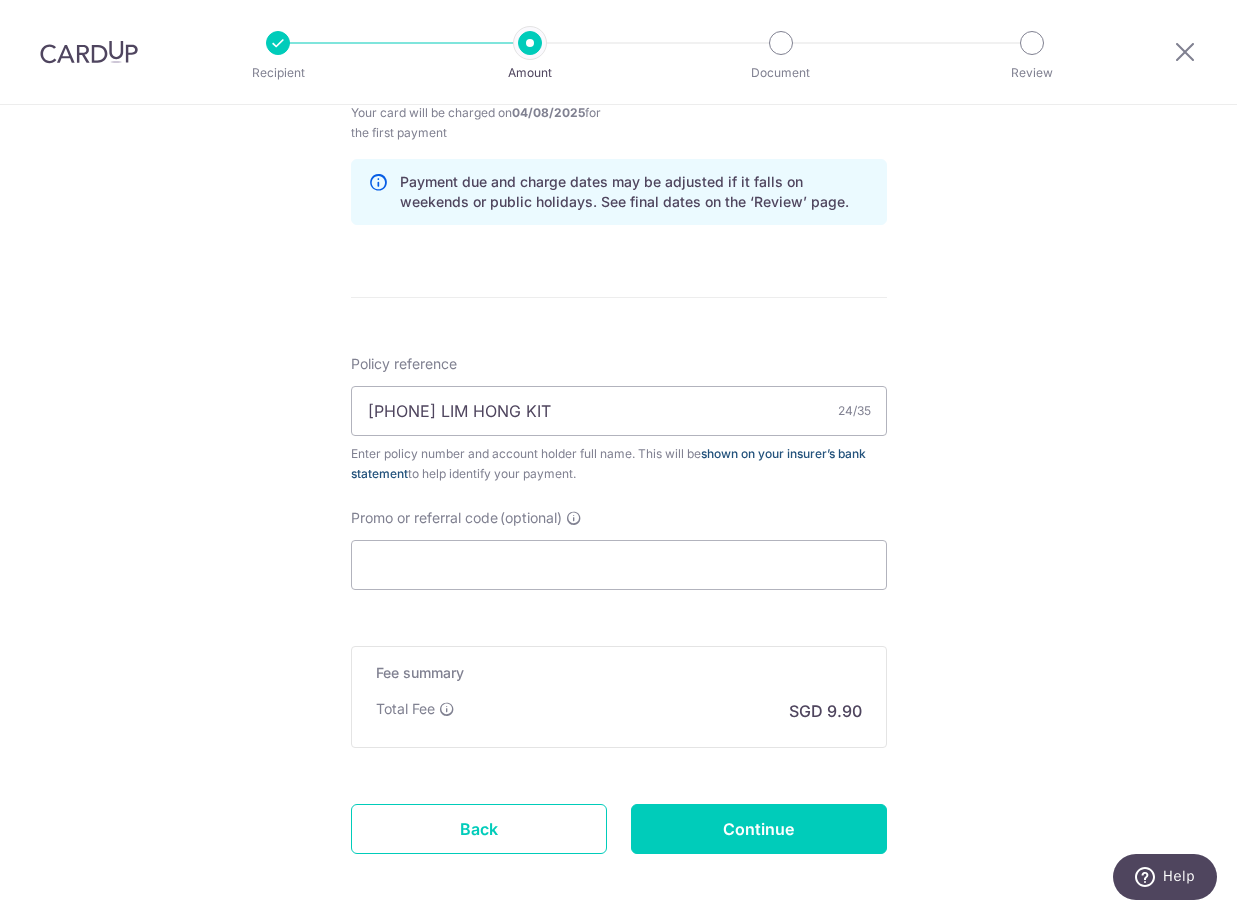 click on "shown on your insurer’s bank statement" at bounding box center (608, 463) 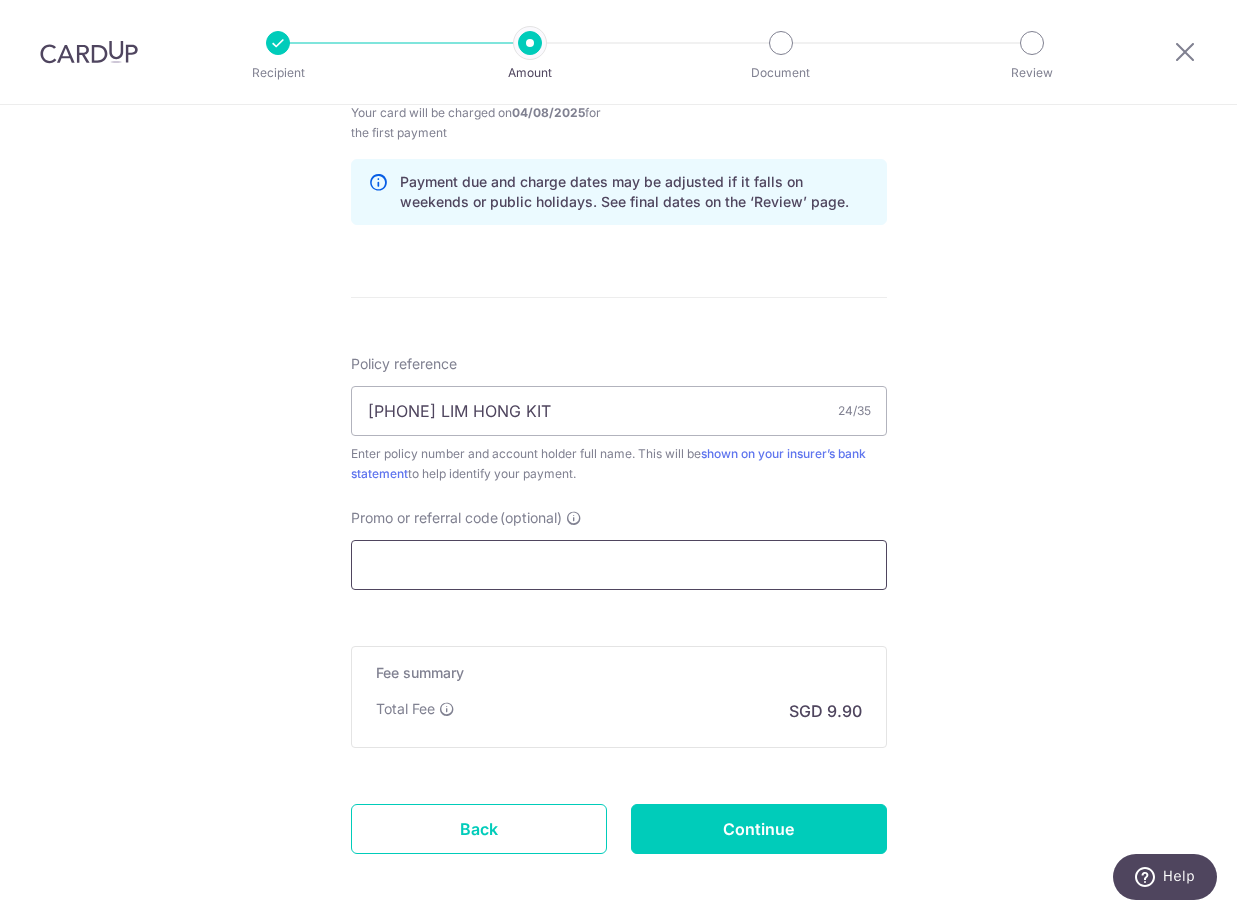 click on "Promo or referral code
(optional)" at bounding box center (619, 565) 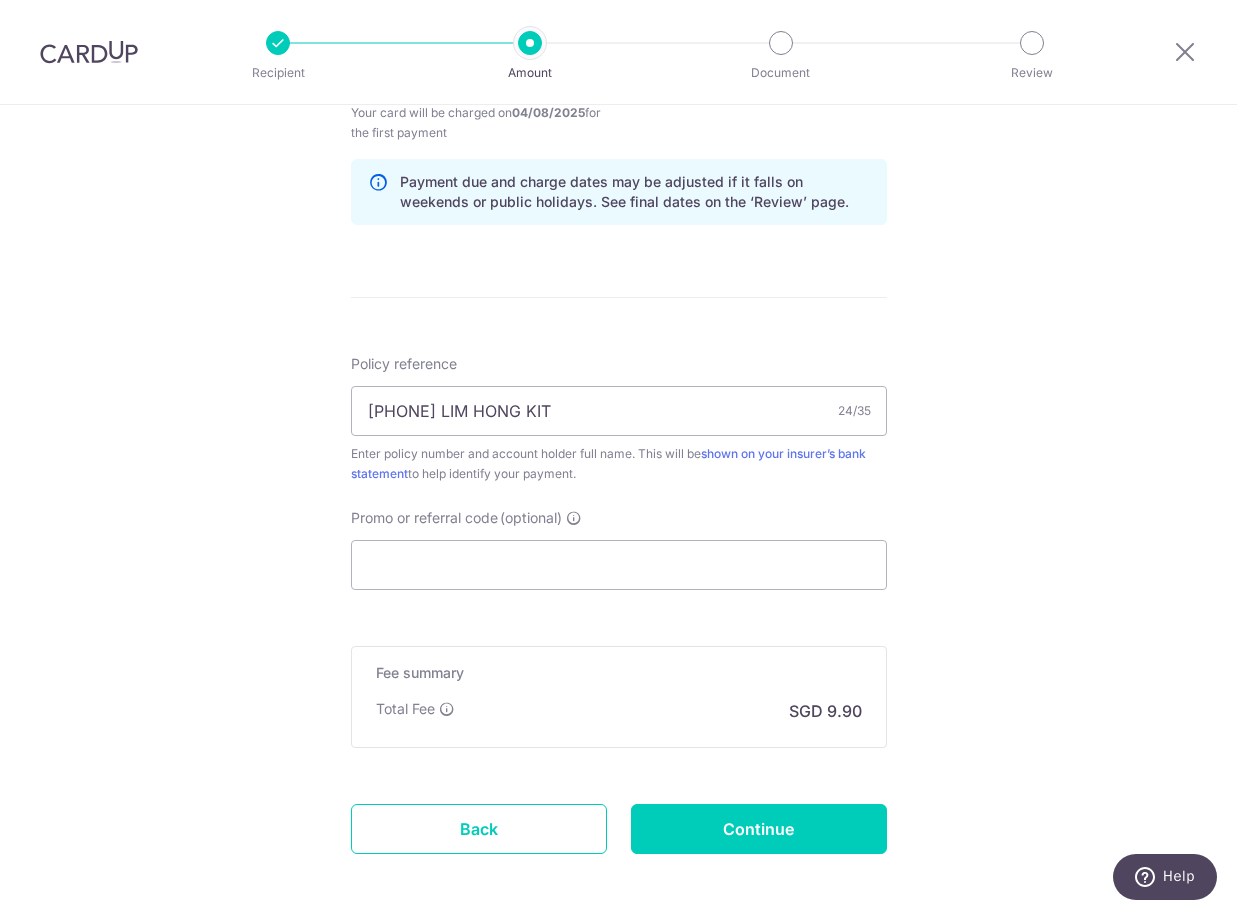 click on "Tell us more about your payment
Enter payment amount
SGD
300.00
300.00
Select Card
**** 0454
Add credit card
Your Cards
**** 0454
**** 1001
**** 0200
Secure 256-bit SSL
Text
New card details
Card" at bounding box center [618, 48] 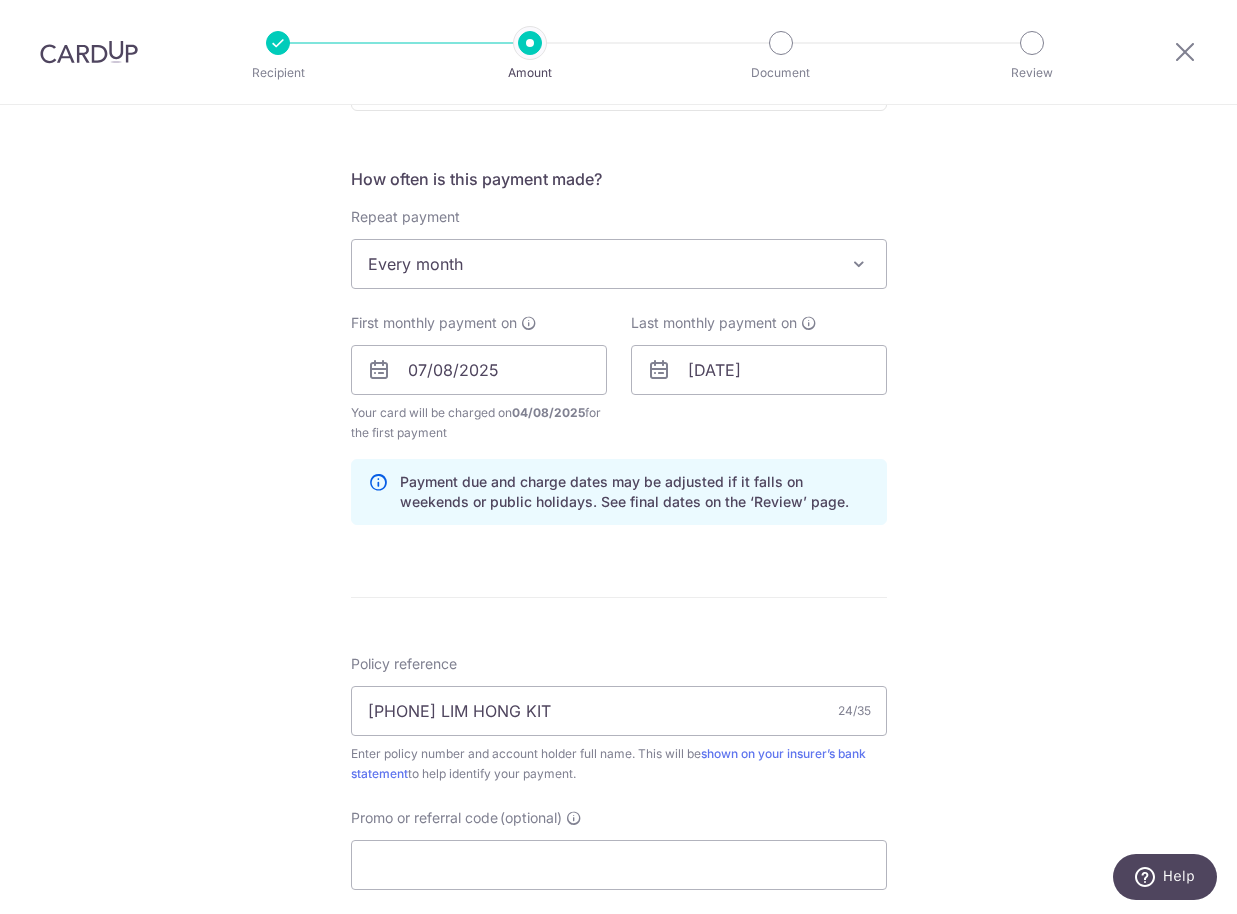 scroll, scrollTop: 1102, scrollLeft: 0, axis: vertical 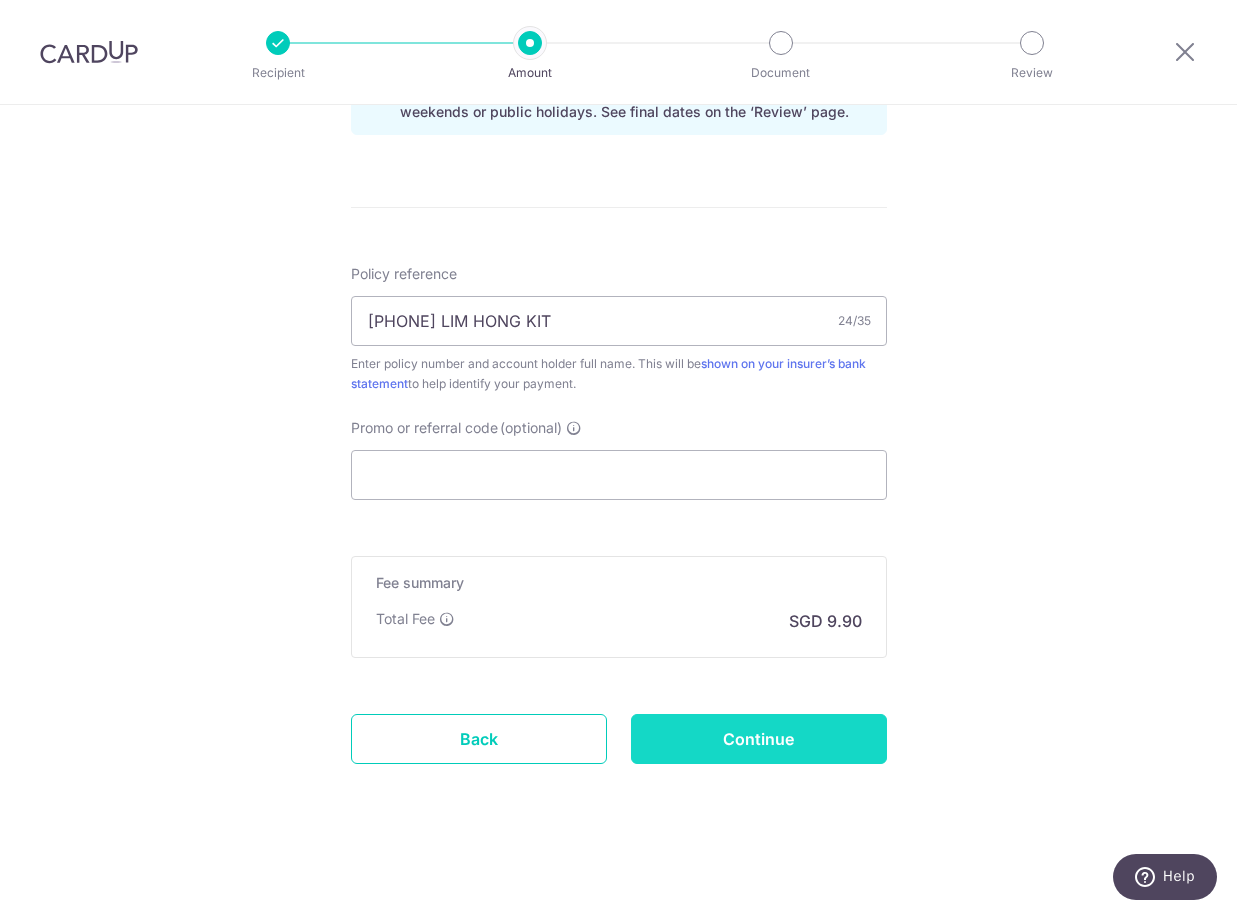 click on "Continue" at bounding box center [759, 739] 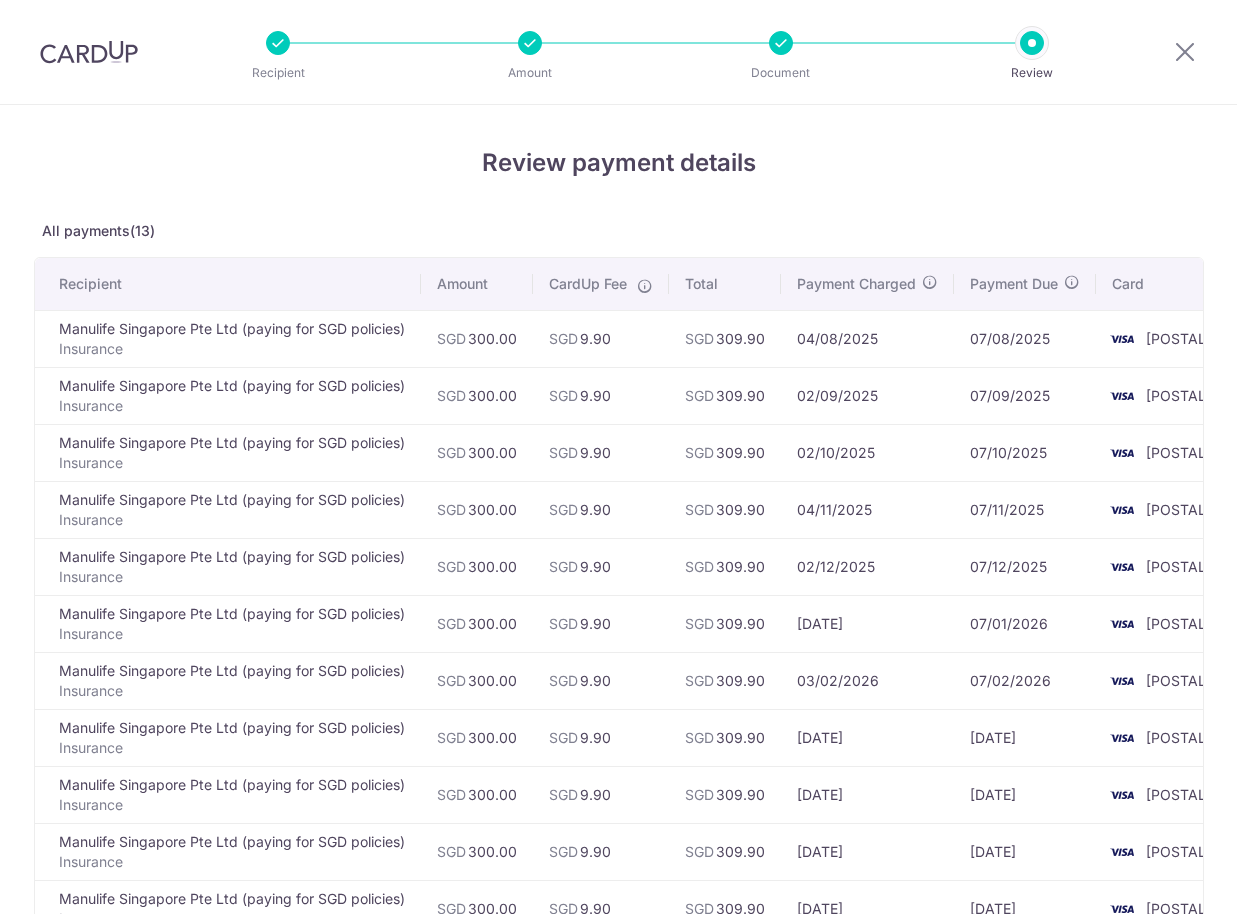 scroll, scrollTop: 0, scrollLeft: 0, axis: both 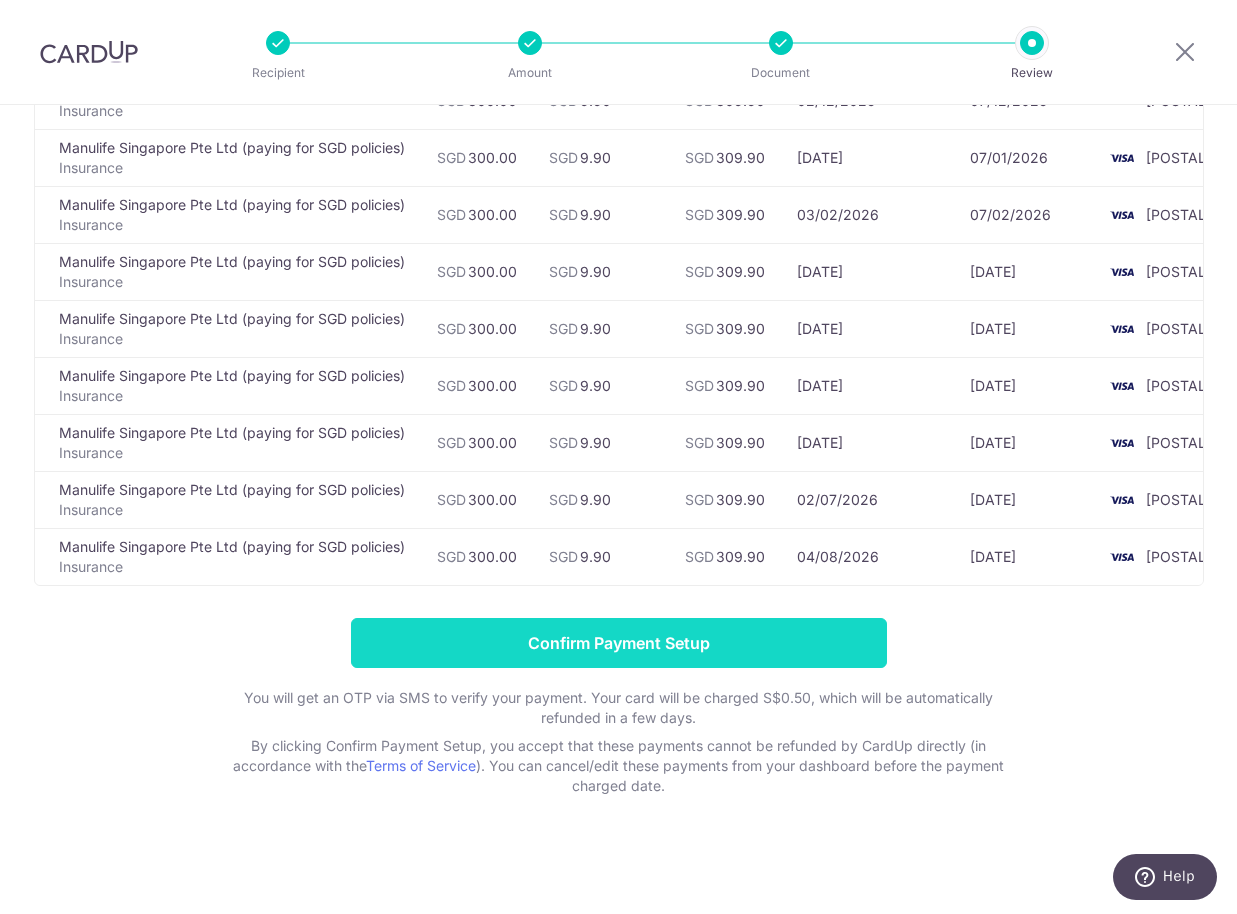 click on "Confirm Payment Setup" at bounding box center [619, 643] 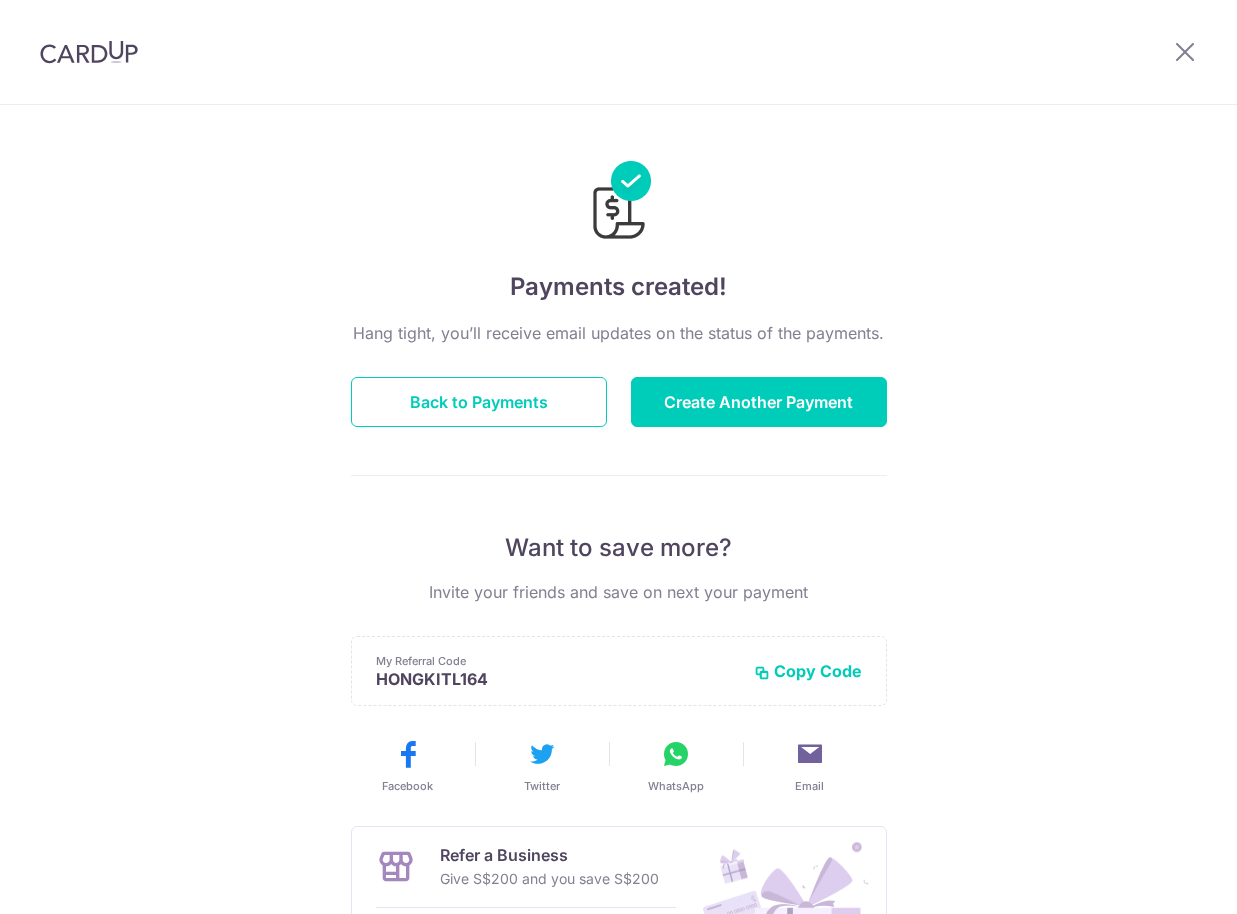 scroll, scrollTop: 0, scrollLeft: 0, axis: both 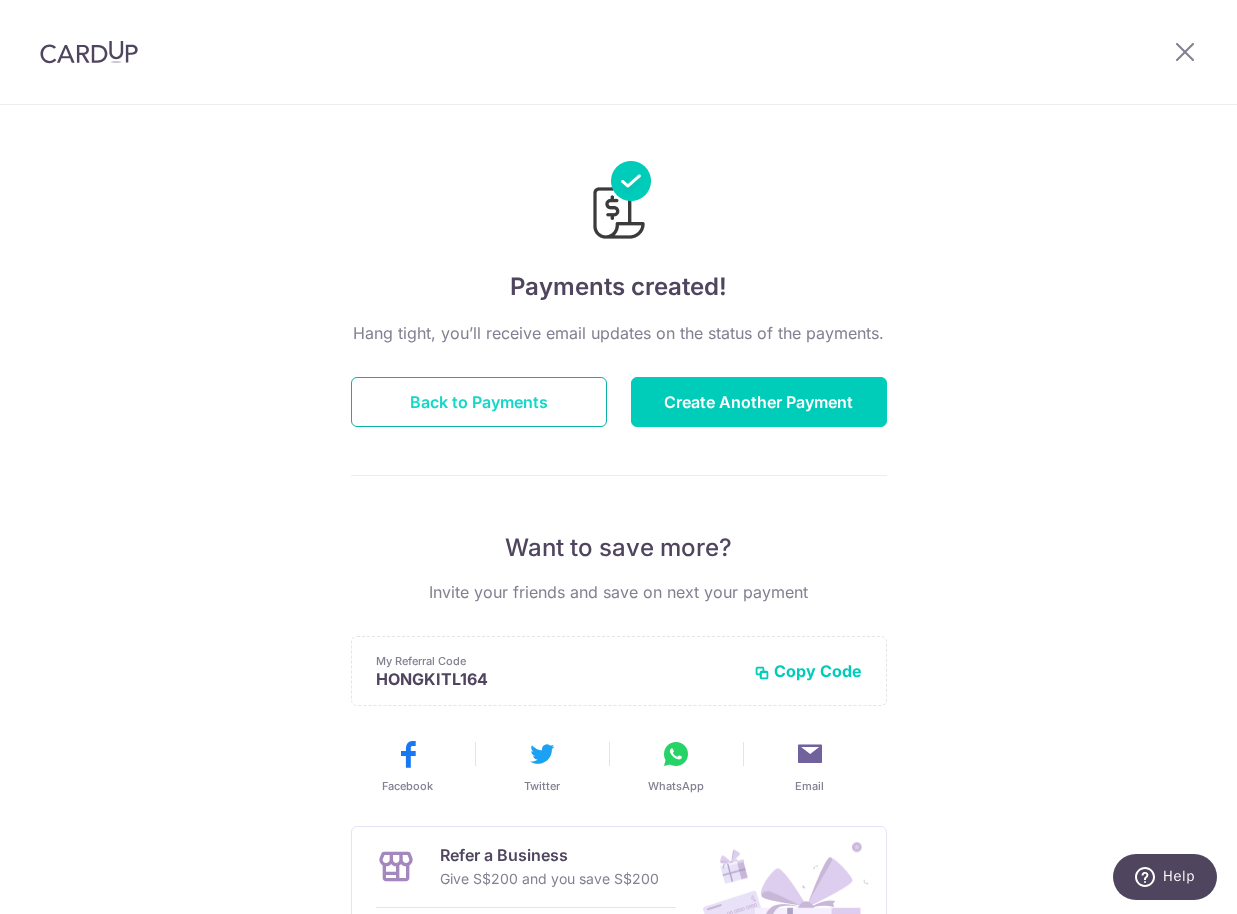 click on "Back to Payments" at bounding box center [479, 402] 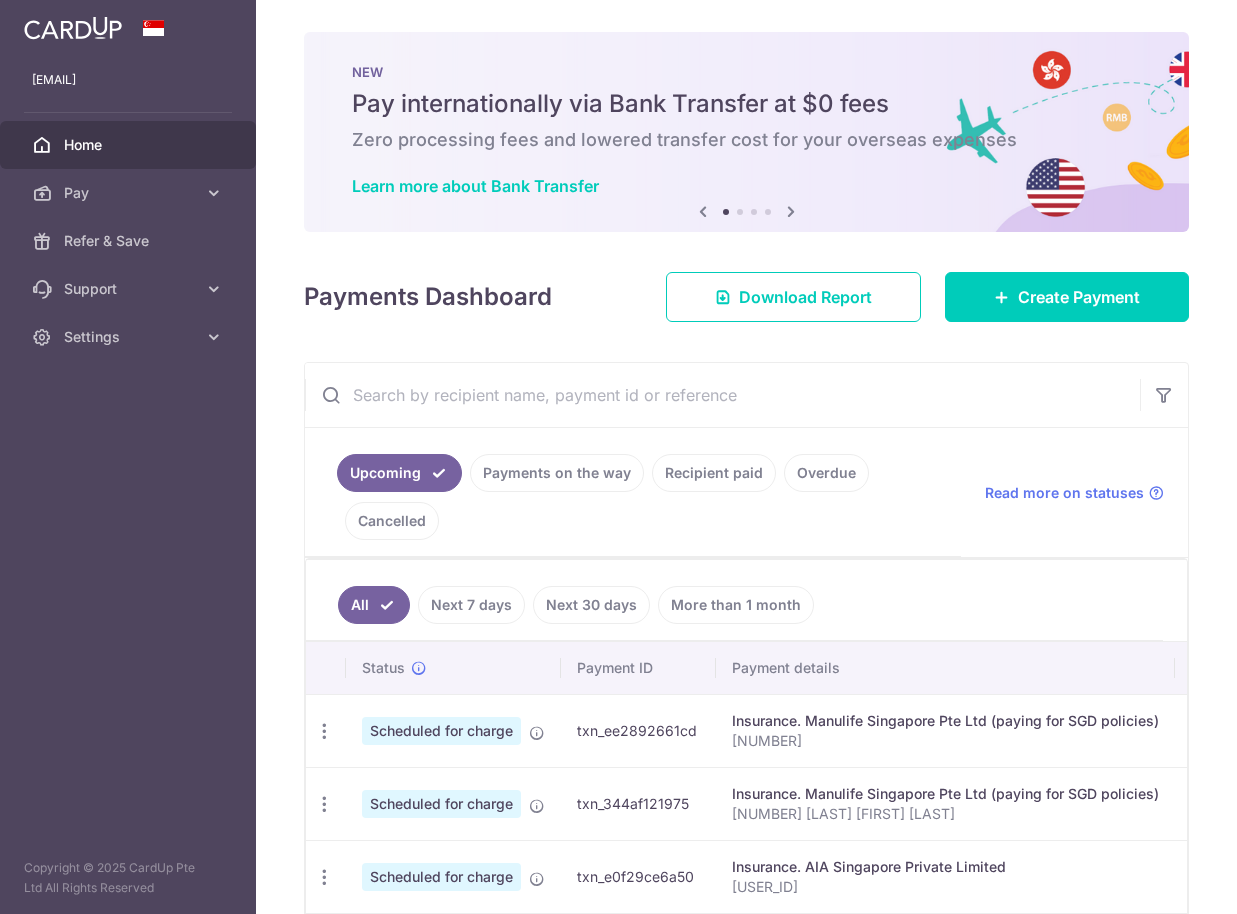 scroll, scrollTop: 0, scrollLeft: 0, axis: both 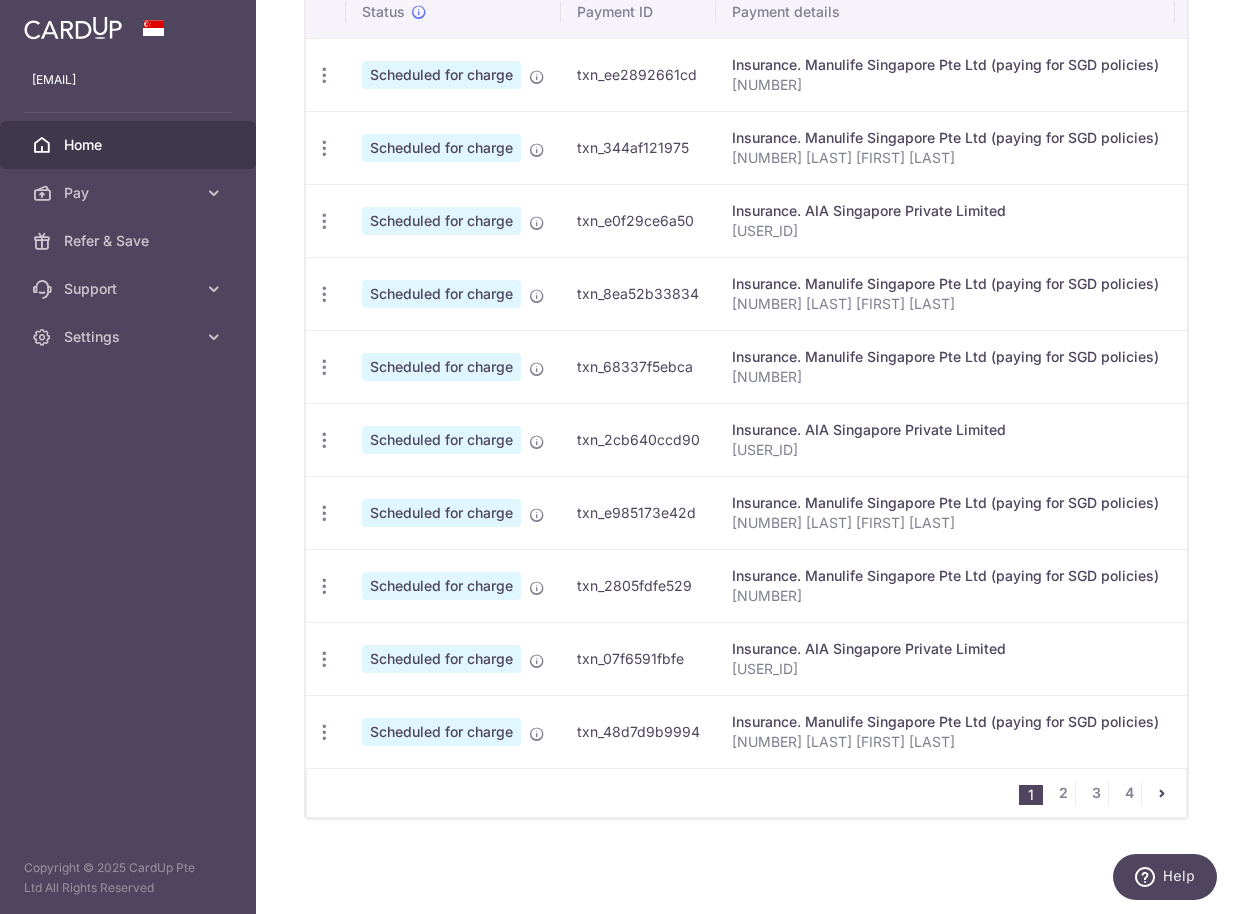 click on "1" at bounding box center (1031, 795) 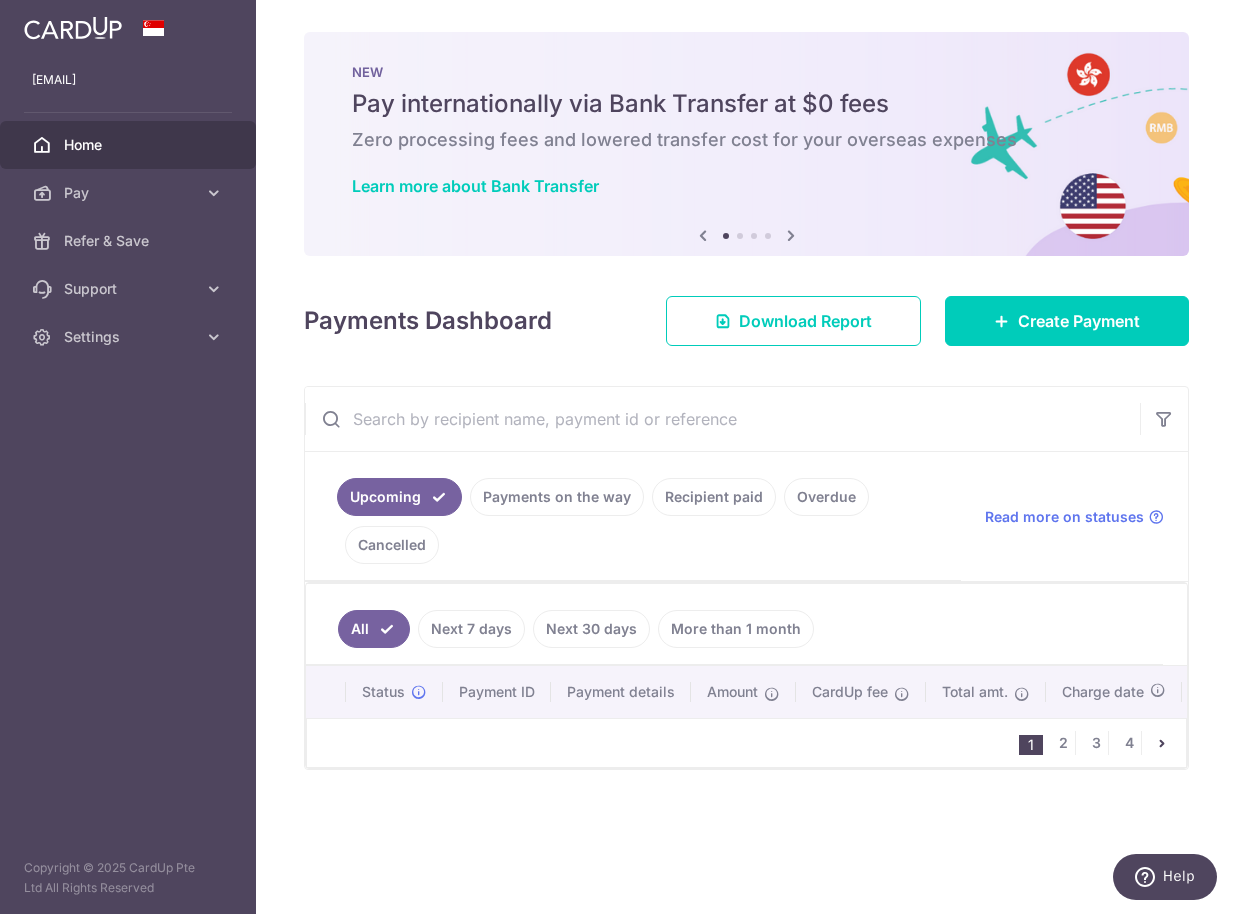 click on "Home" at bounding box center (130, 145) 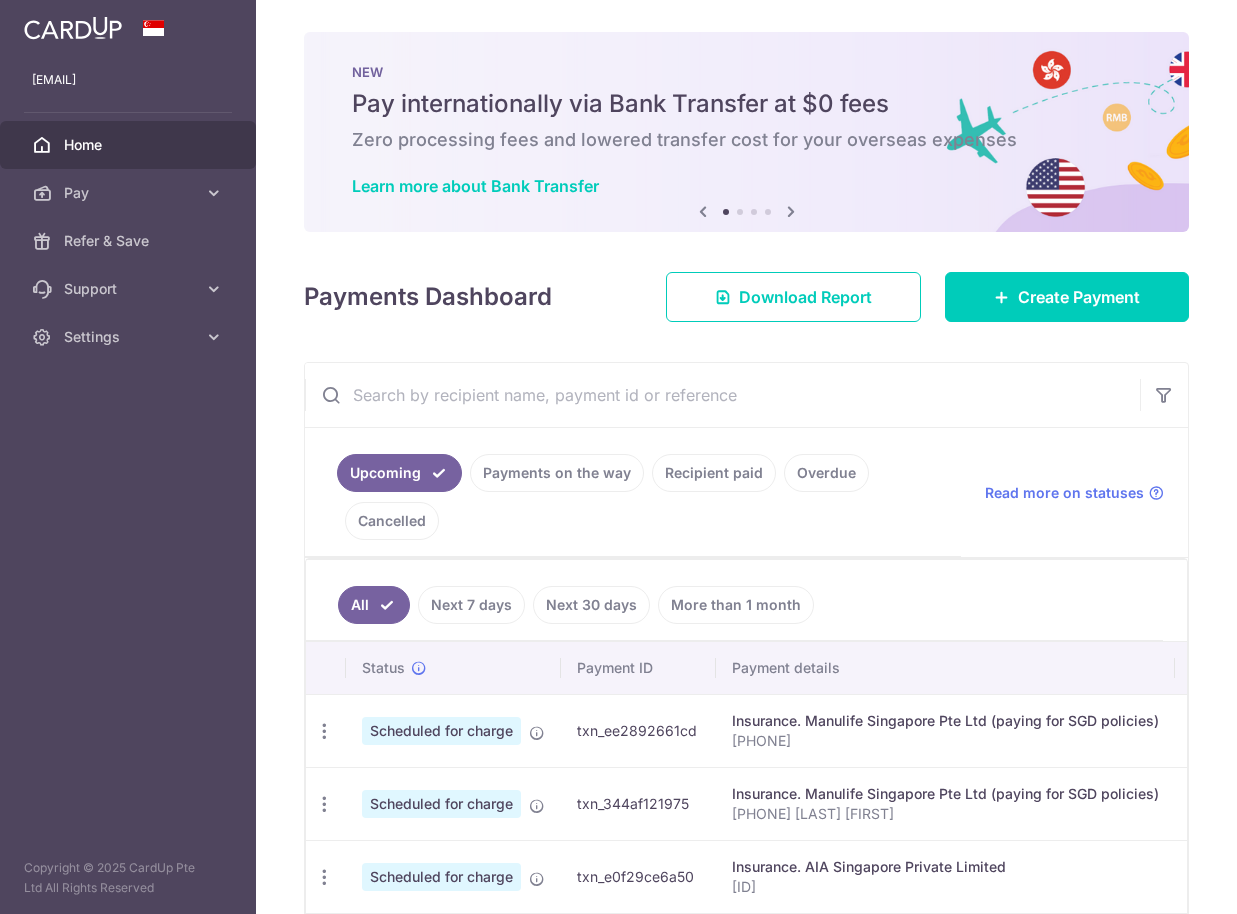 scroll, scrollTop: 0, scrollLeft: 0, axis: both 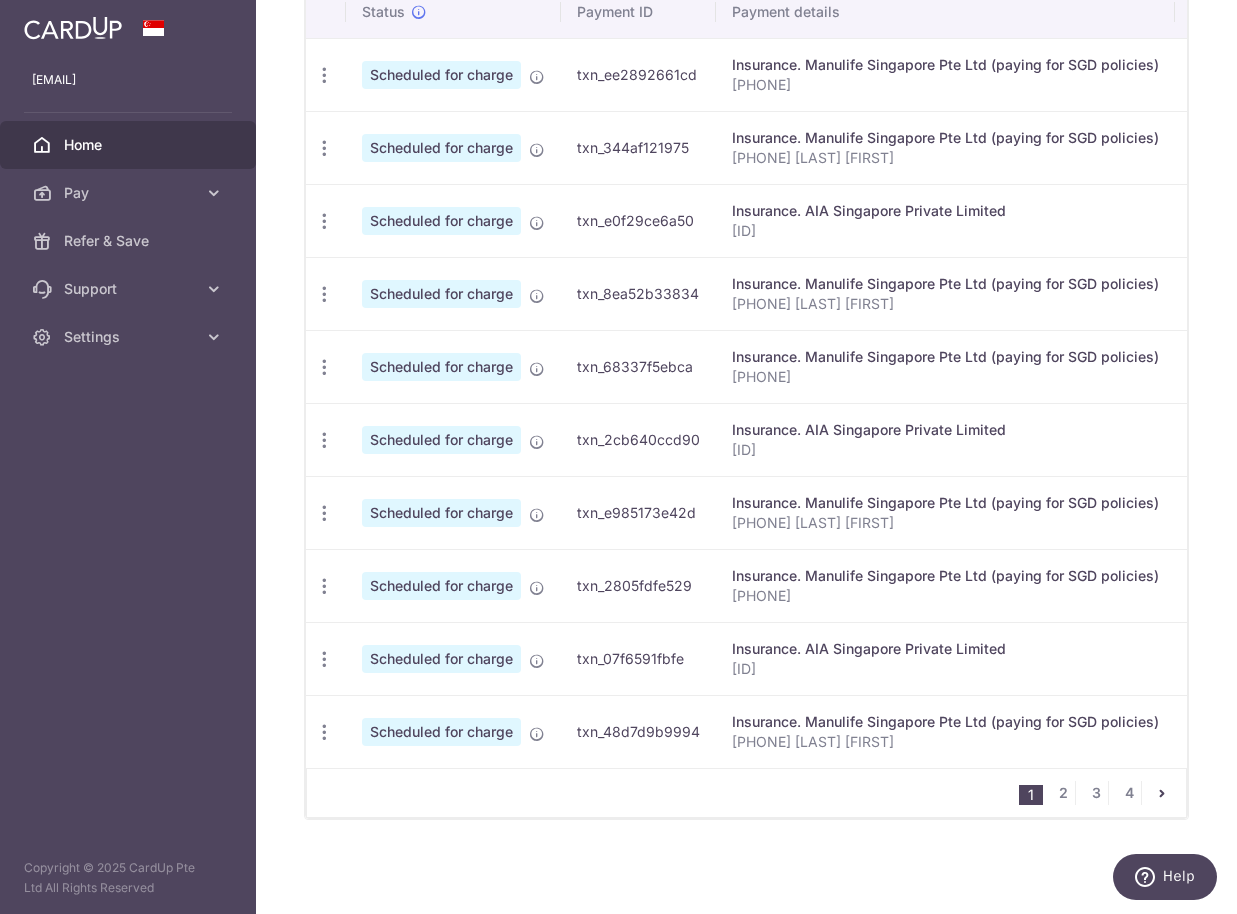 drag, startPoint x: 740, startPoint y: 768, endPoint x: 837, endPoint y: 770, distance: 97.020615 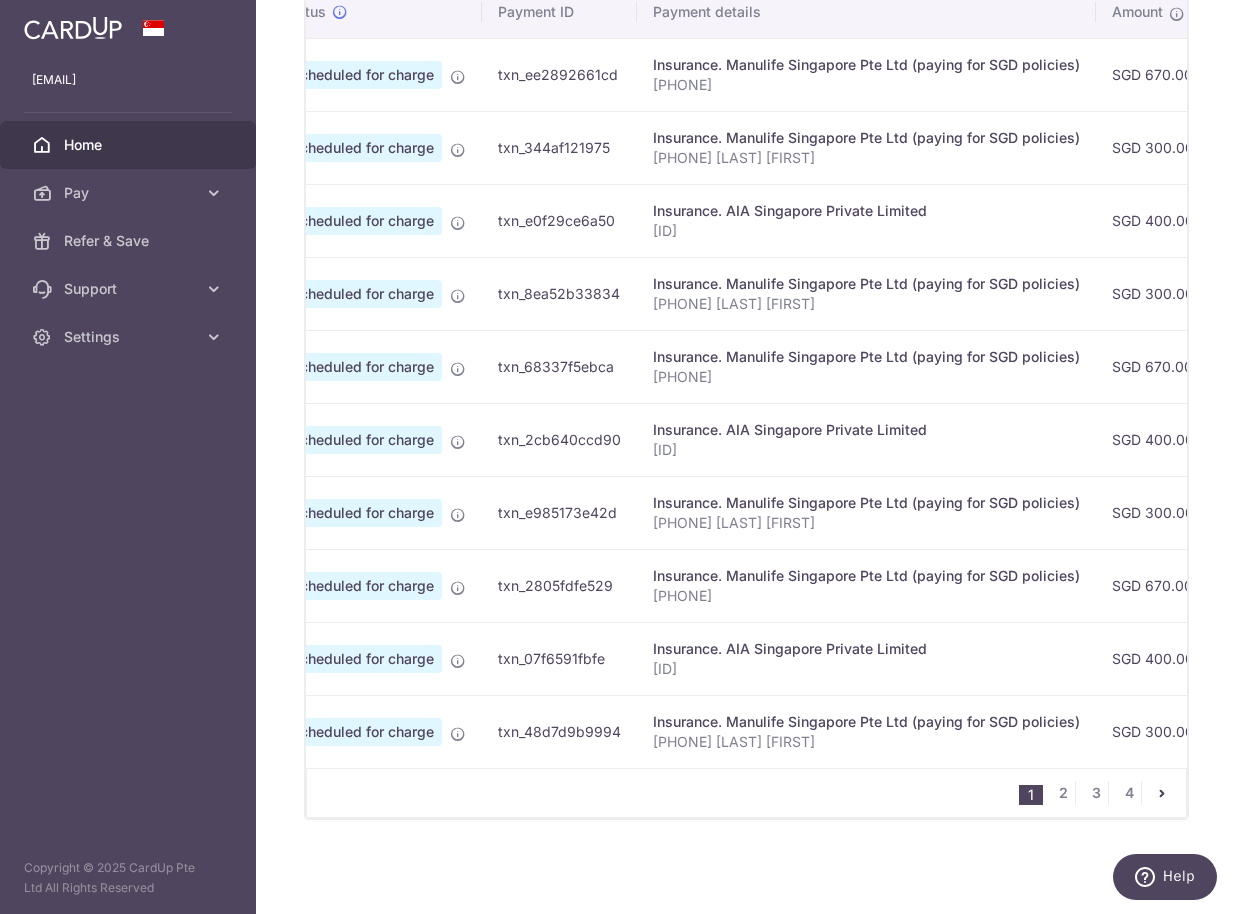 scroll, scrollTop: 0, scrollLeft: 0, axis: both 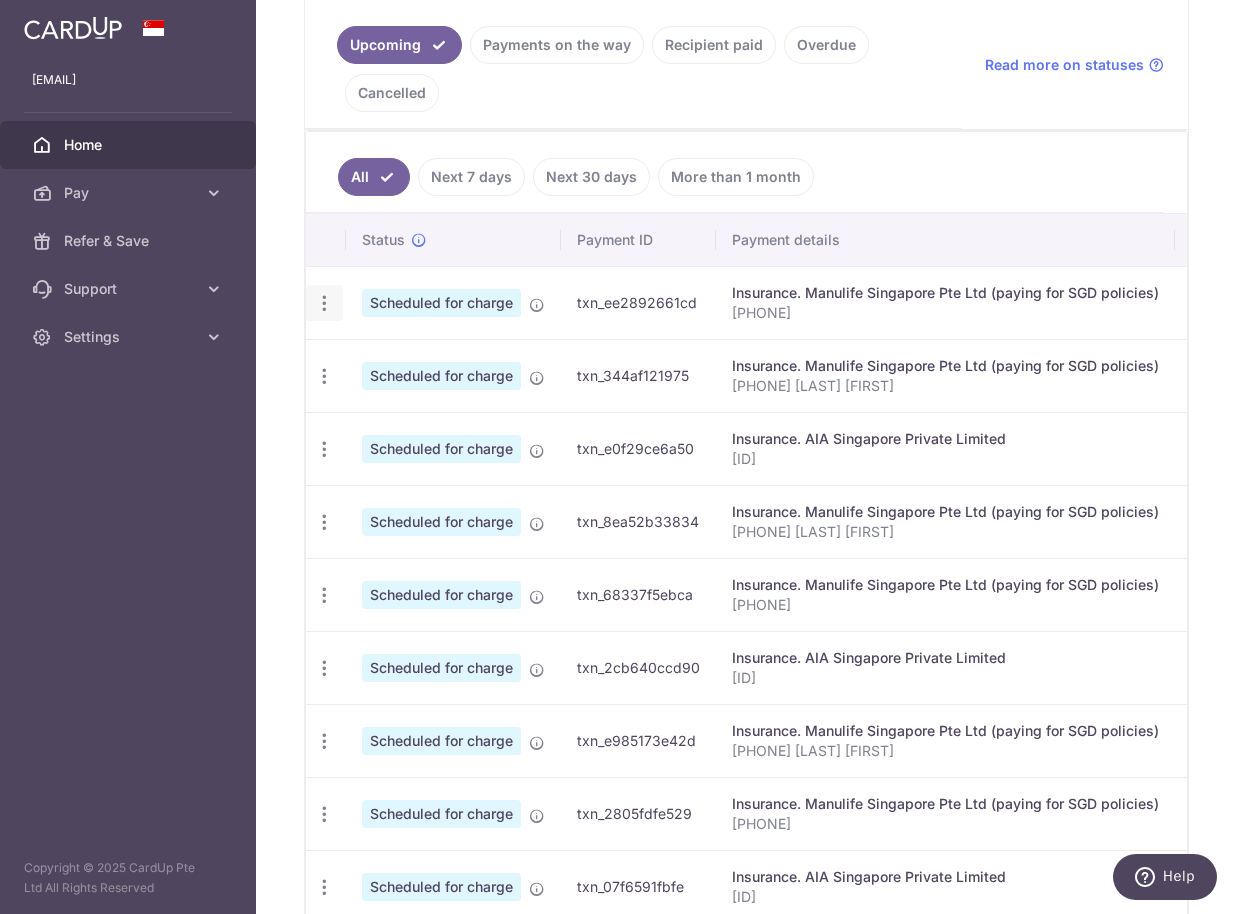 click on "Update payment
Cancel payment" at bounding box center (324, 303) 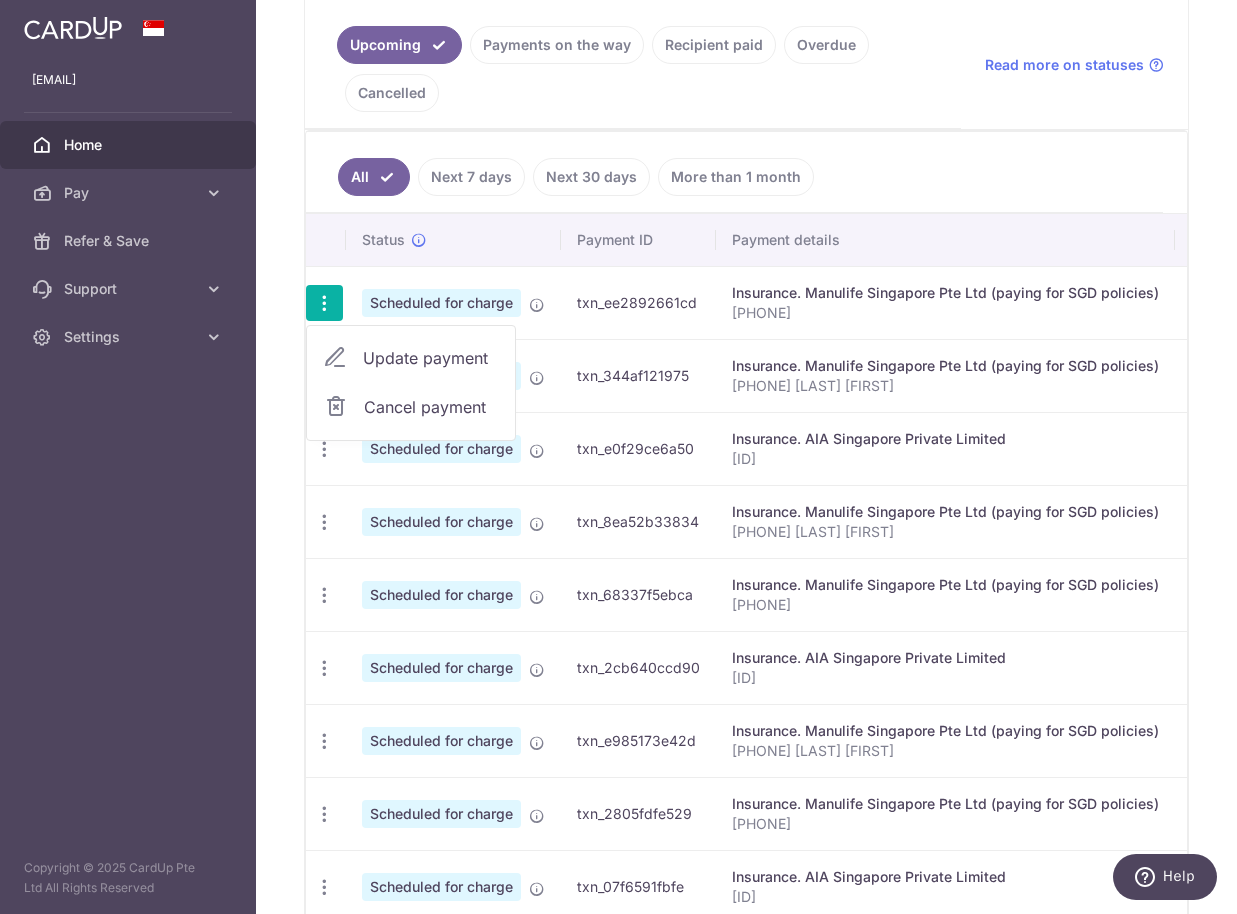 click on "×
Pause Schedule
Pause all future payments in this series
Pause just this one payment
By clicking below, you confirm you are pausing this payment to   on  . Payments can be unpaused at anytime prior to payment taken date.
Confirm
Cancel Schedule
Cancel all future payments in this series
Cancel just this one payment
Confirm
Approve Payment
Recipient Bank Details" at bounding box center [746, 457] 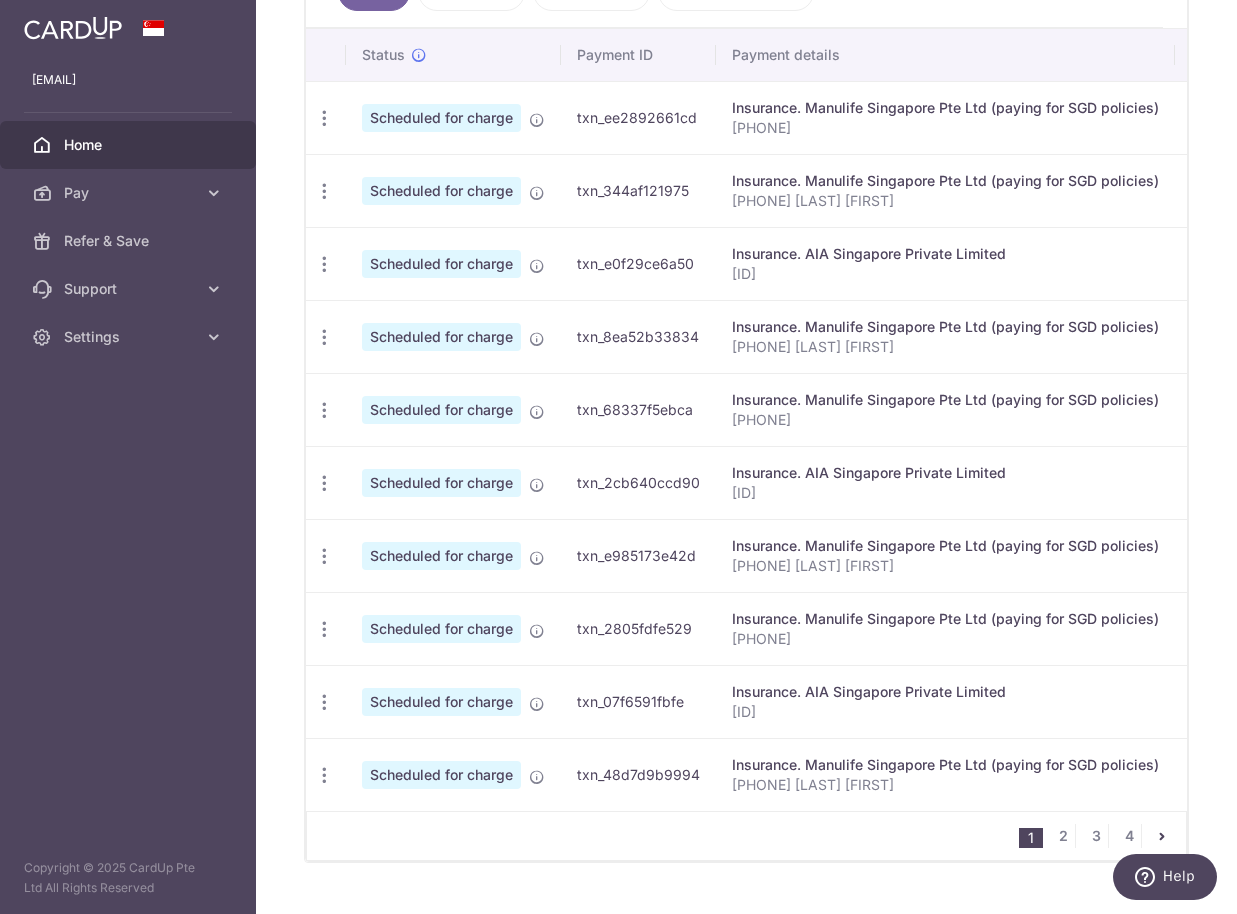 scroll, scrollTop: 661, scrollLeft: 0, axis: vertical 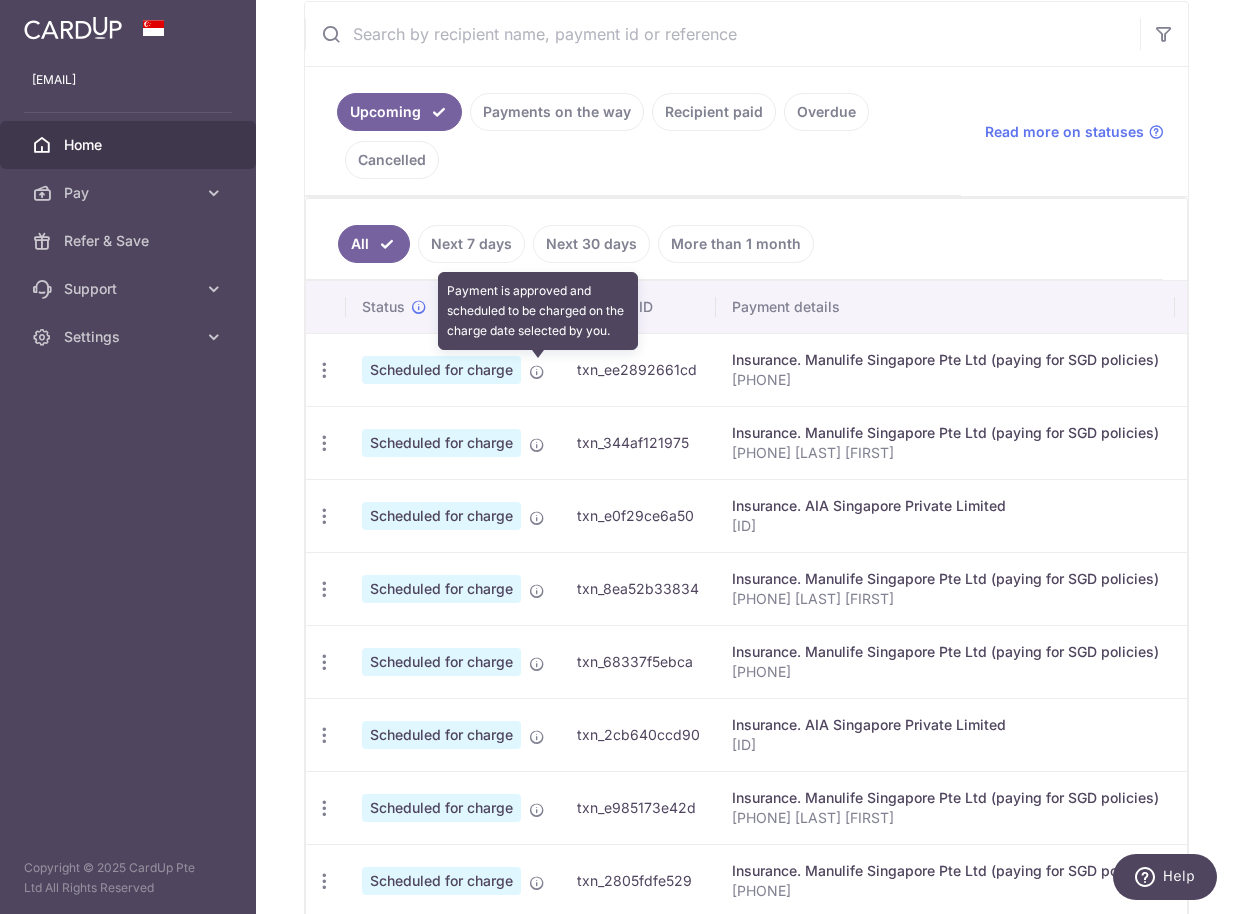 click at bounding box center (537, 372) 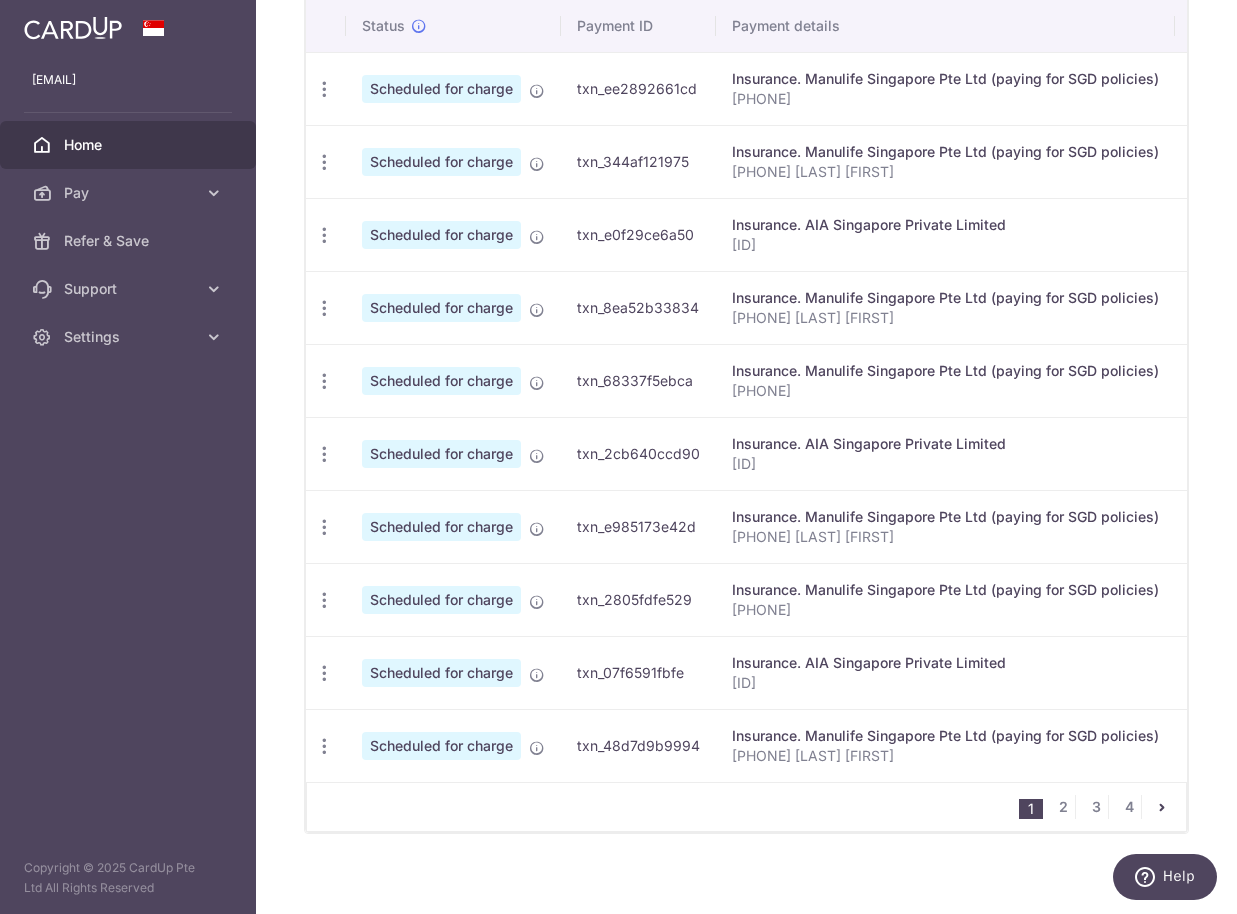 scroll, scrollTop: 691, scrollLeft: 0, axis: vertical 